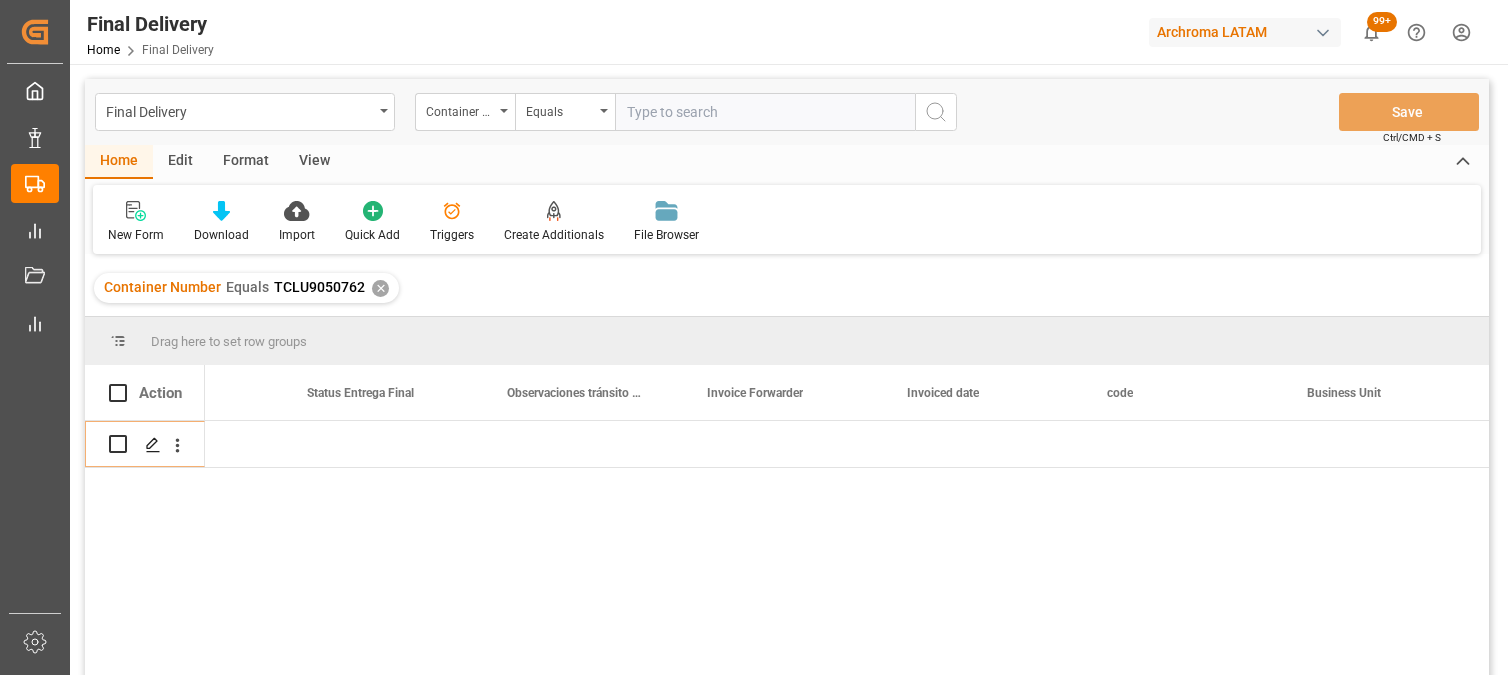 scroll, scrollTop: 0, scrollLeft: 0, axis: both 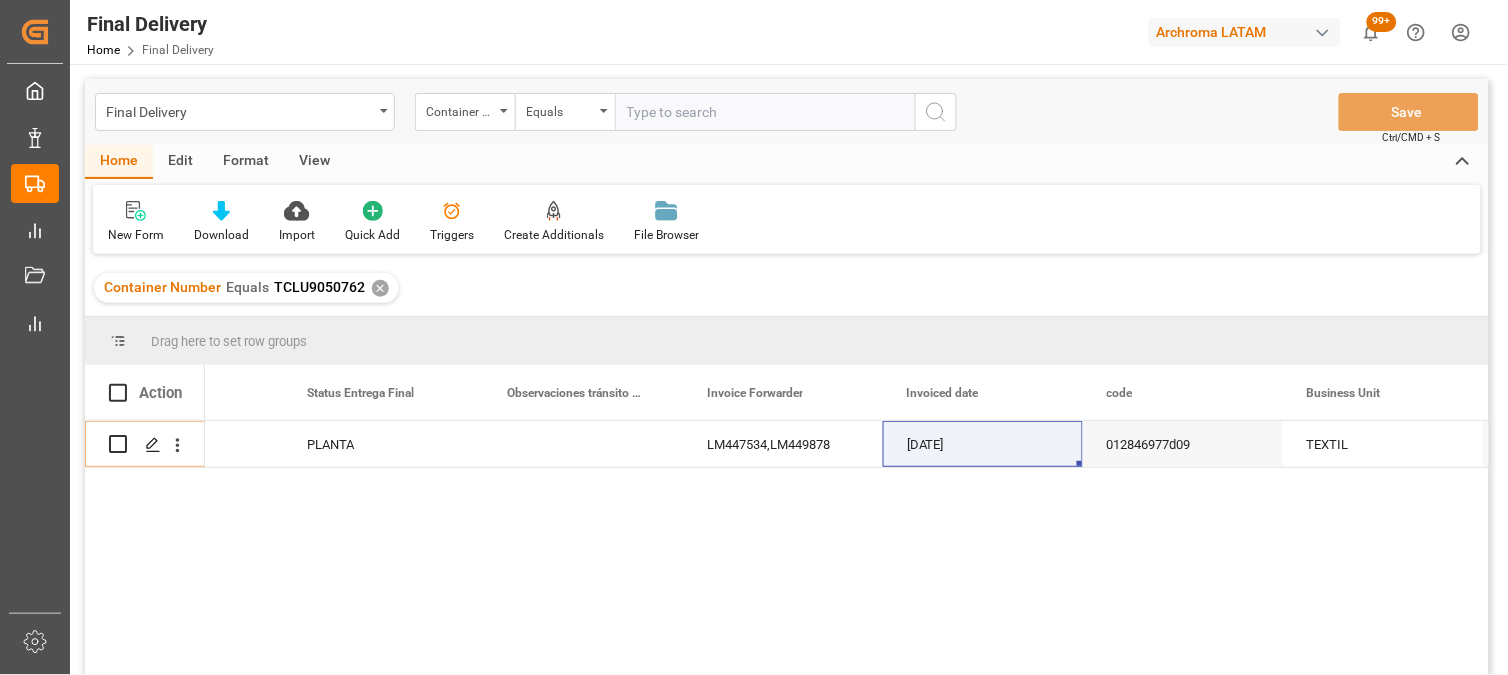 click on "✕" at bounding box center [380, 288] 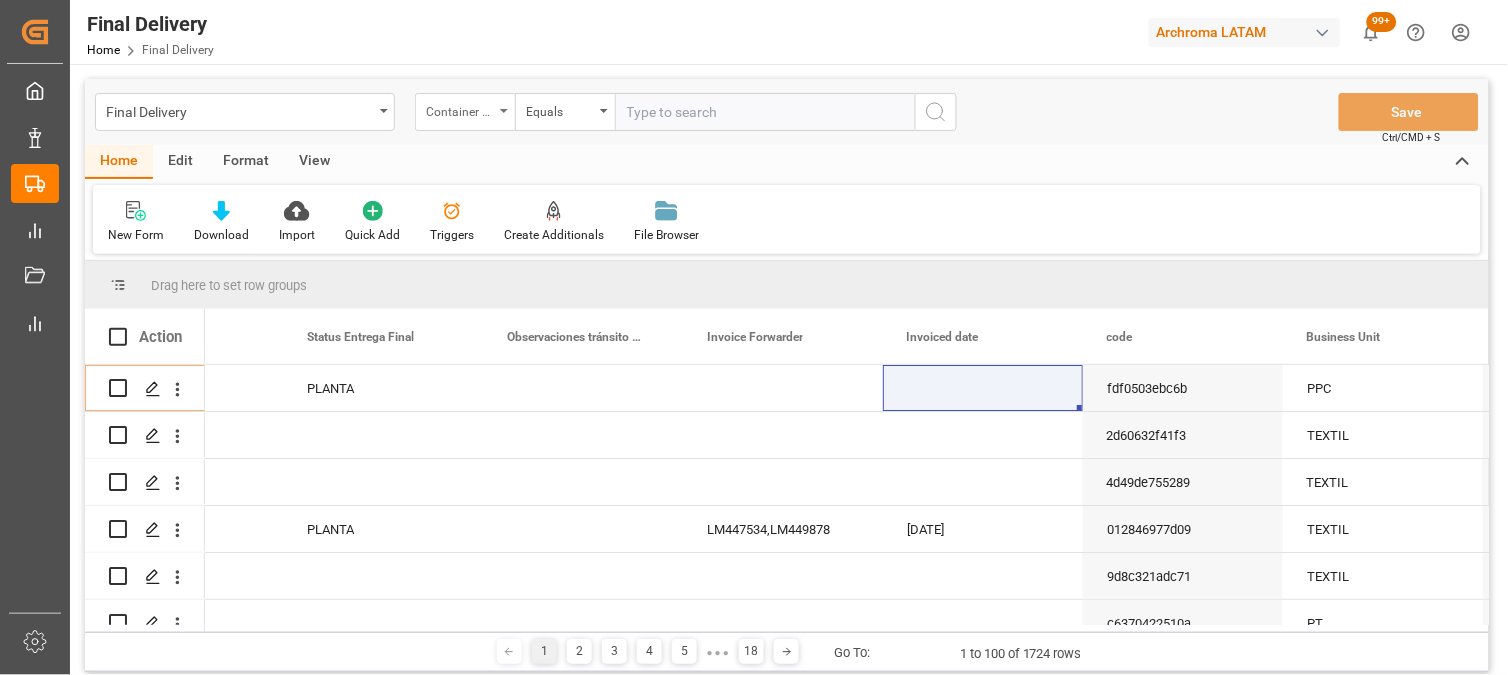 click on "Container Number" at bounding box center (465, 112) 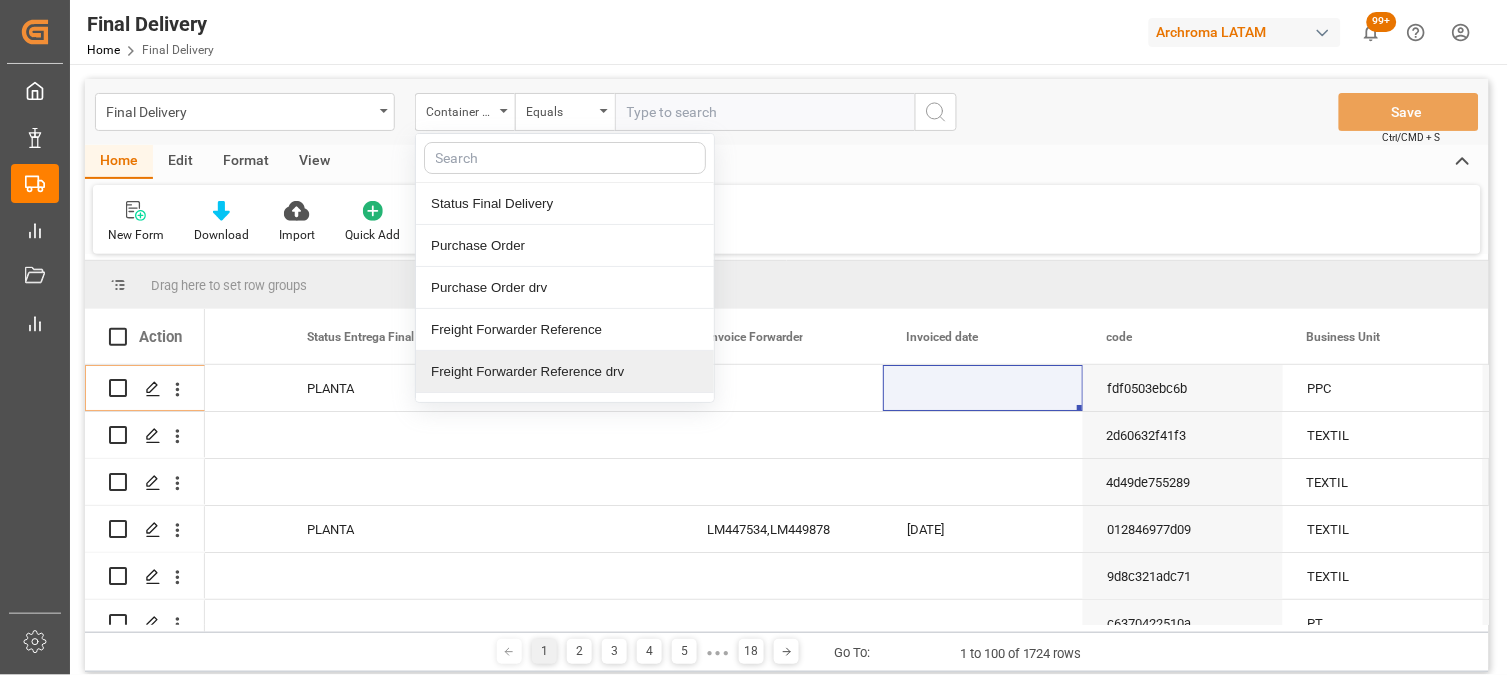 click on "Freight Forwarder Reference drv" at bounding box center [565, 372] 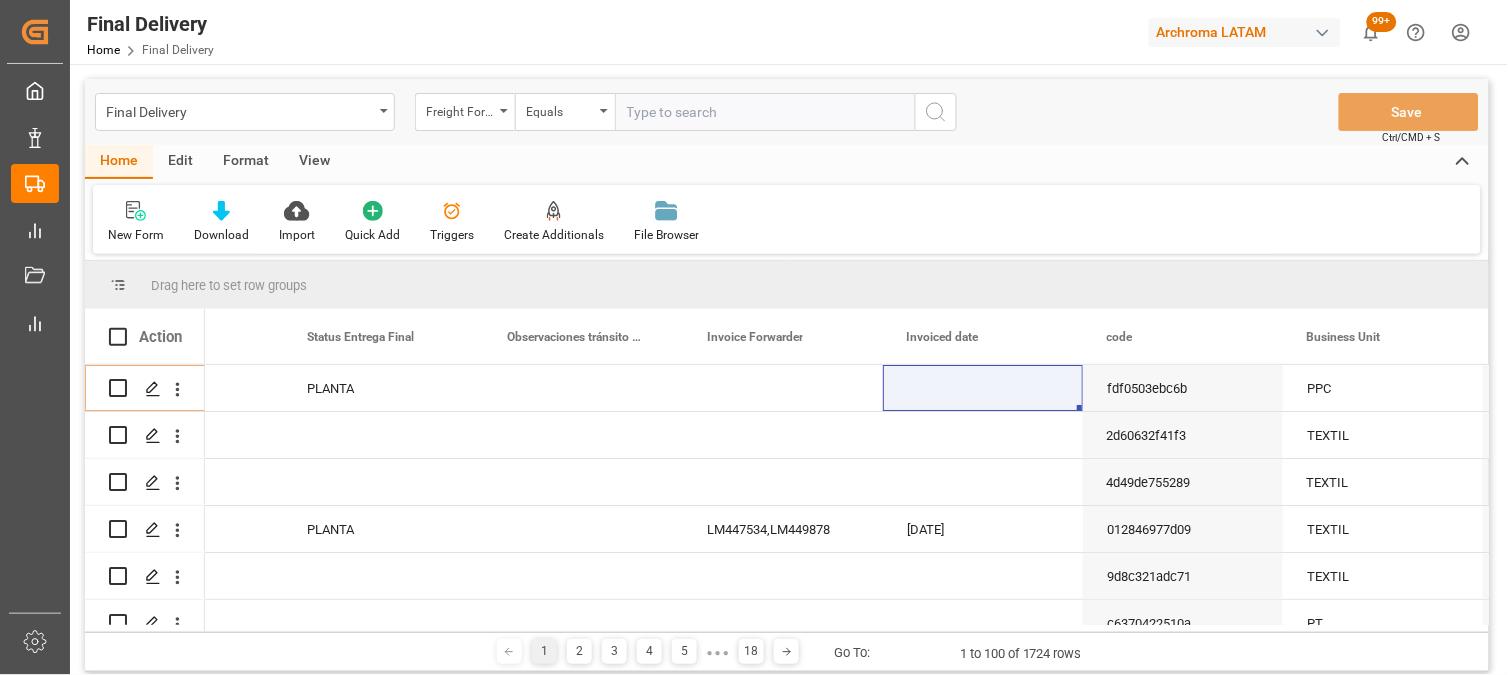 click at bounding box center [765, 112] 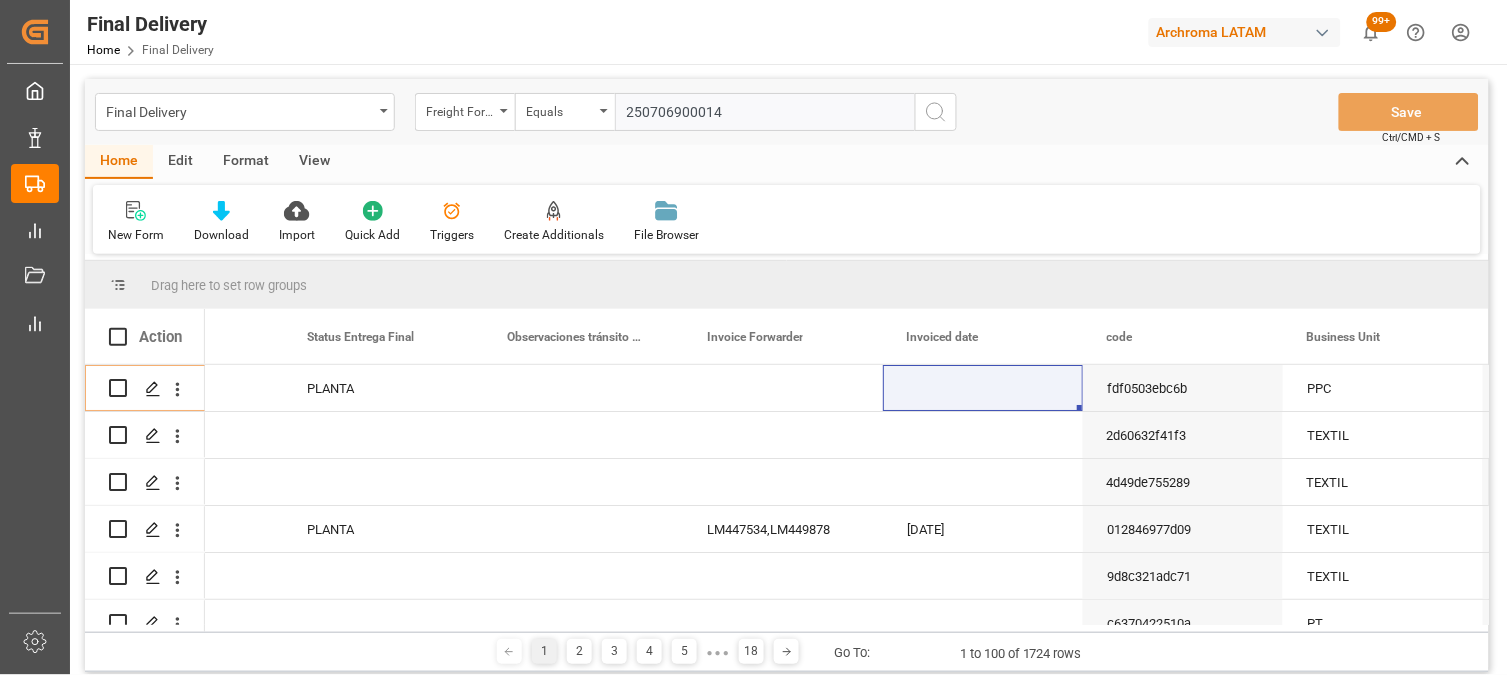 type 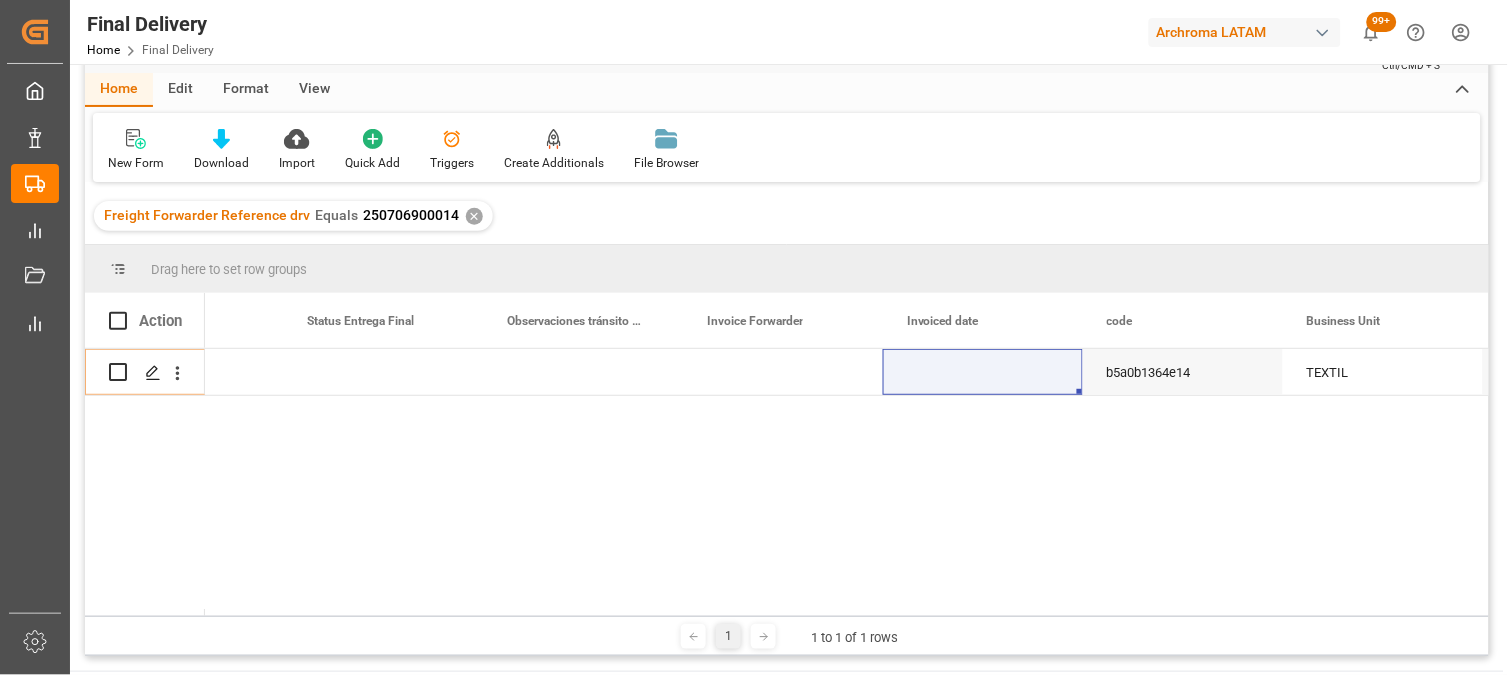scroll, scrollTop: 111, scrollLeft: 0, axis: vertical 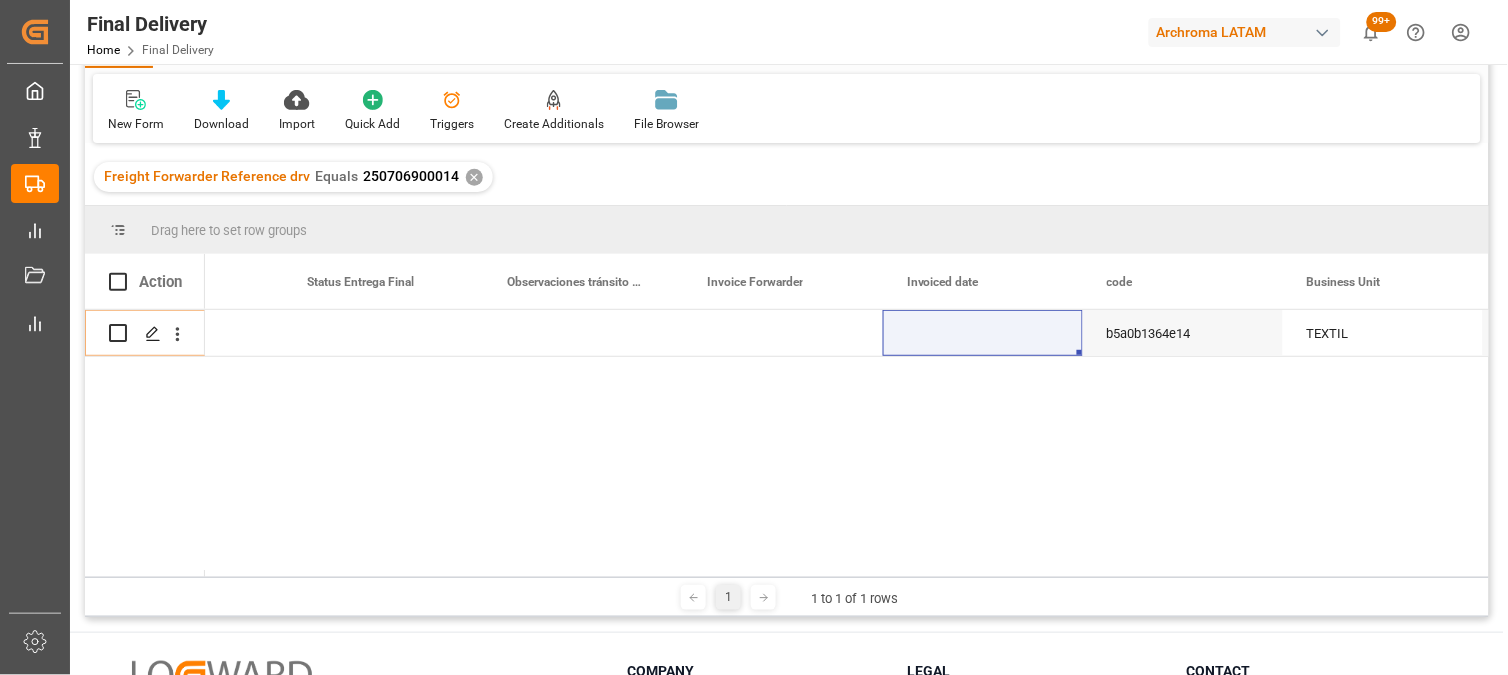drag, startPoint x: 436, startPoint y: 570, endPoint x: 237, endPoint y: 567, distance: 199.02261 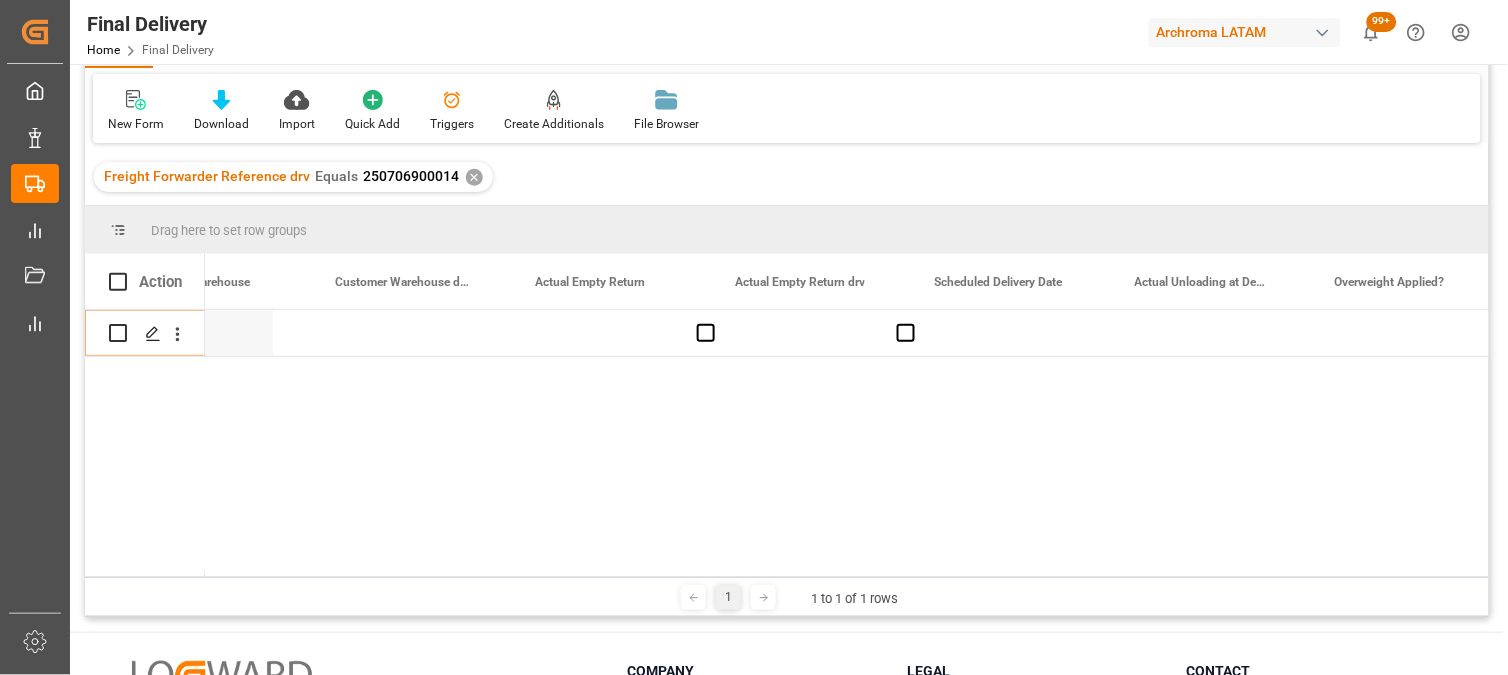 scroll, scrollTop: 0, scrollLeft: 3358, axis: horizontal 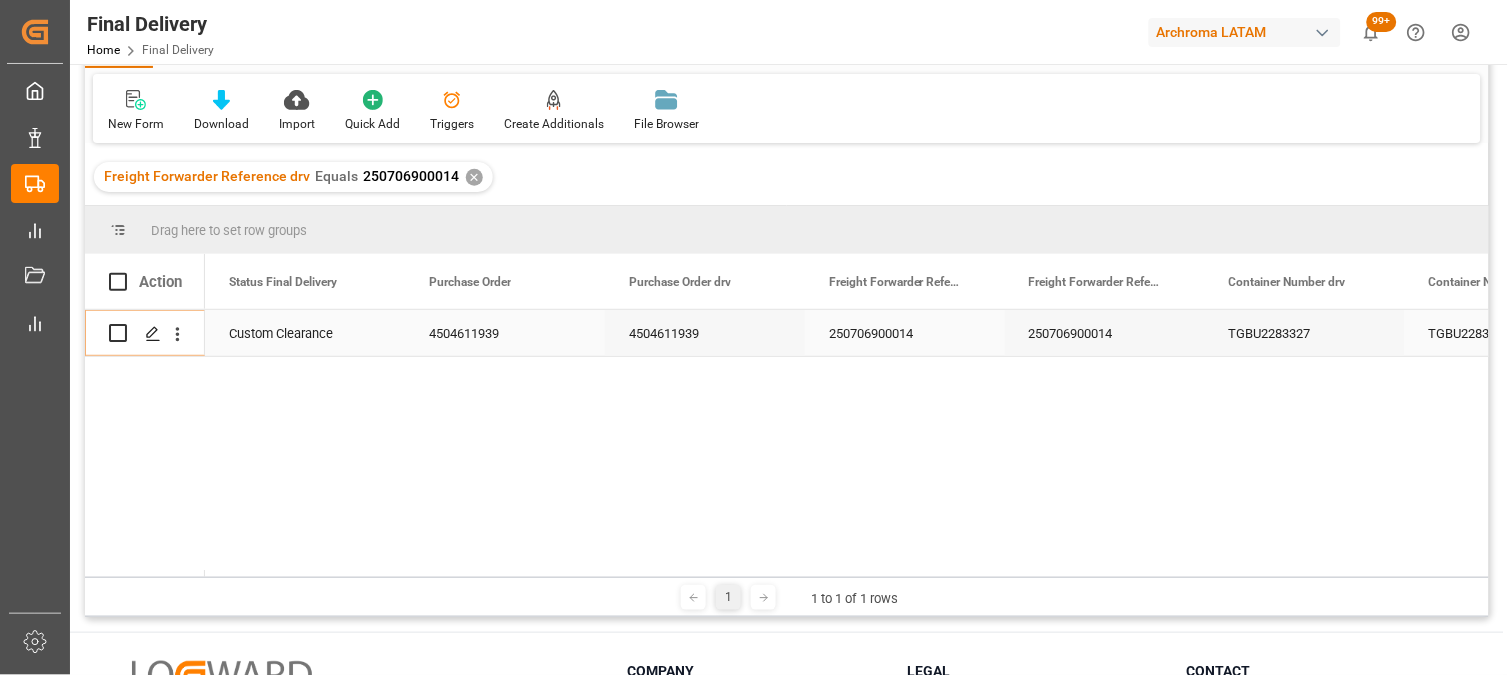 click on "250706900014" at bounding box center [1105, 333] 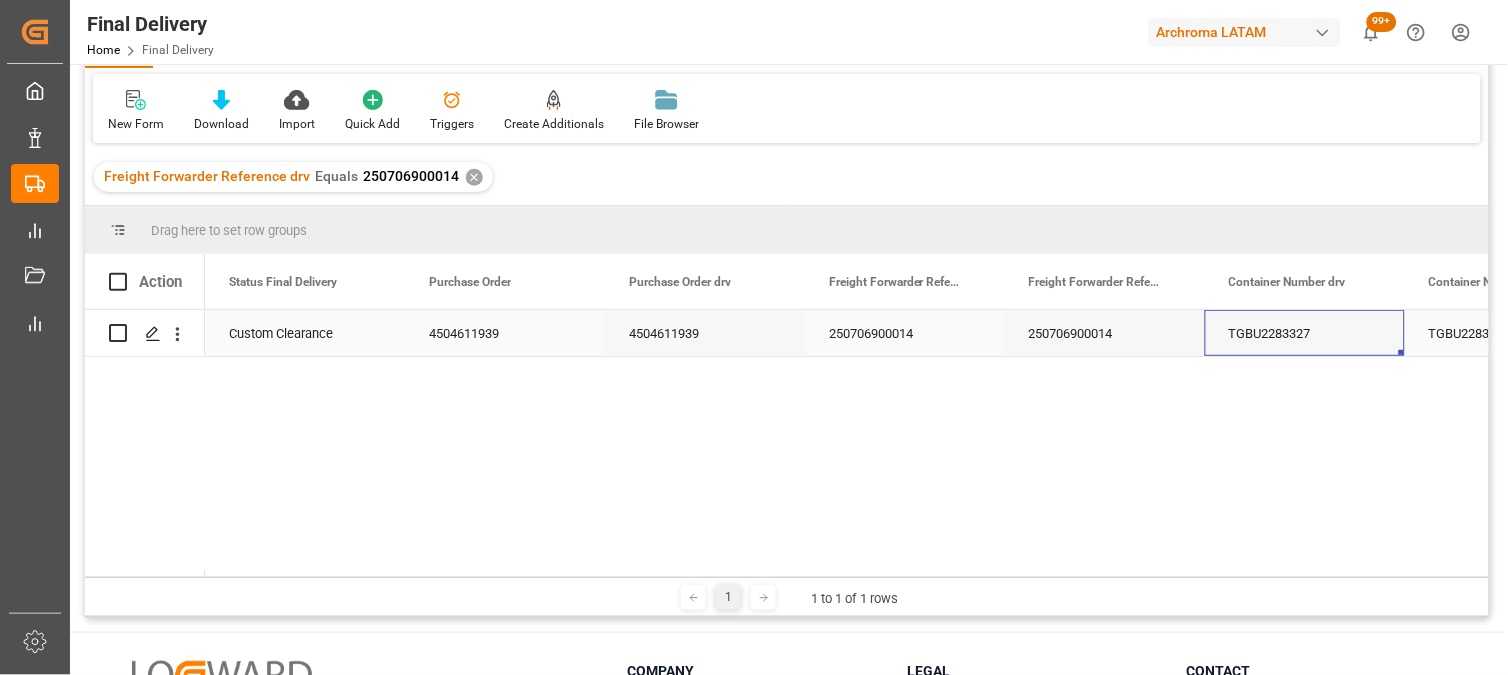 scroll, scrollTop: 0, scrollLeft: 122, axis: horizontal 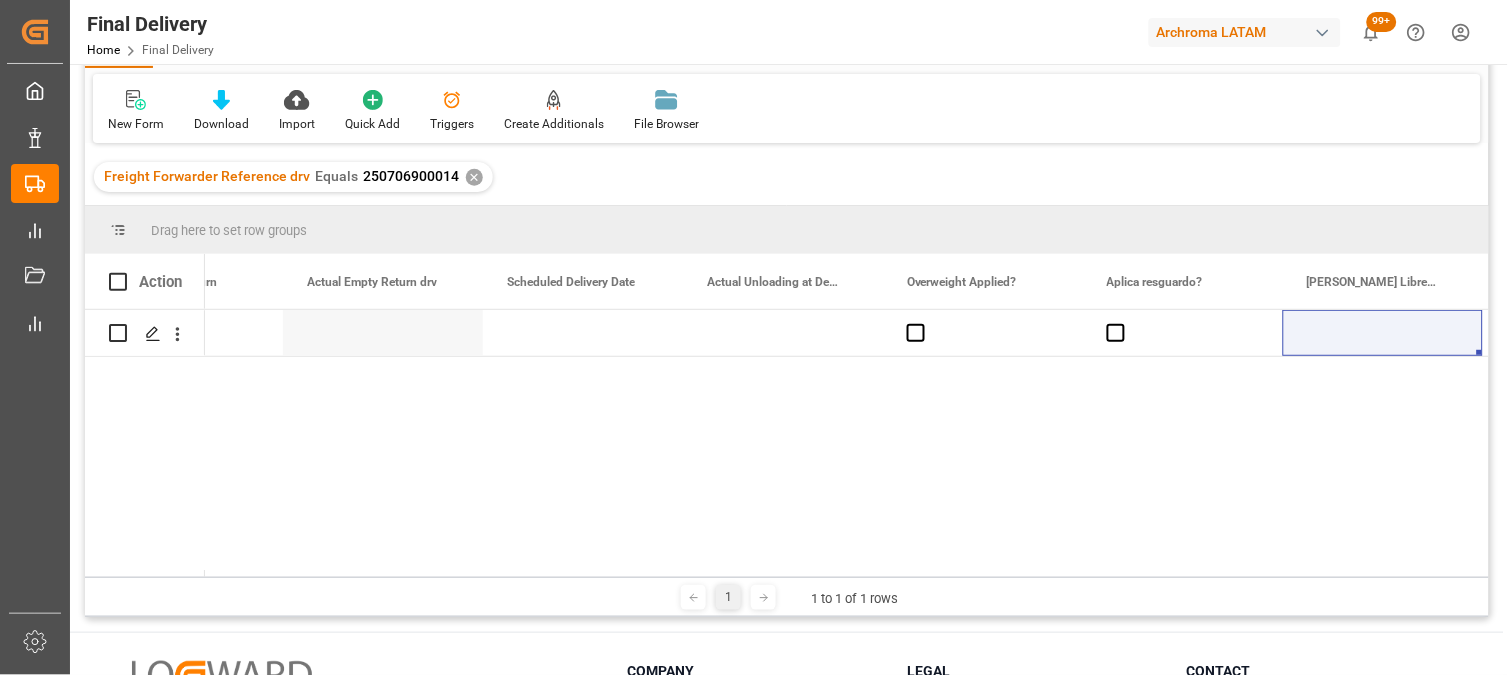 click on "ARCHROMA [GEOGRAPHIC_DATA] S DE RL DE CV ([GEOGRAPHIC_DATA][PERSON_NAME])" at bounding box center (847, 443) 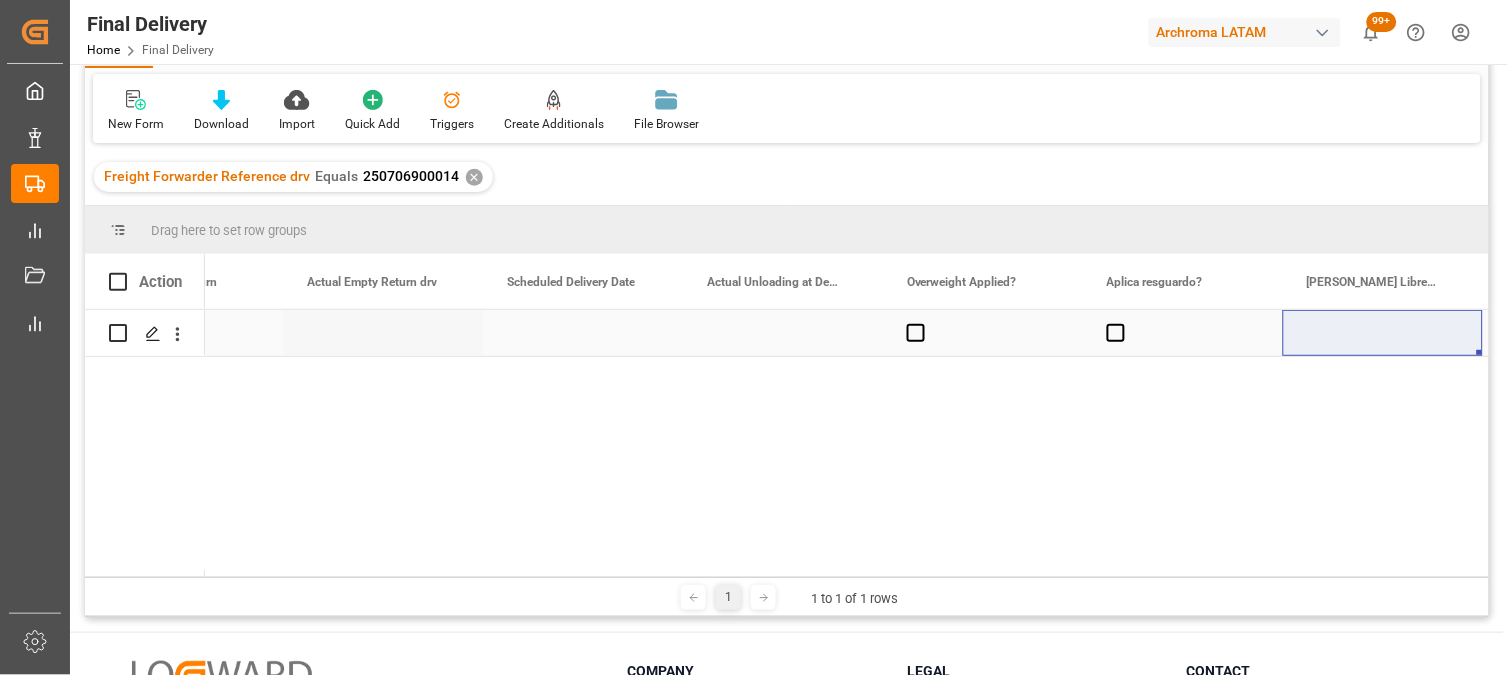 click at bounding box center [783, 333] 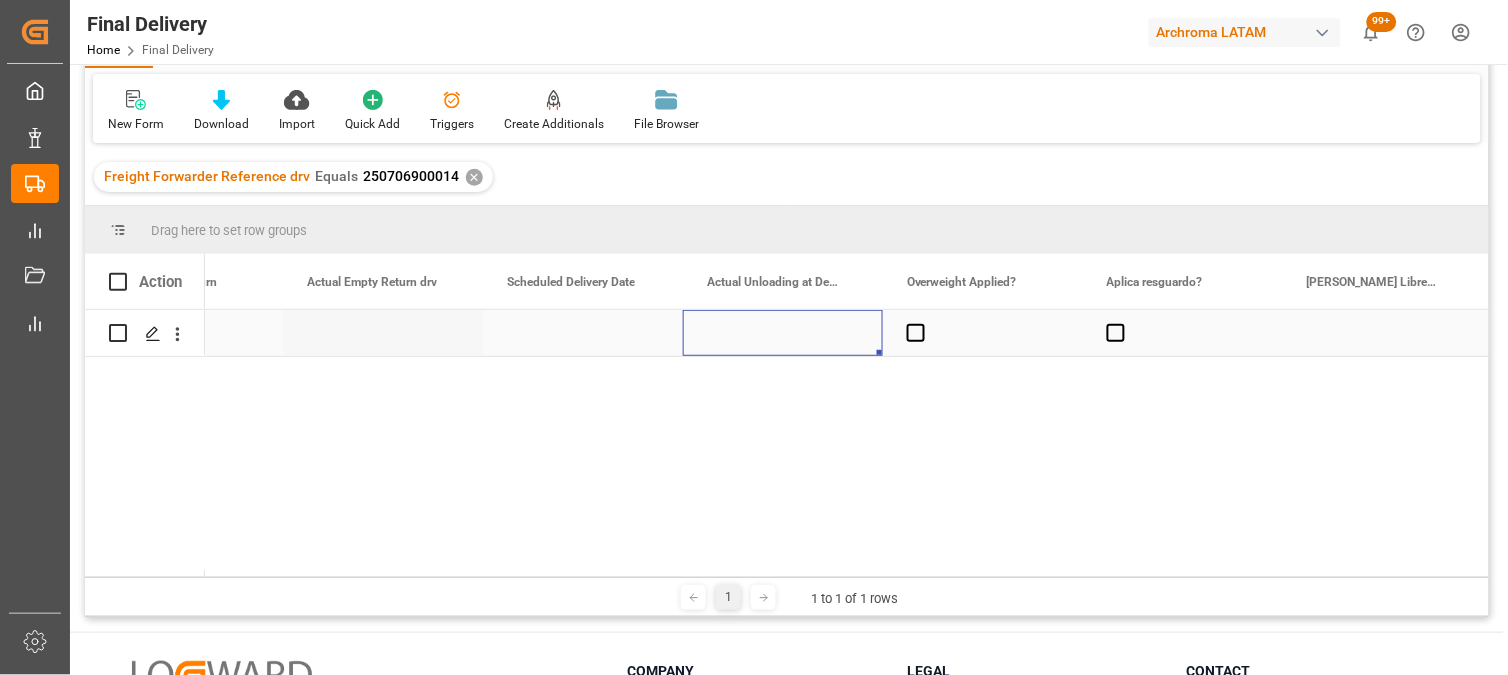 click at bounding box center (783, 333) 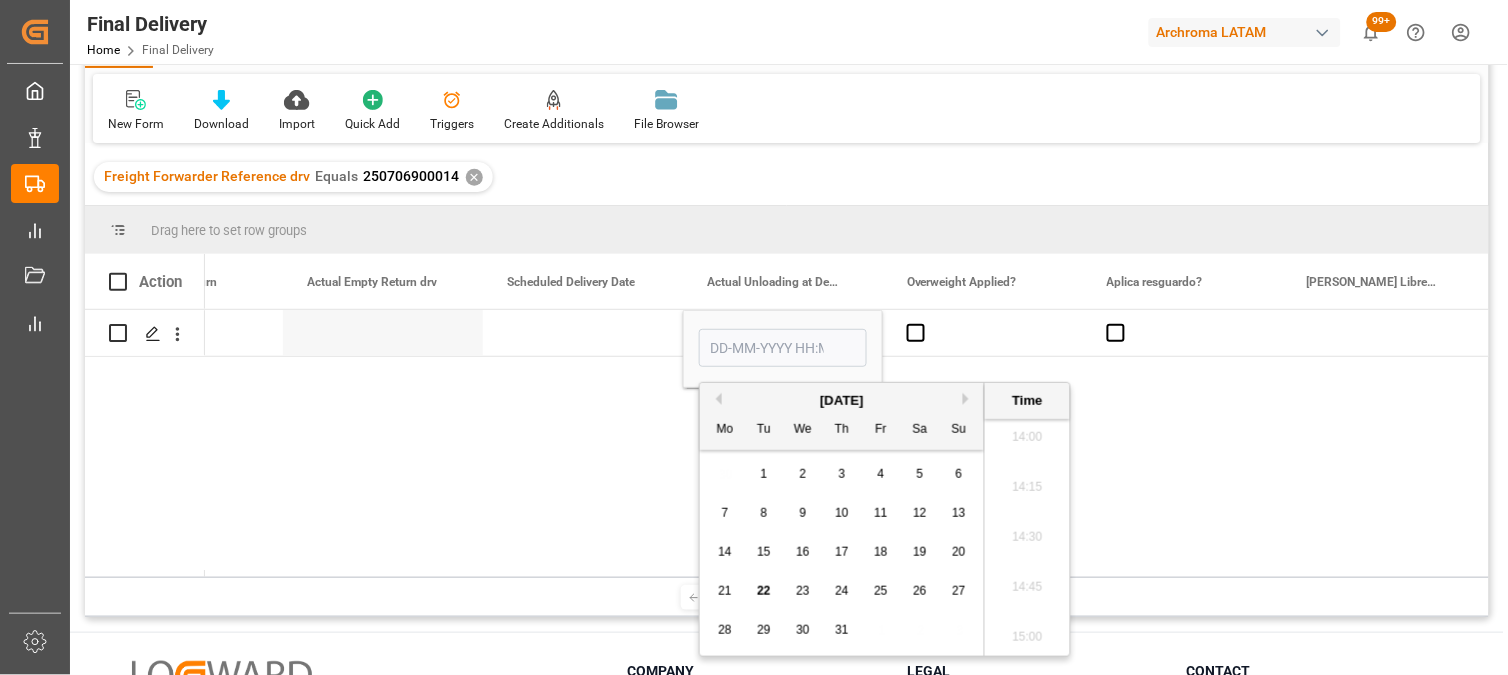 click on "22" at bounding box center (763, 591) 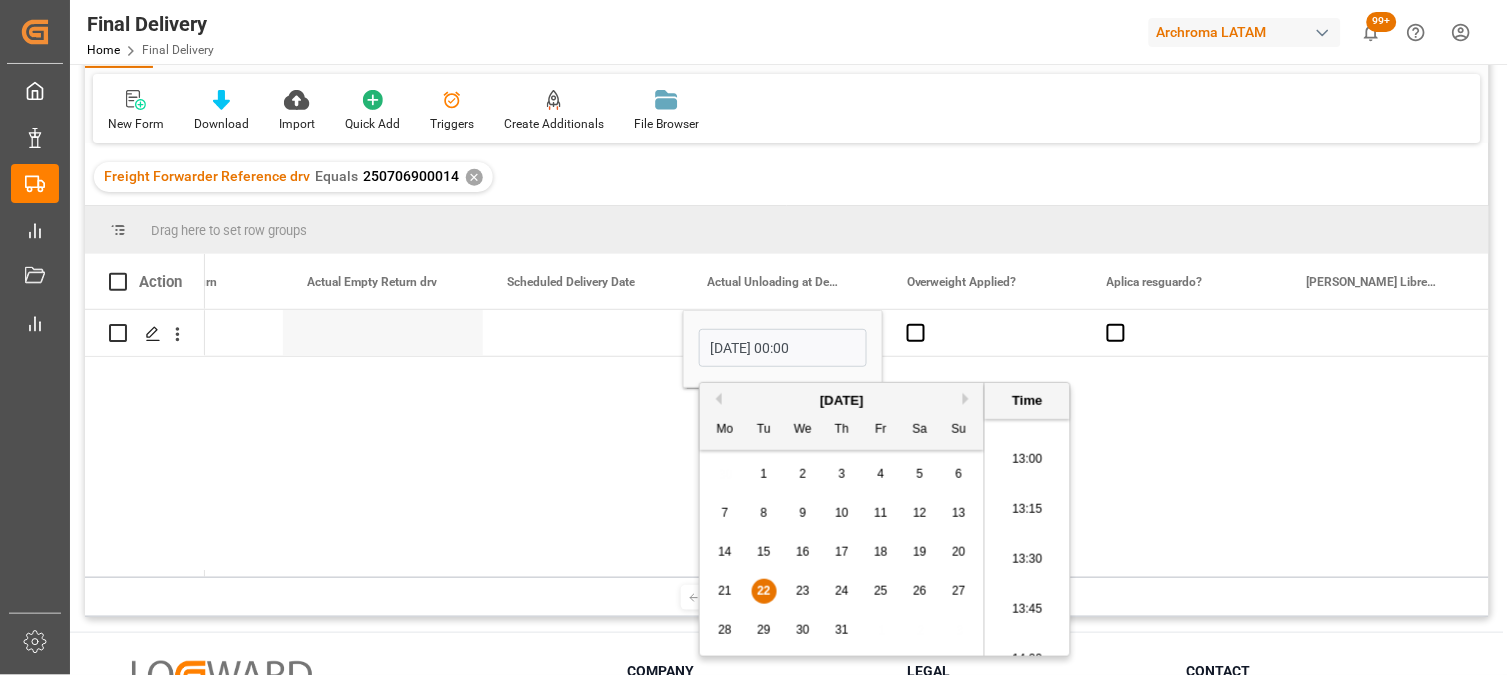 click on "13:00" at bounding box center (1027, 460) 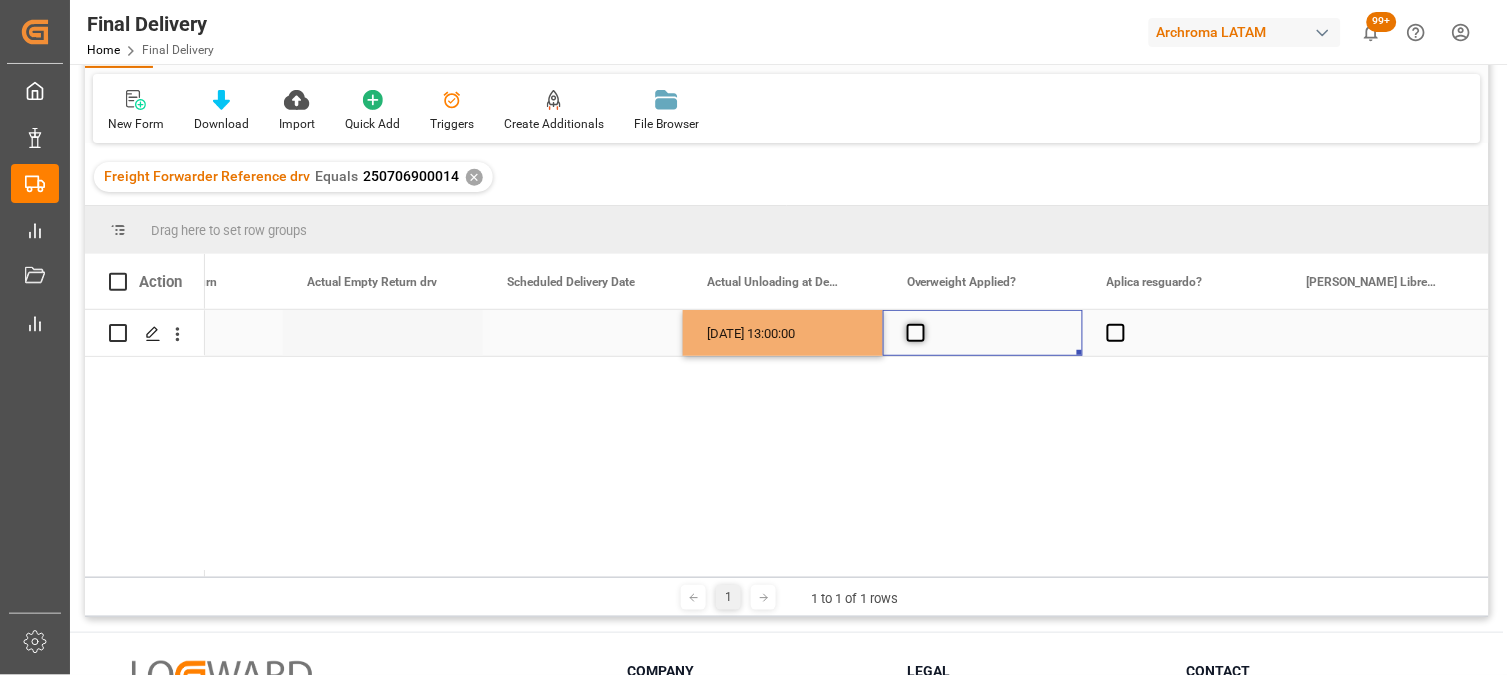 click at bounding box center [916, 333] 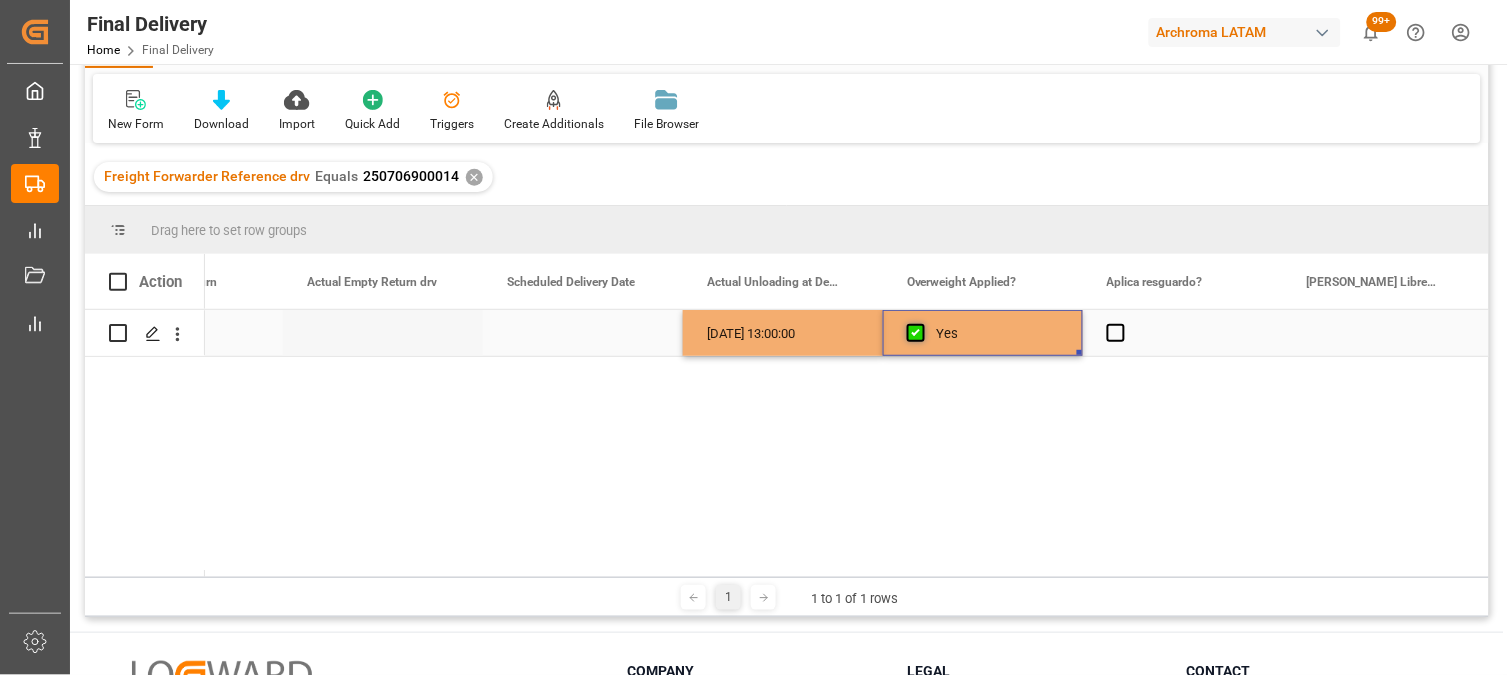 click at bounding box center [916, 333] 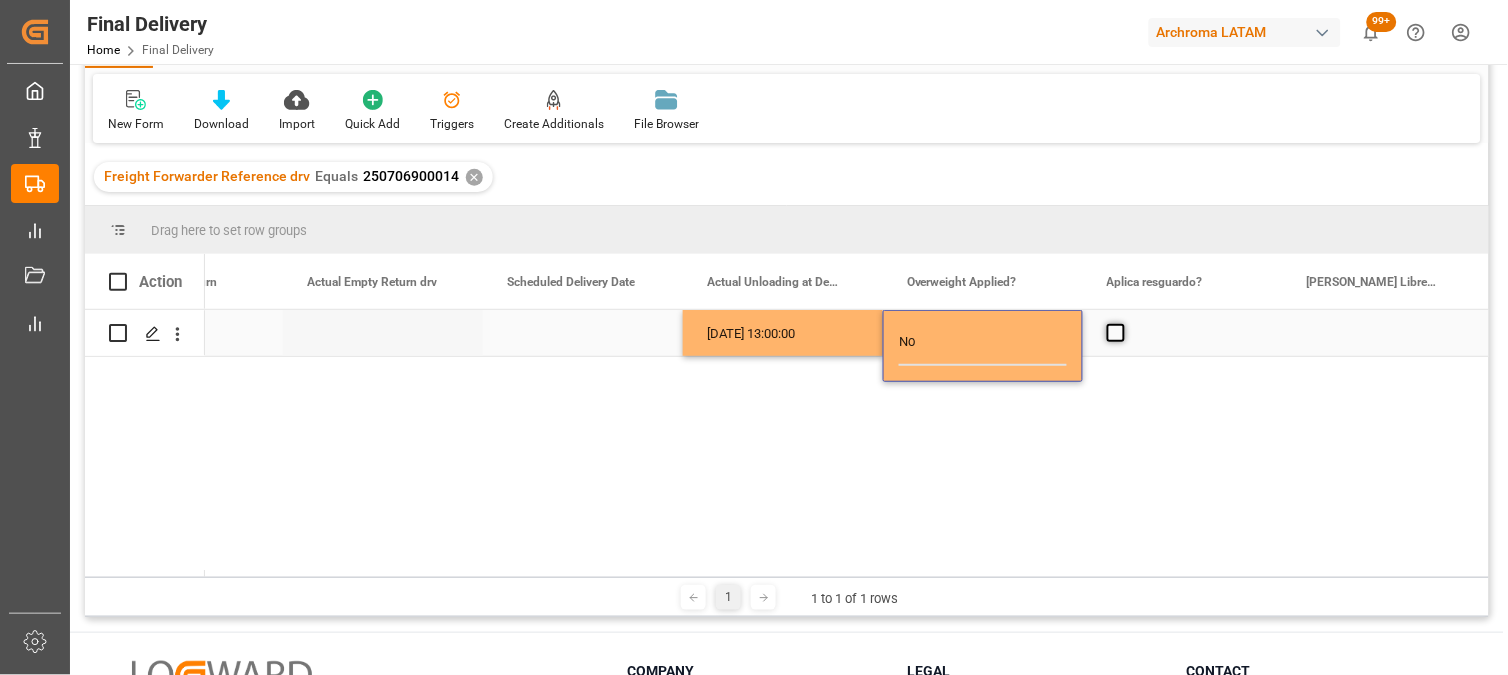 click at bounding box center [1116, 333] 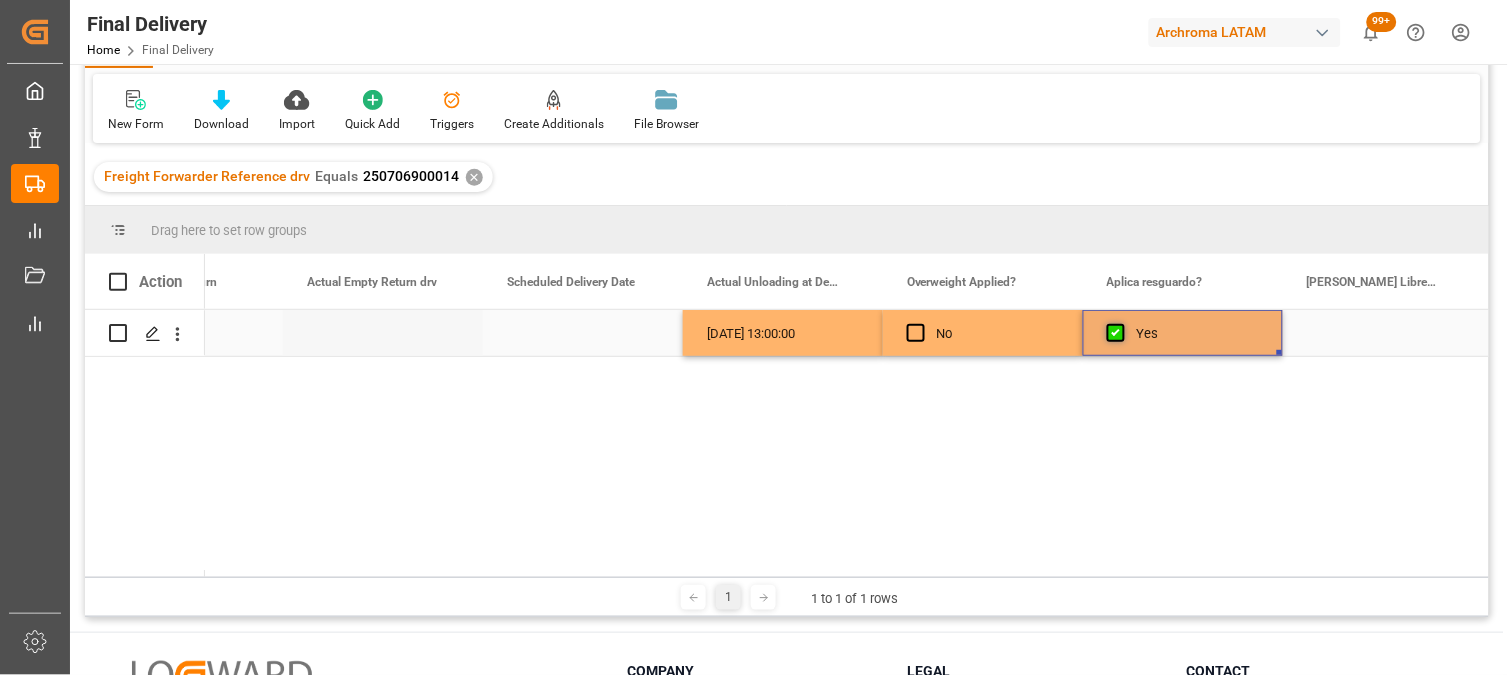 click at bounding box center (1116, 333) 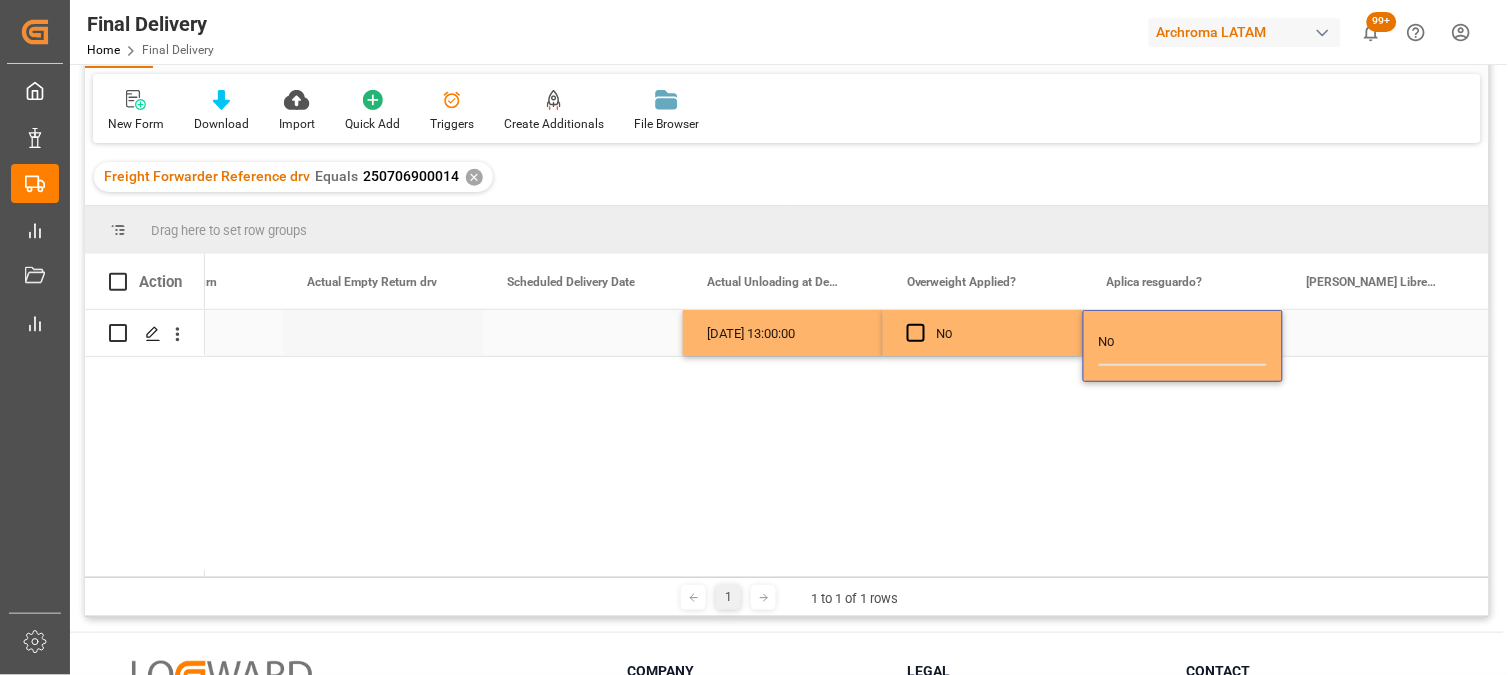 click at bounding box center [1383, 333] 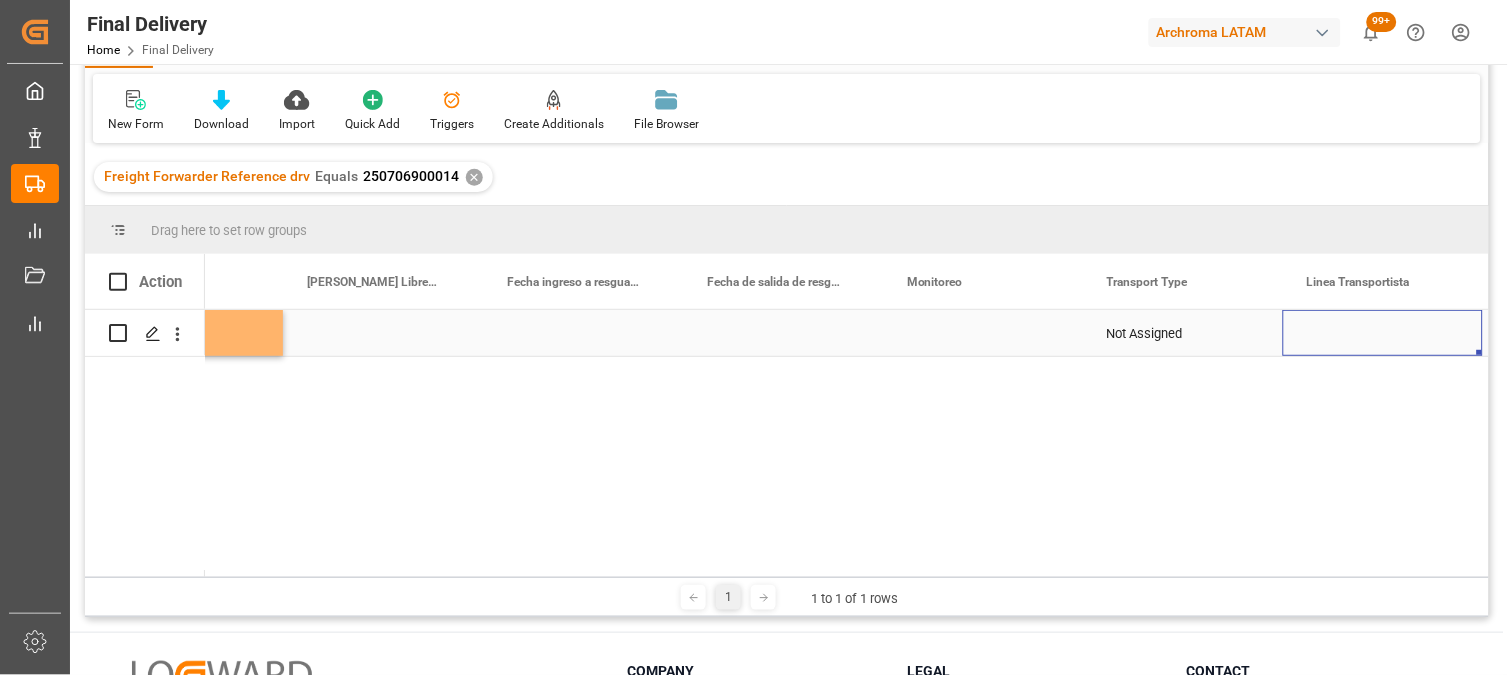 click at bounding box center [983, 333] 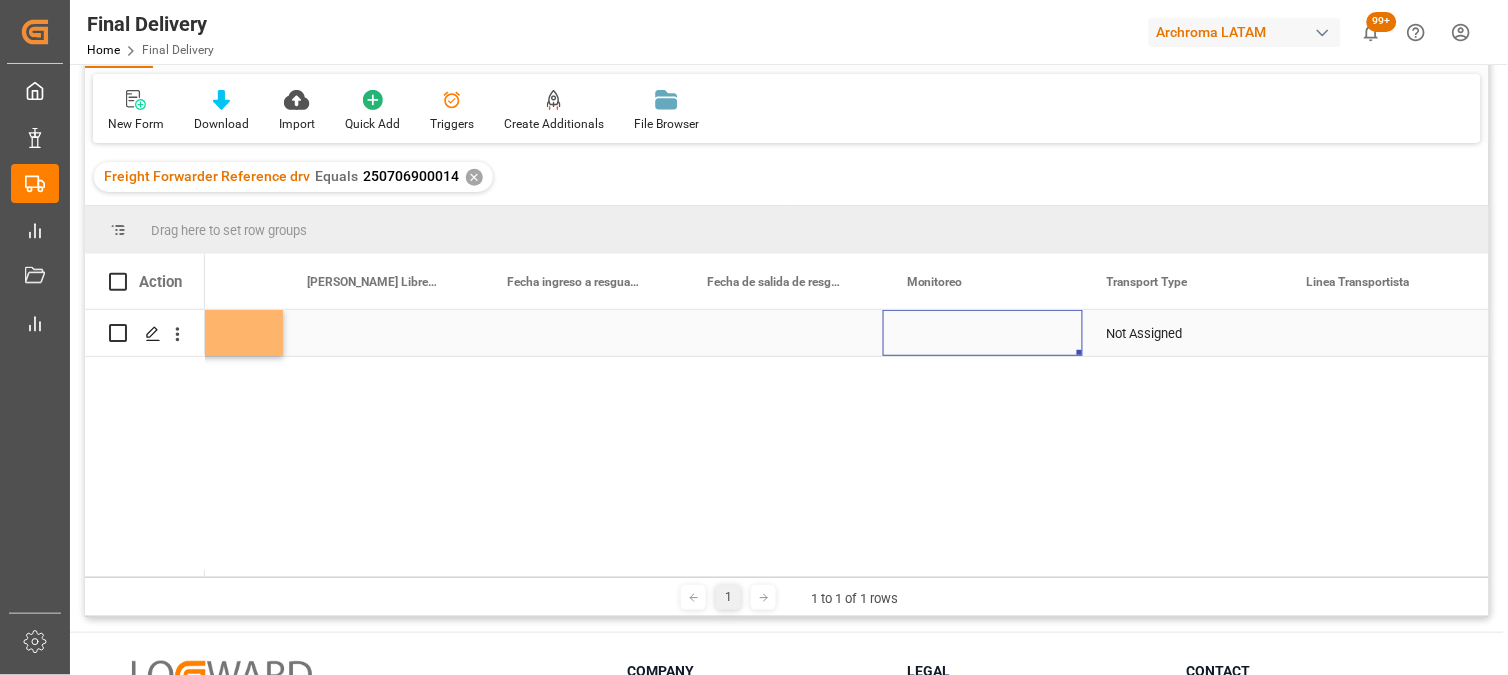 click at bounding box center (983, 333) 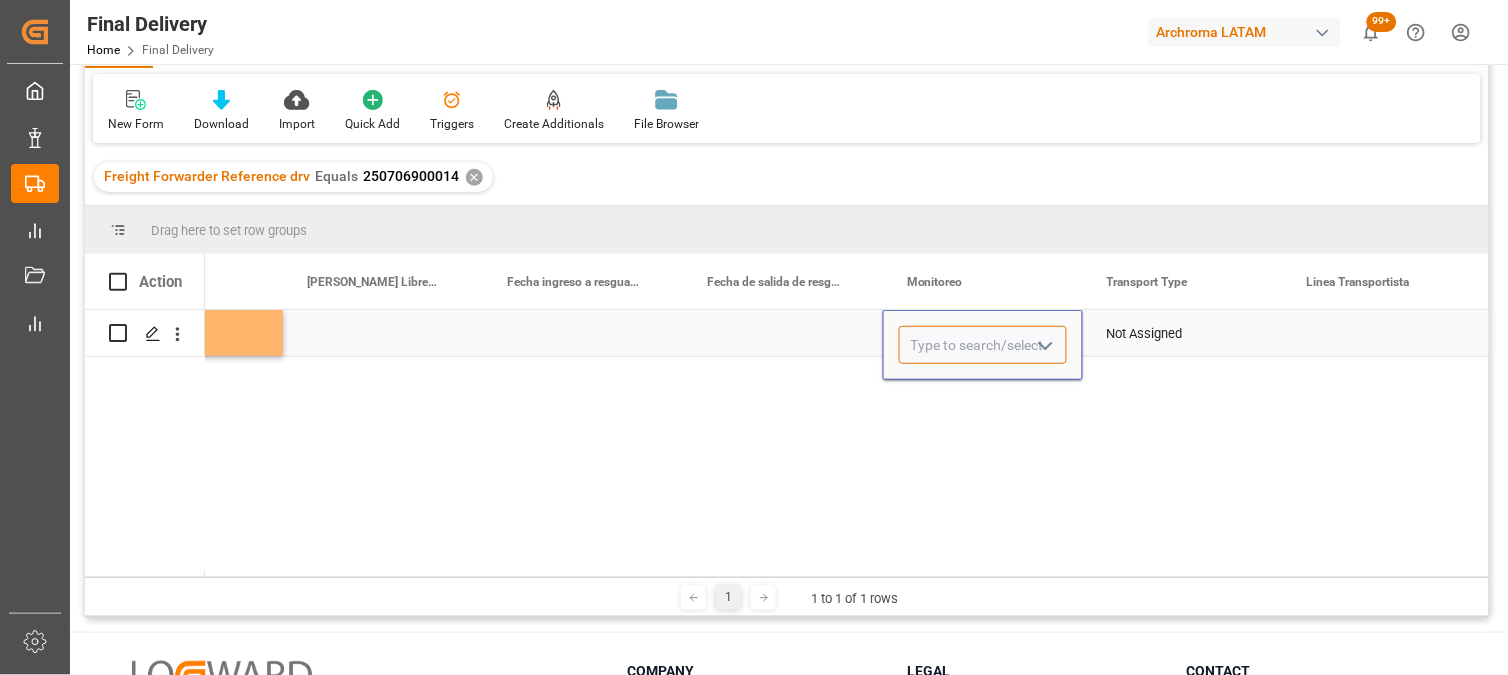 click at bounding box center (983, 345) 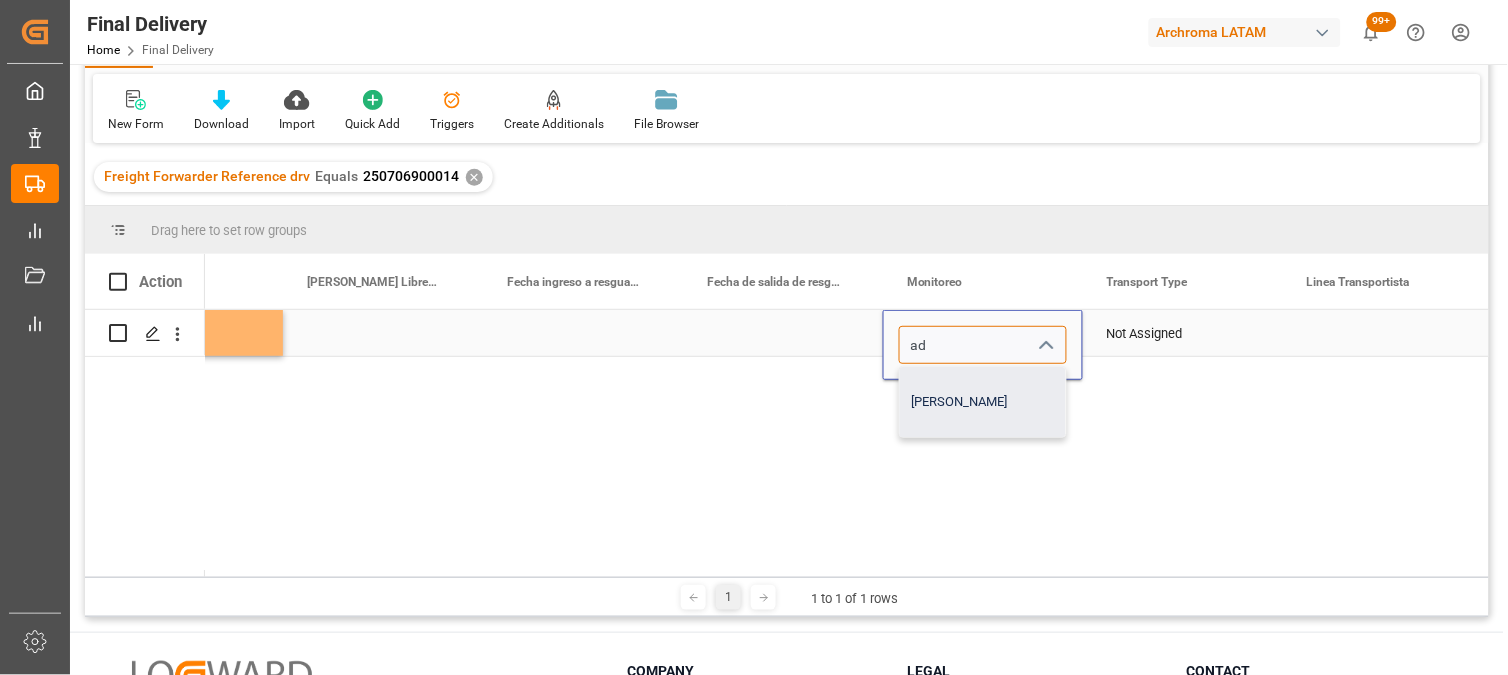 click on "[PERSON_NAME]" at bounding box center [983, 402] 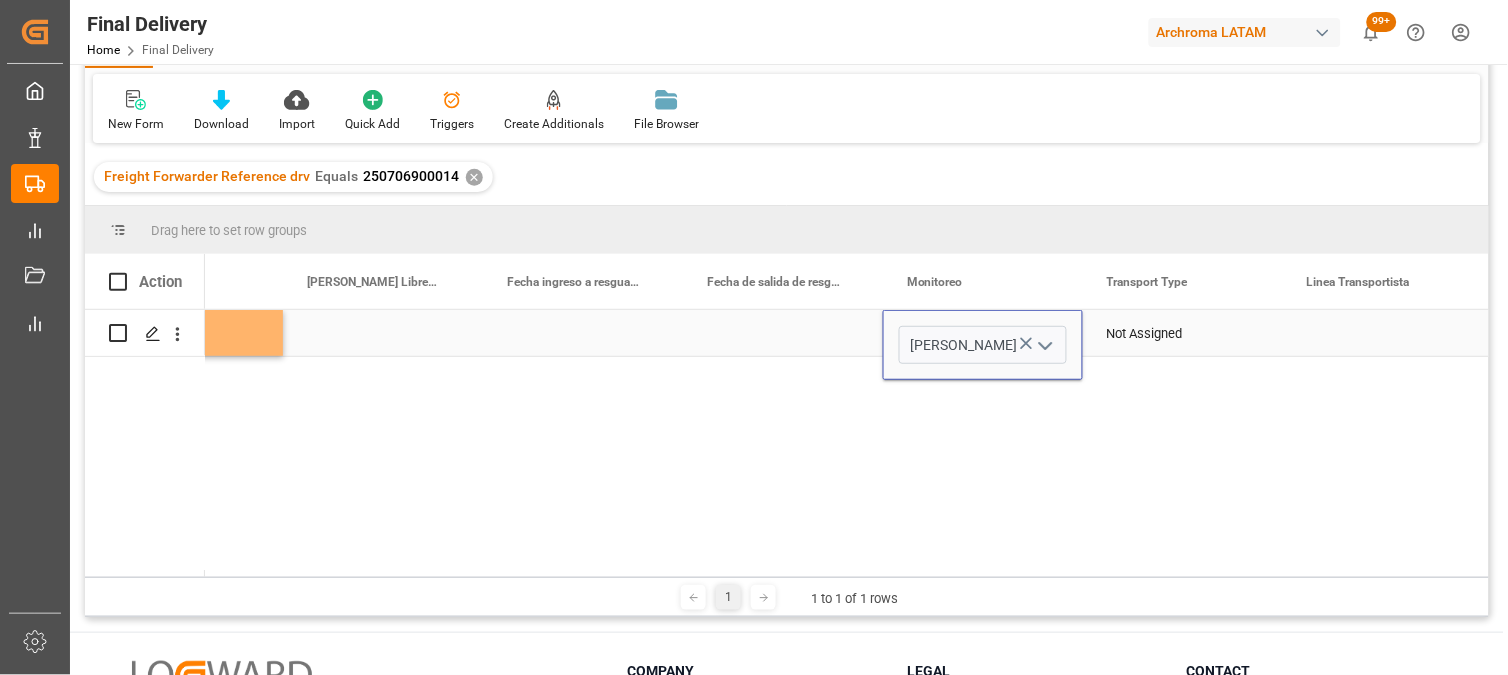click on "Not Assigned" at bounding box center [1183, 334] 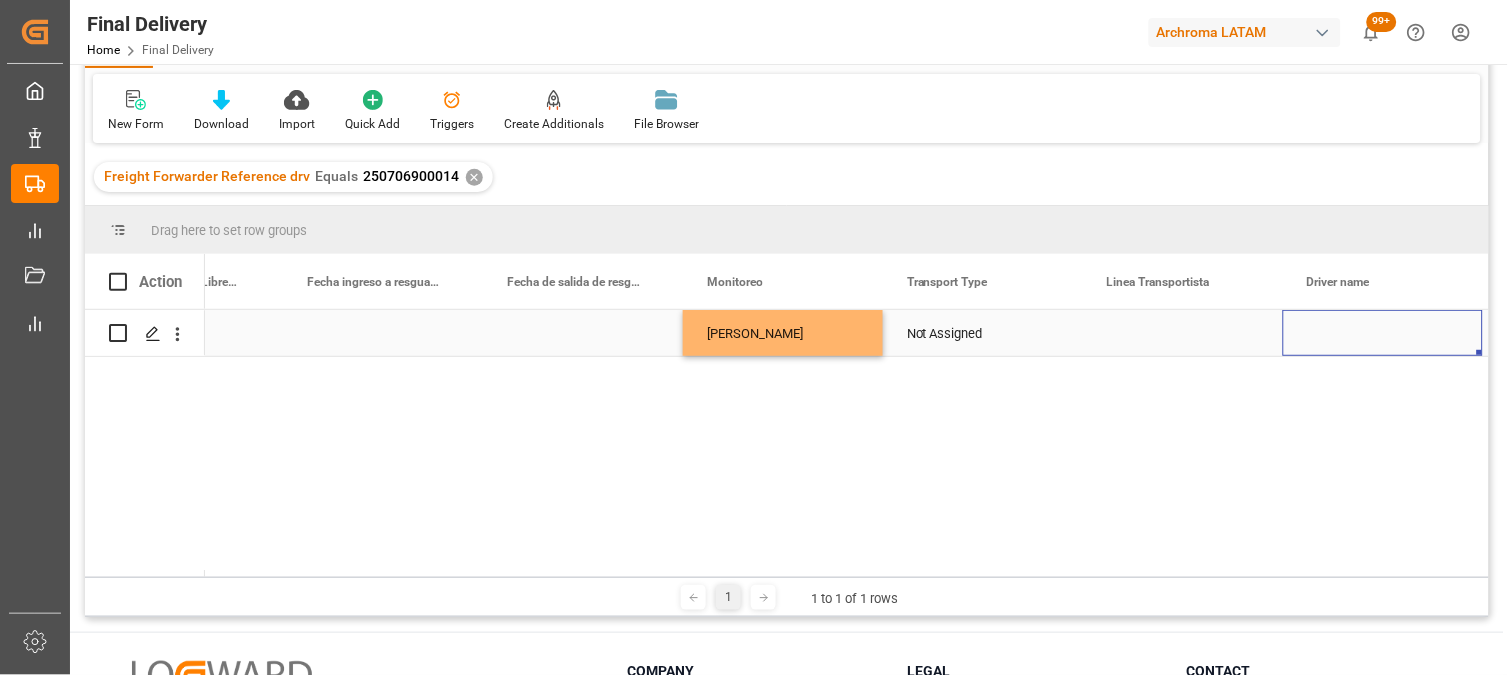 click on "Not Assigned" at bounding box center [983, 334] 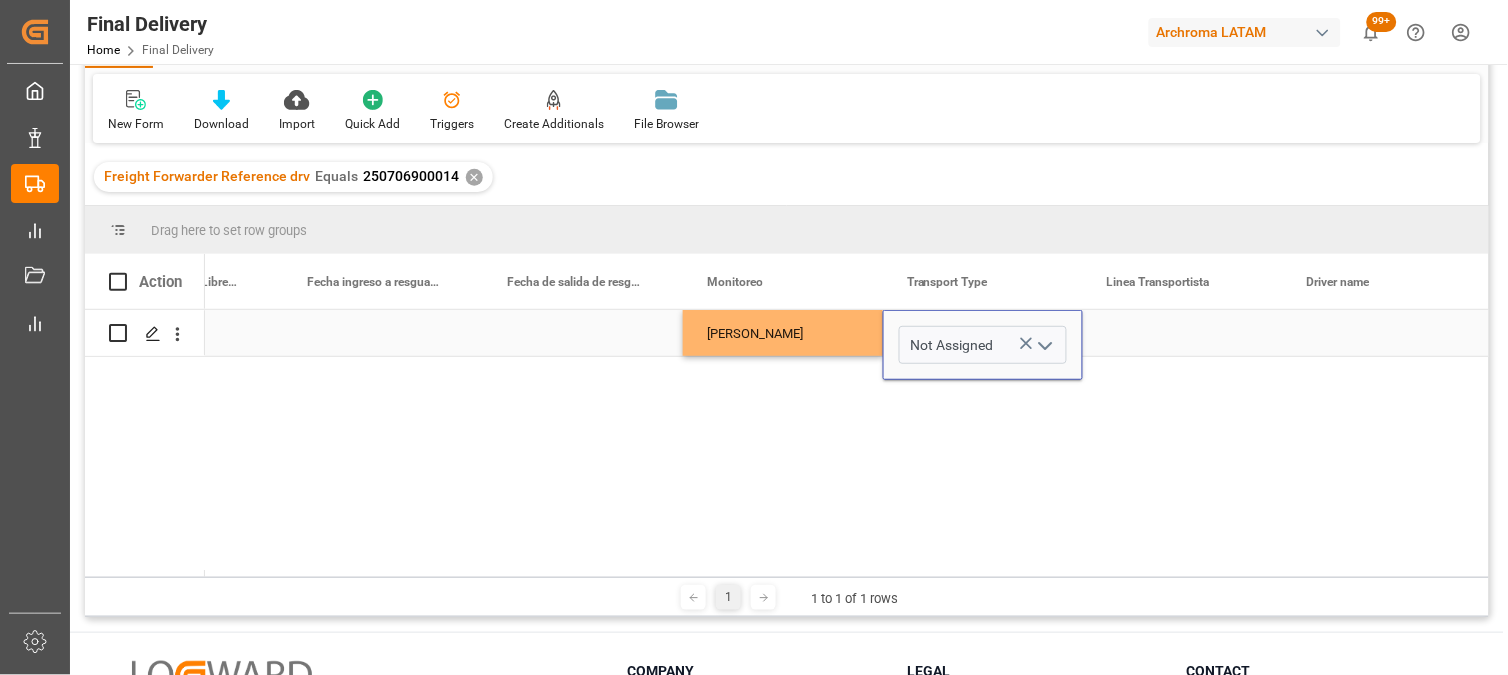 click 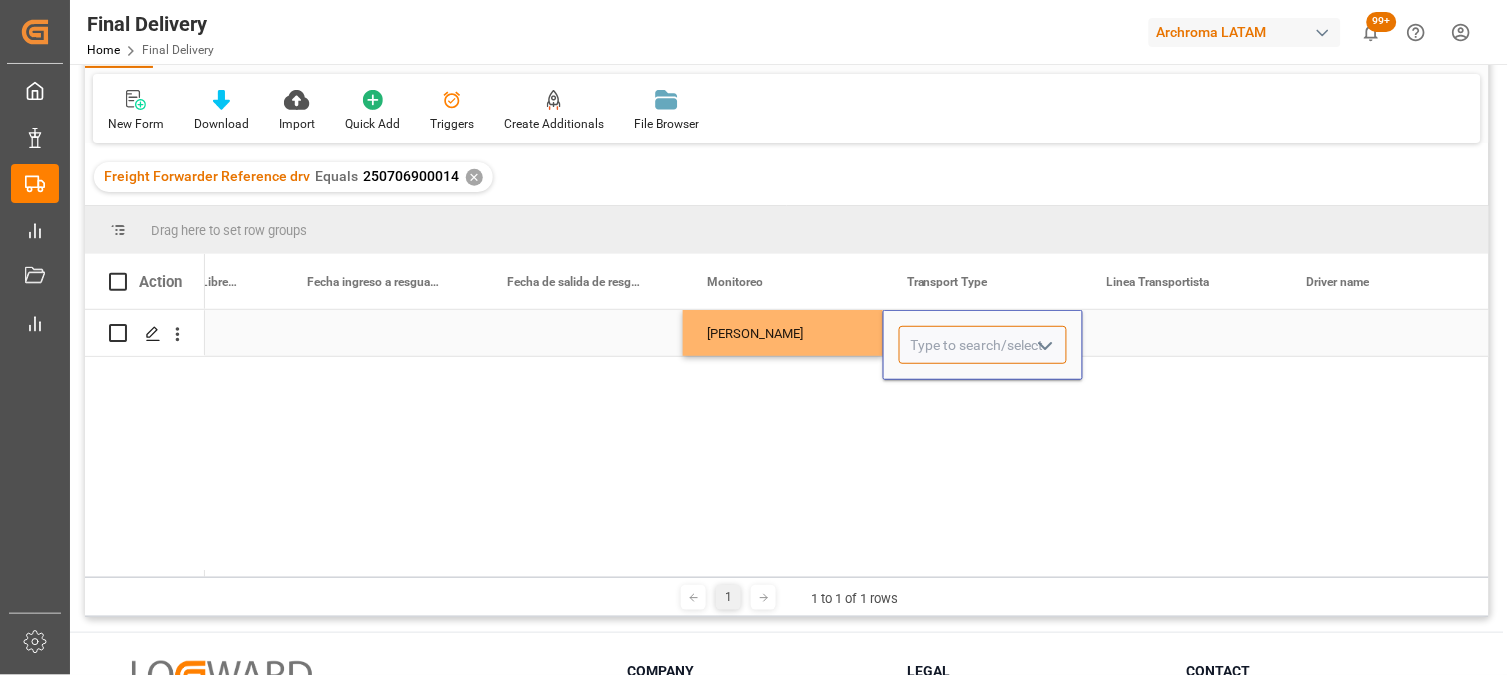 click at bounding box center [983, 345] 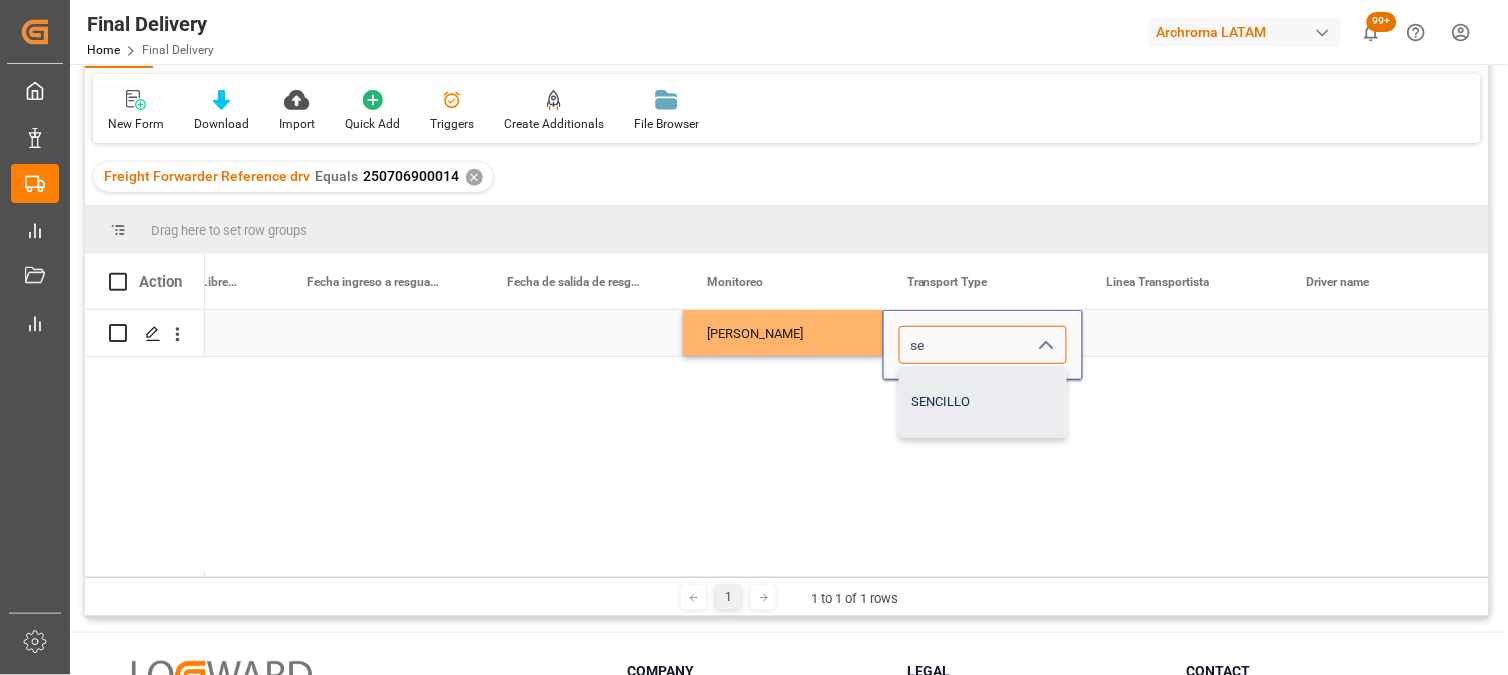 click on "SENCILLO" at bounding box center (983, 402) 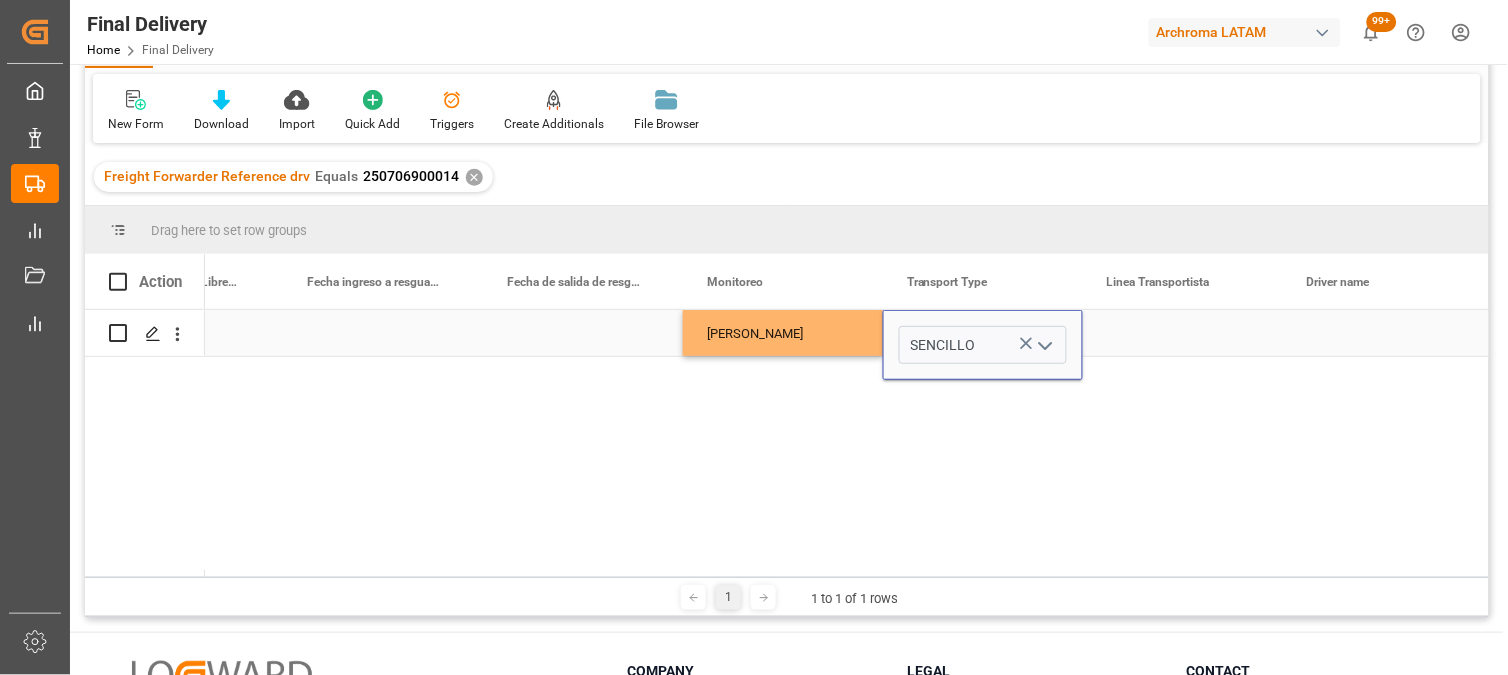 click at bounding box center (1183, 333) 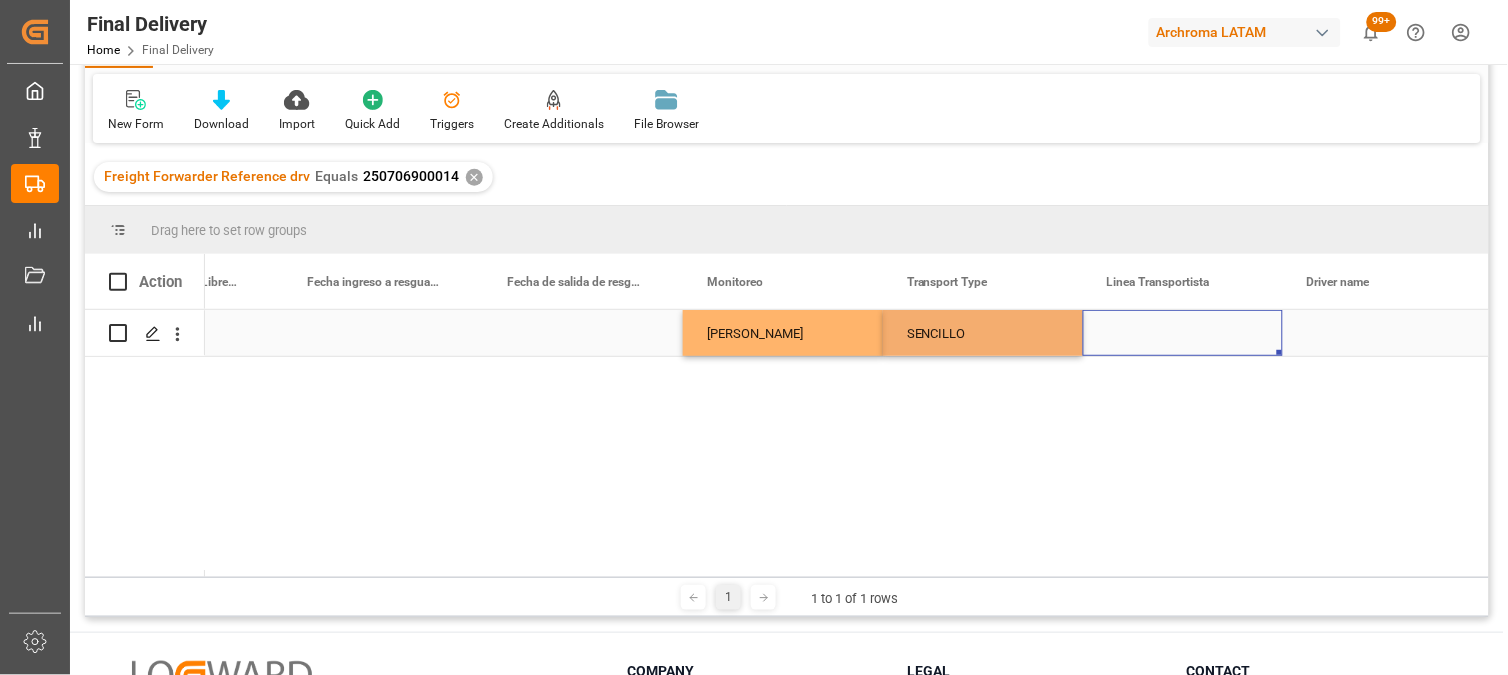 click at bounding box center (1183, 333) 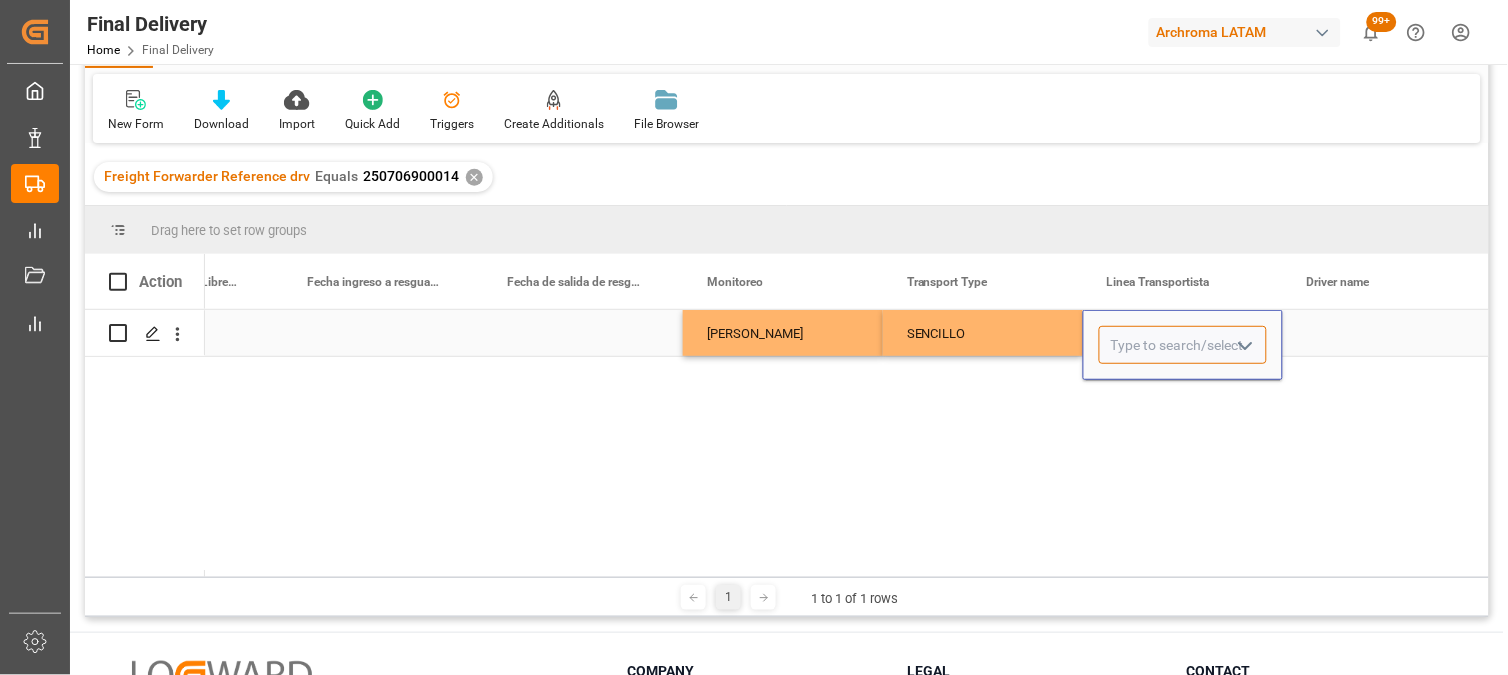 click at bounding box center (1183, 345) 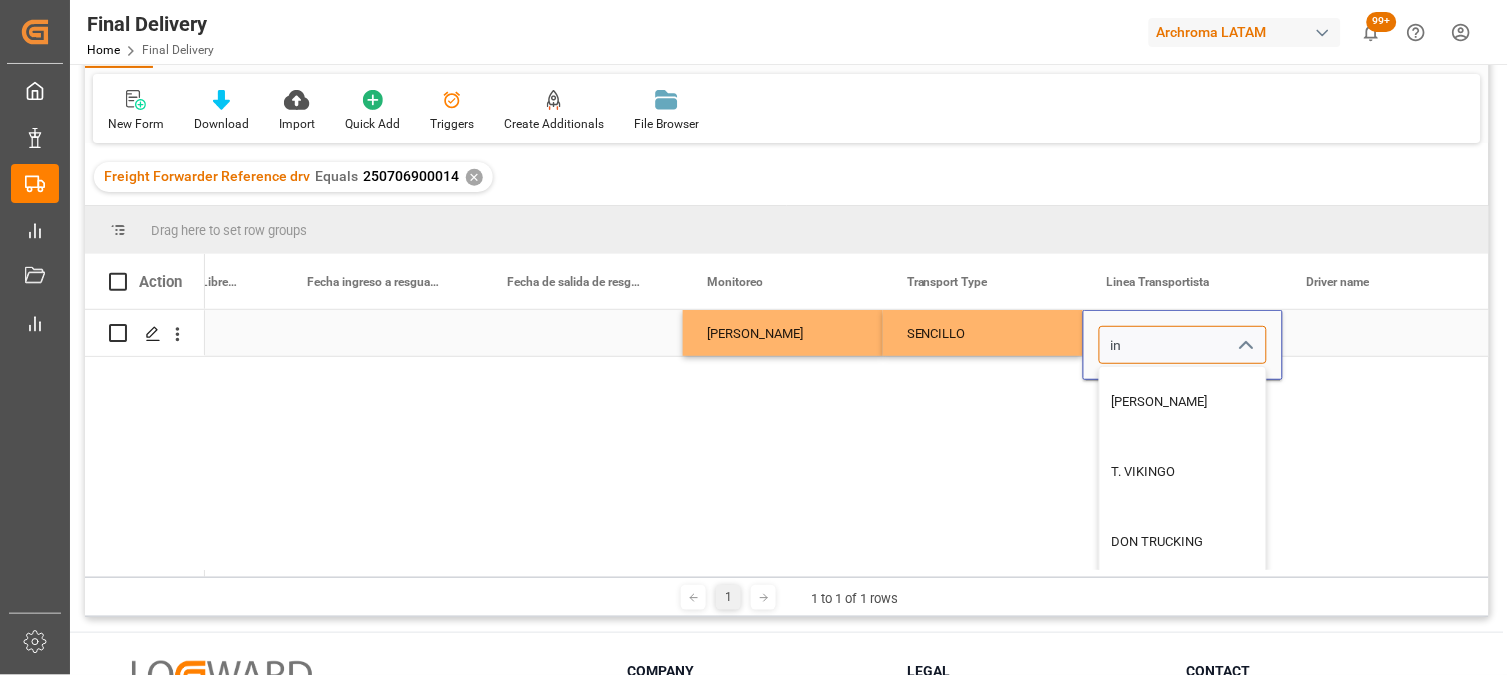 type on "i" 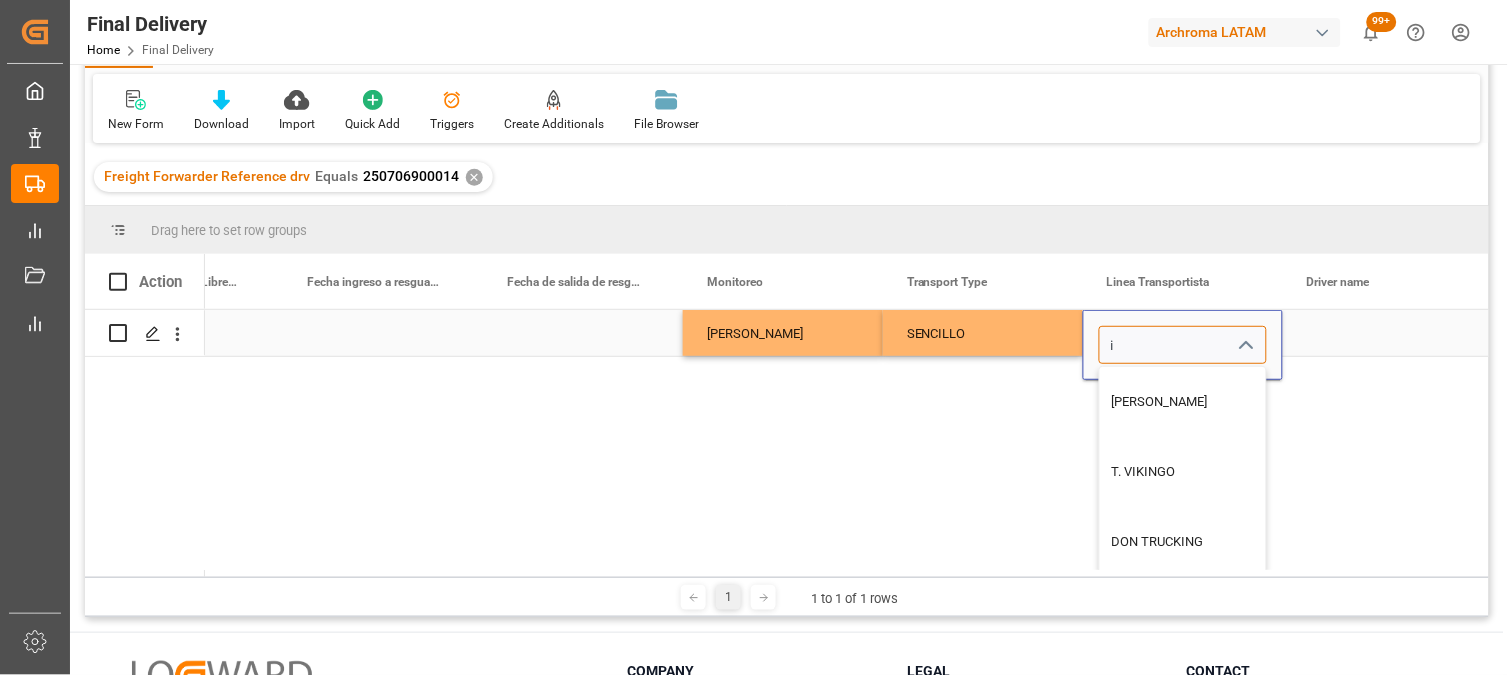type 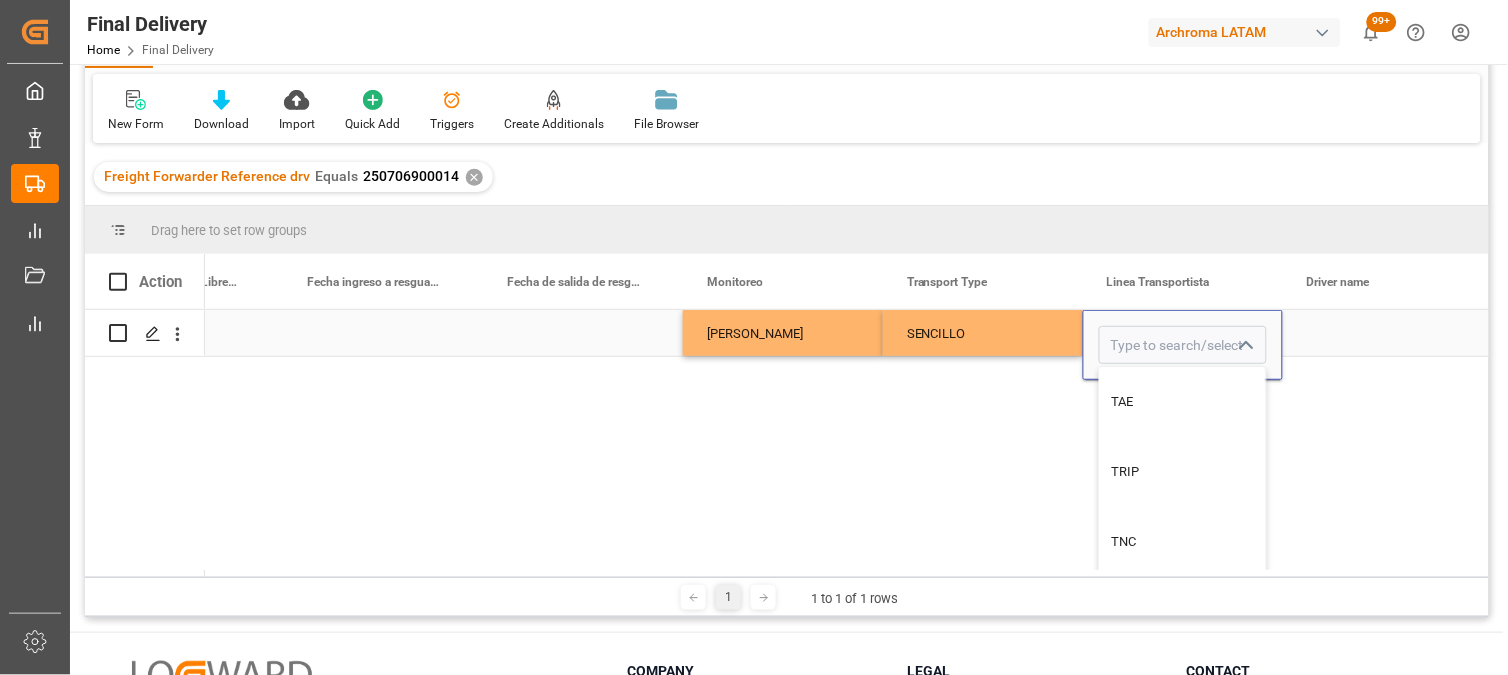 click at bounding box center [1383, 333] 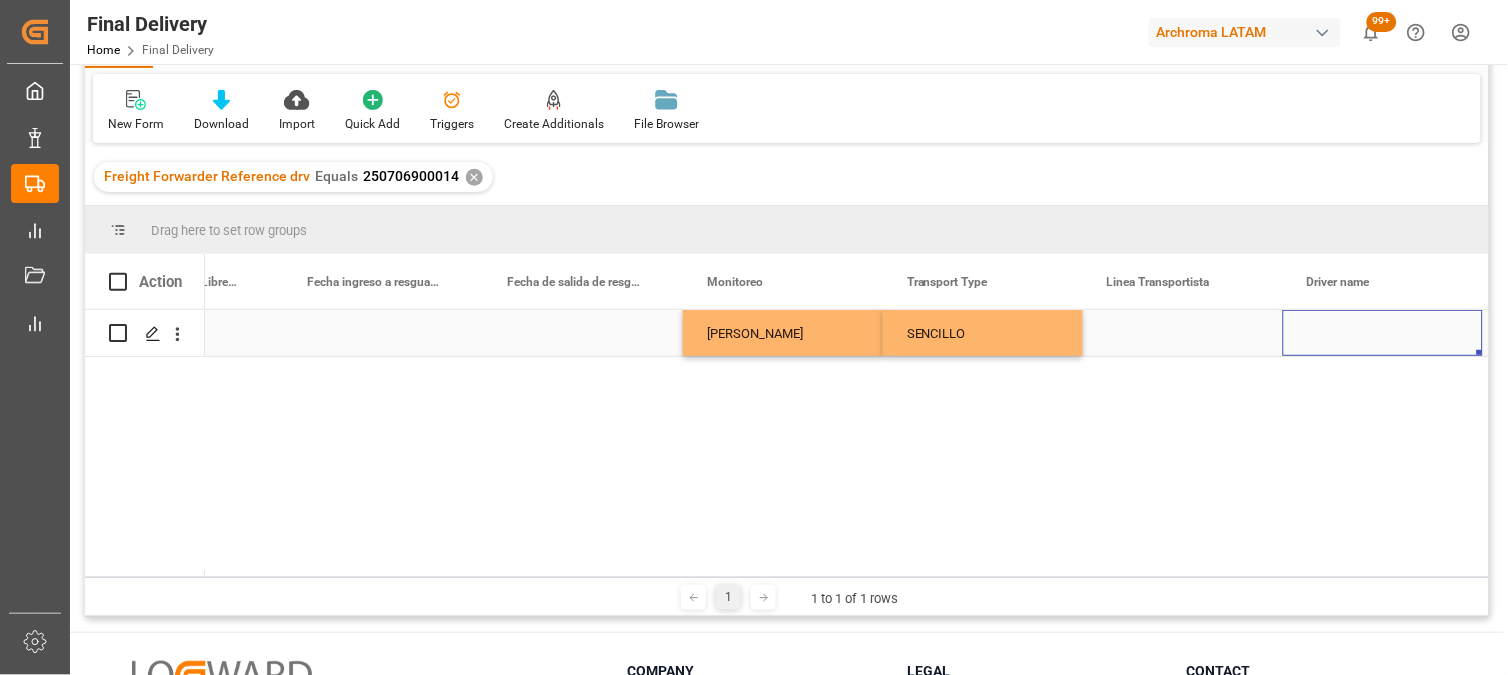 click at bounding box center (1383, 333) 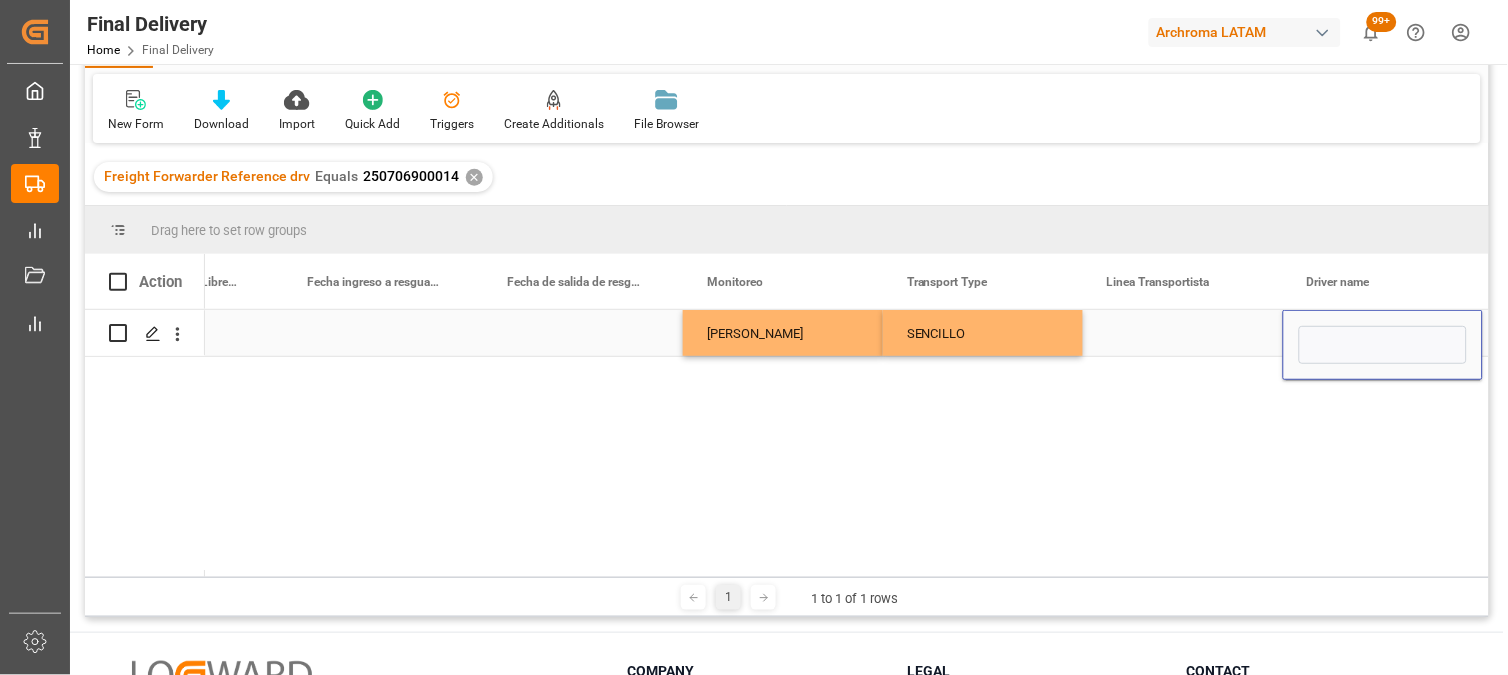 click at bounding box center [1383, 345] 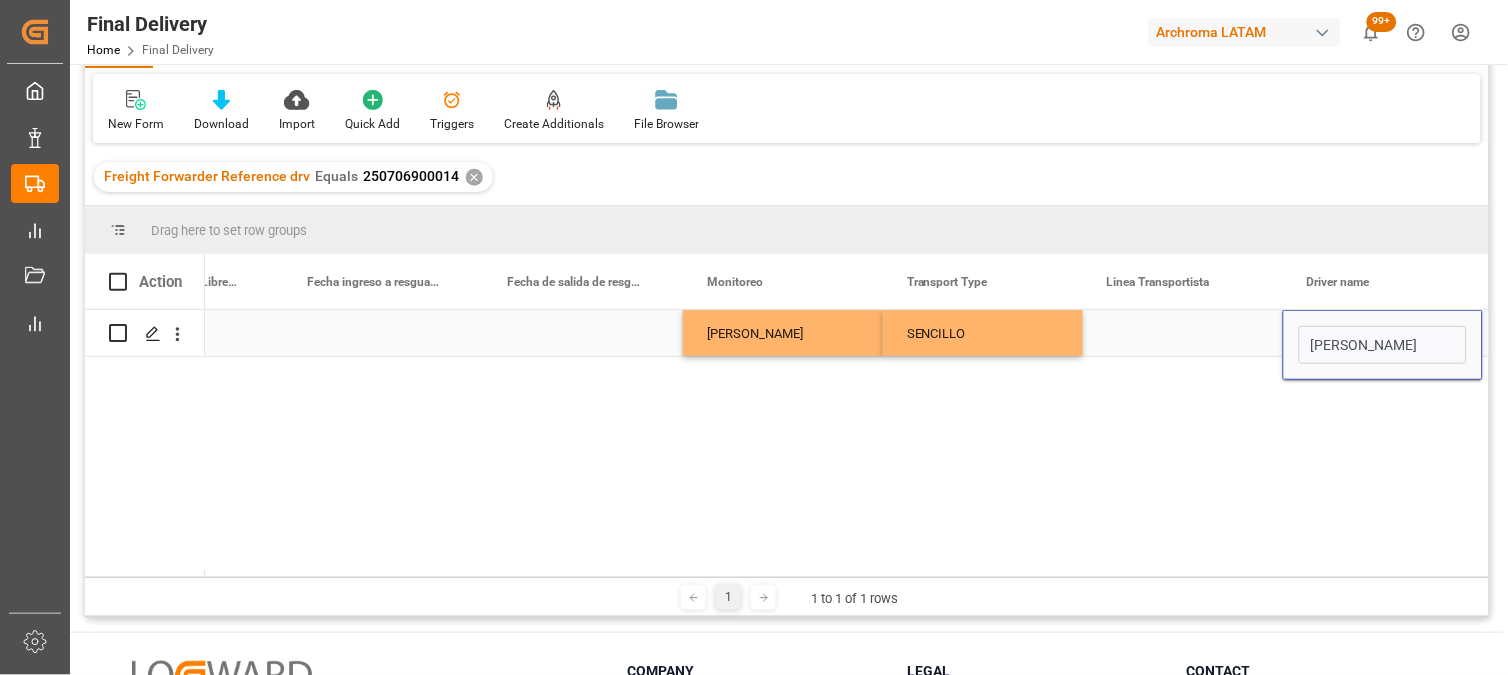 click at bounding box center [1183, 333] 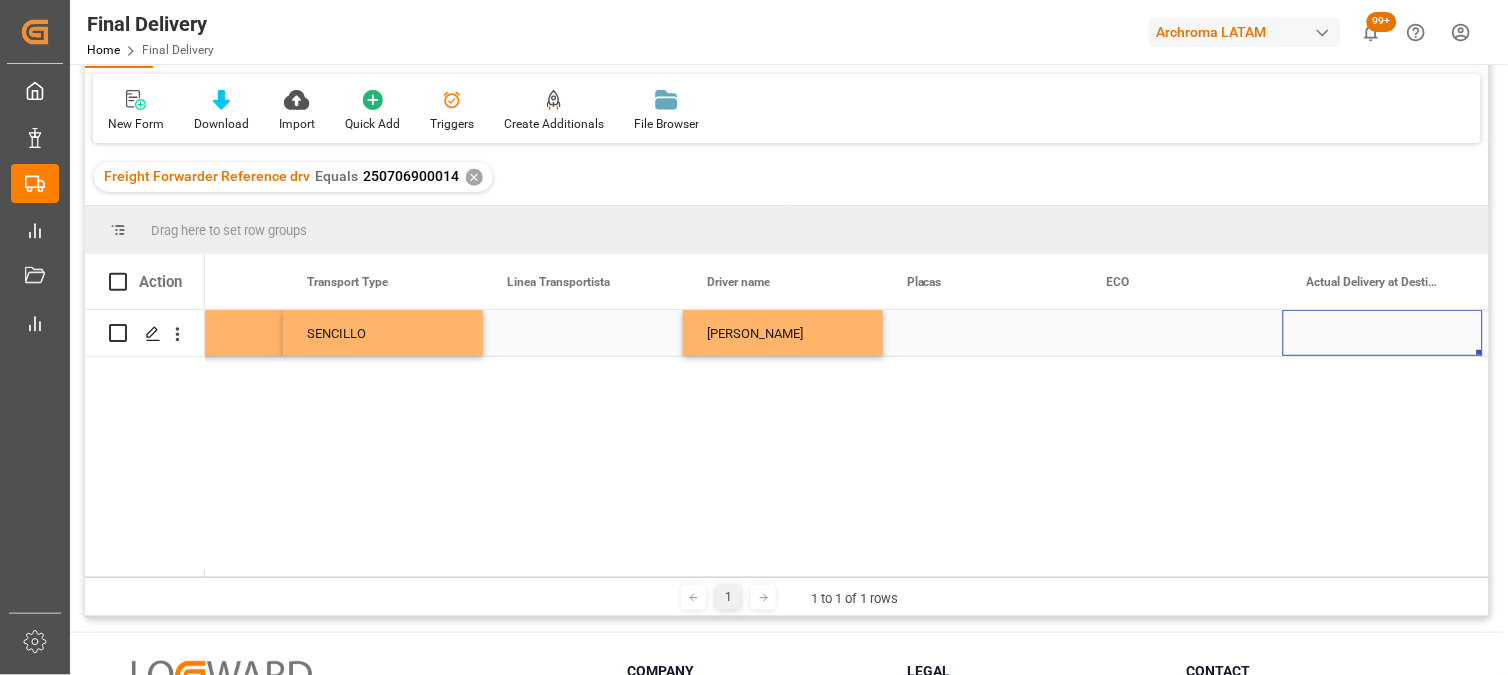 click at bounding box center (983, 333) 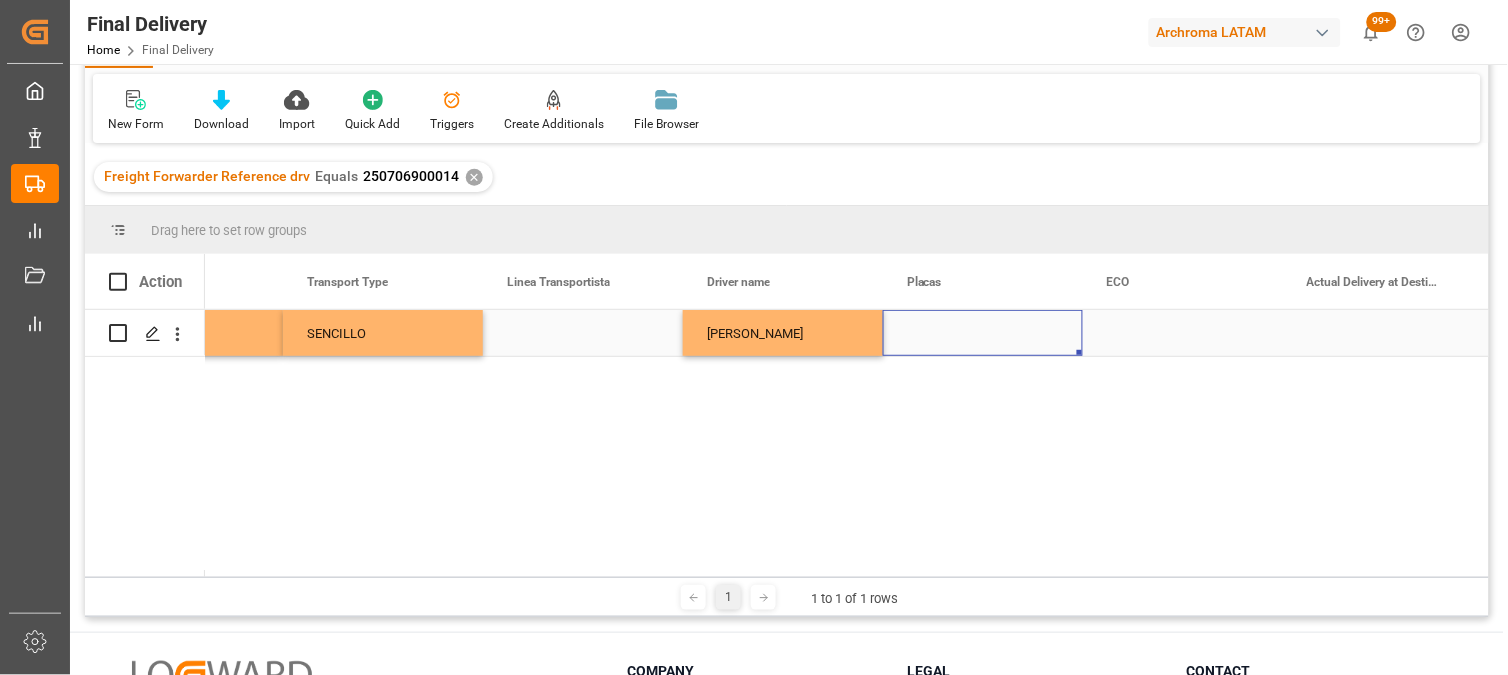 click at bounding box center [983, 333] 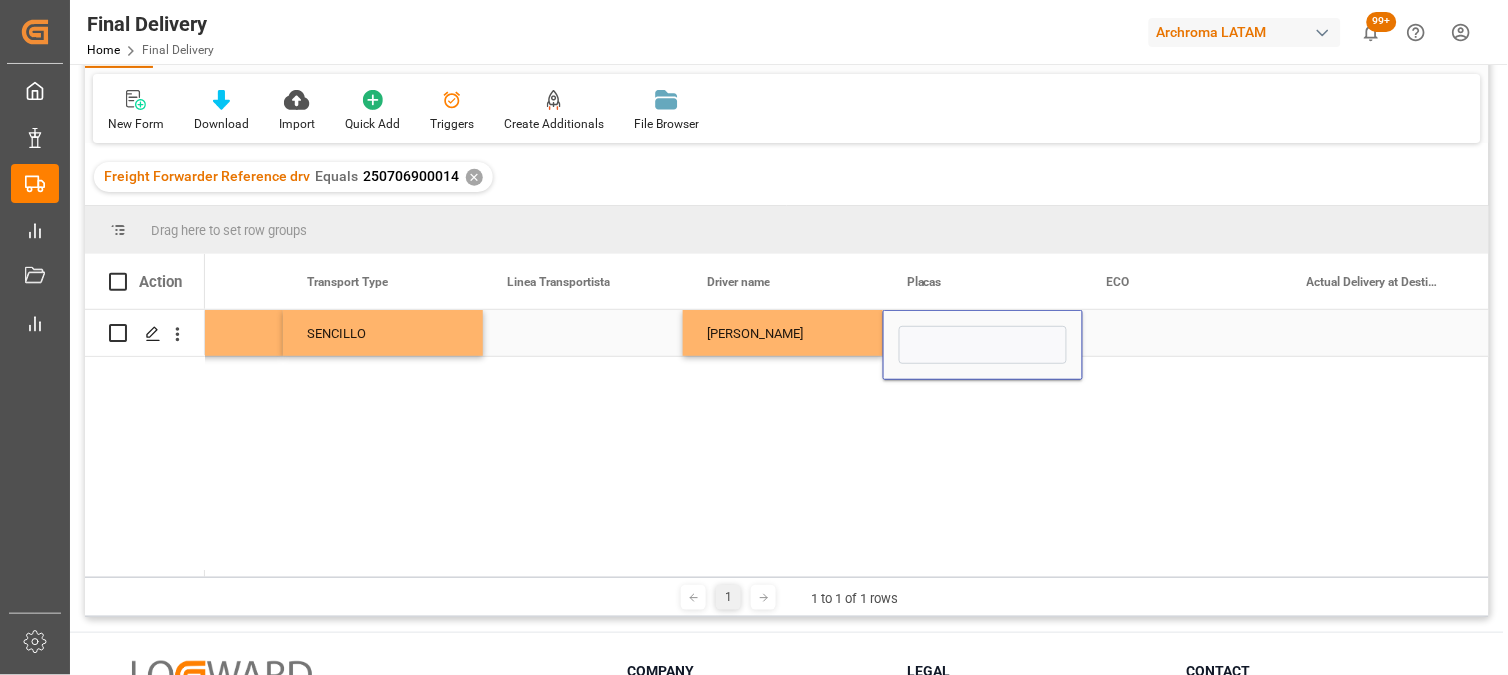 type on "47BD7Z" 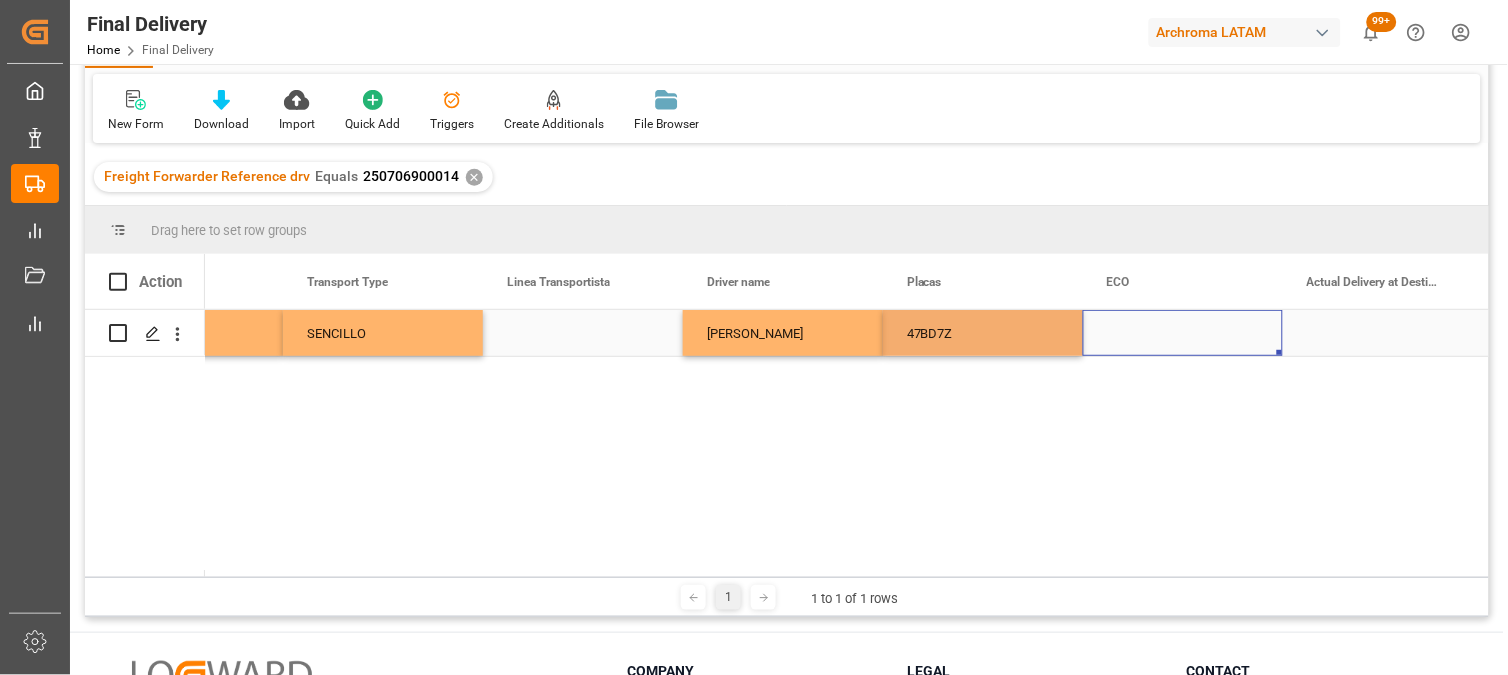 click at bounding box center [1183, 333] 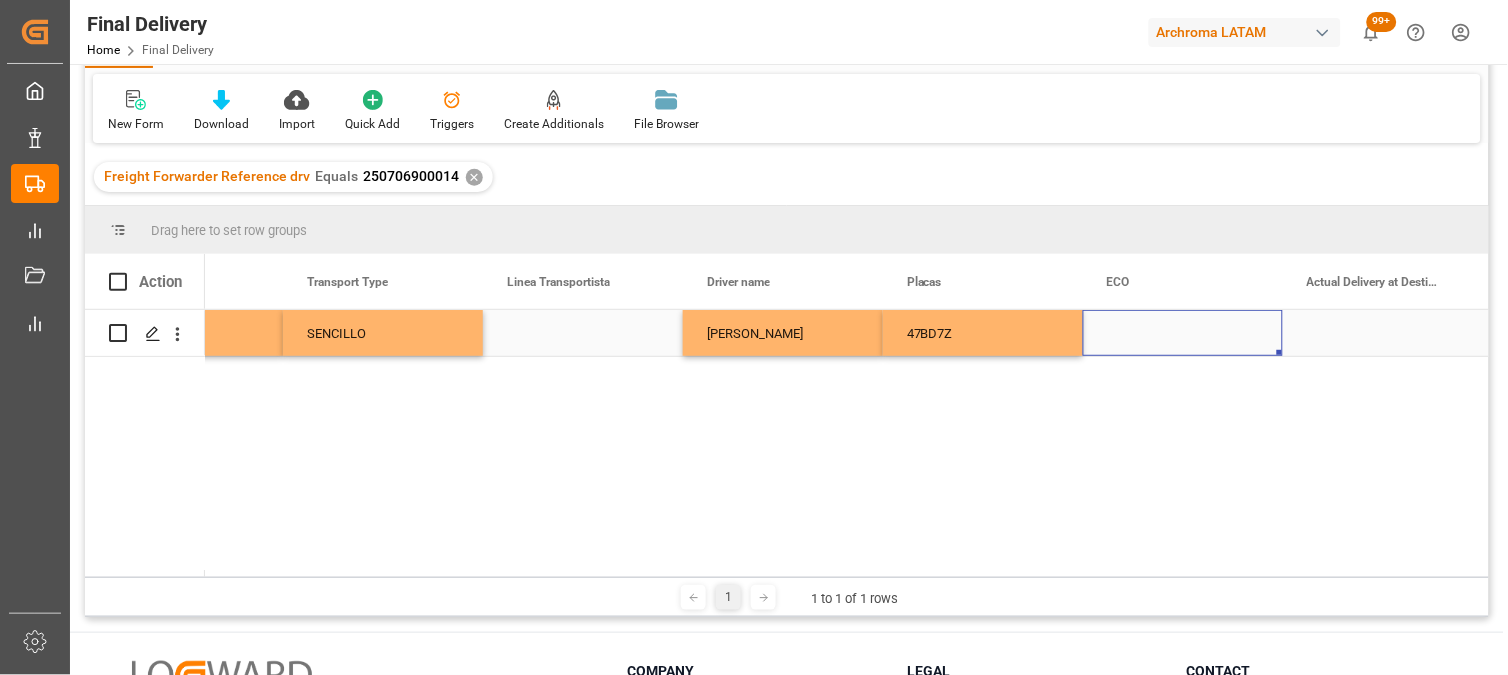 click at bounding box center [1183, 333] 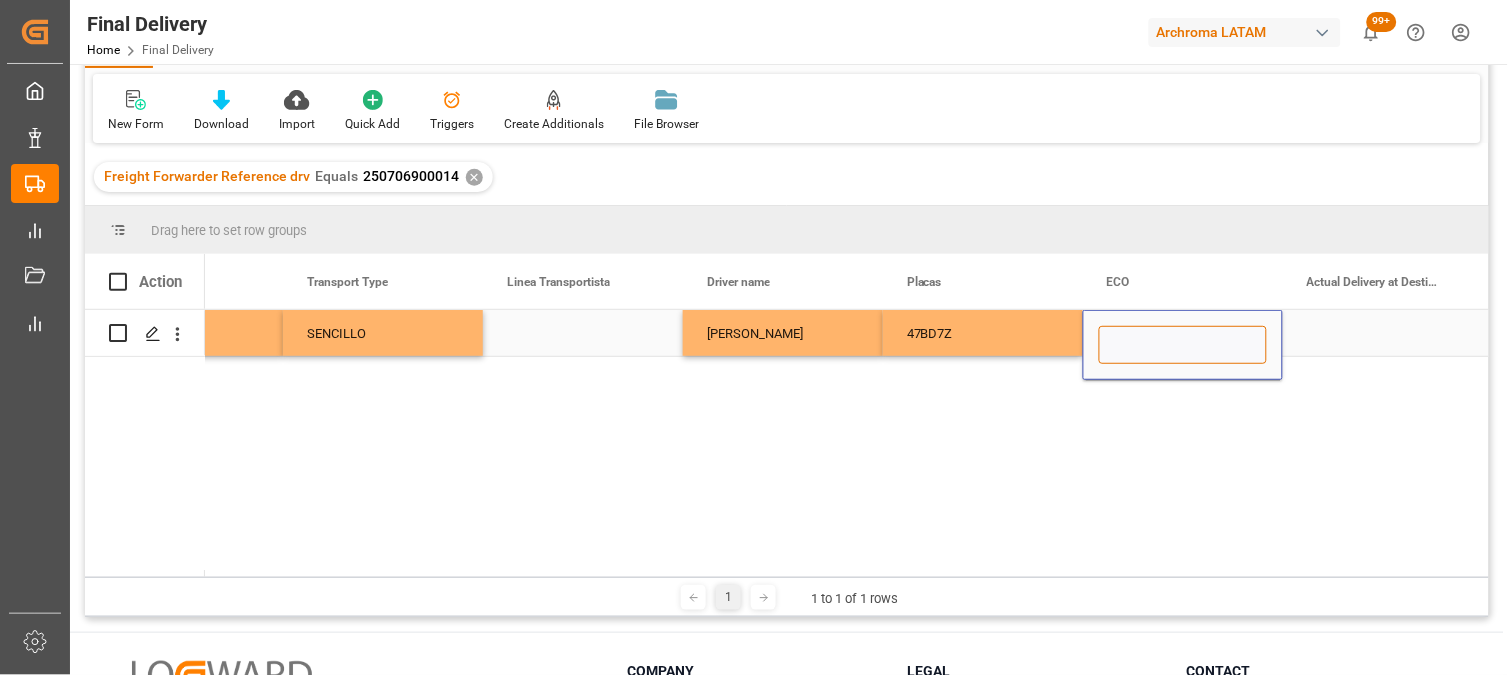 click at bounding box center (1183, 345) 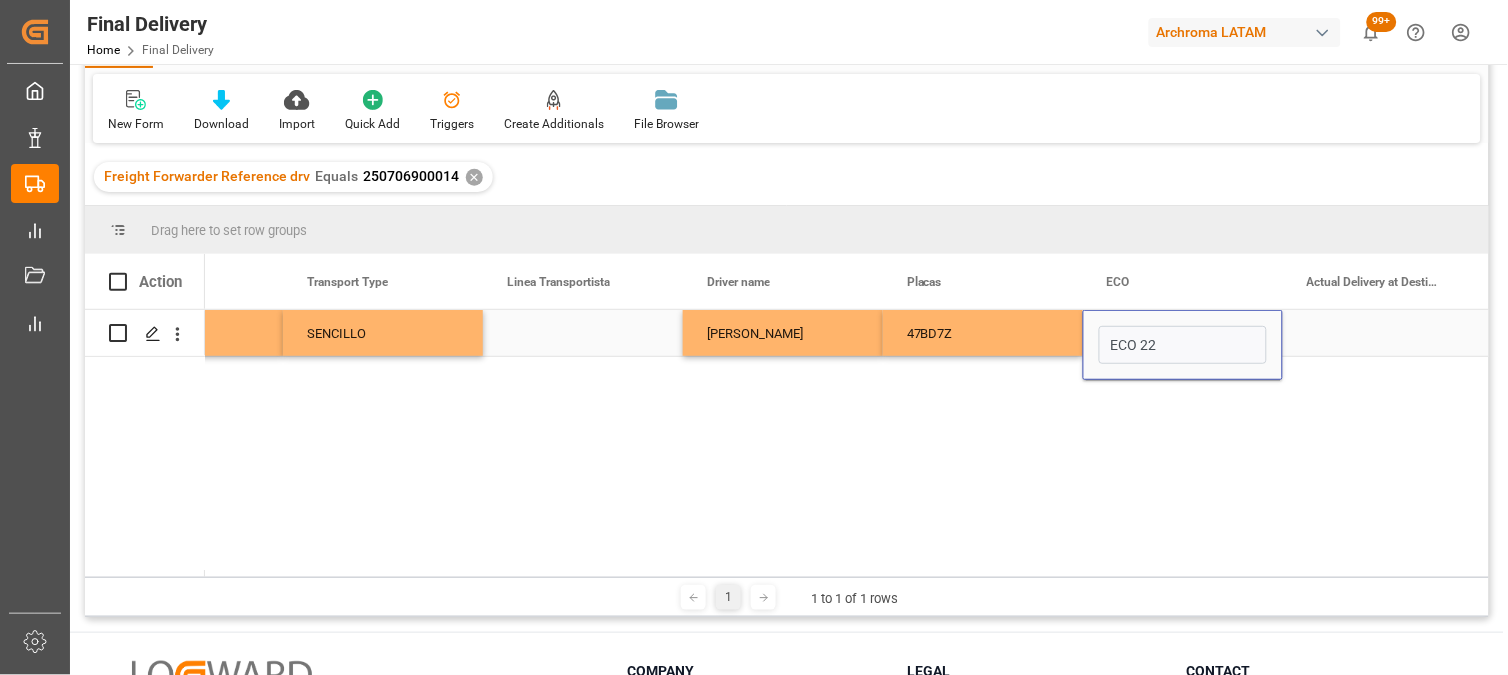 click on "47BD7Z" at bounding box center [983, 333] 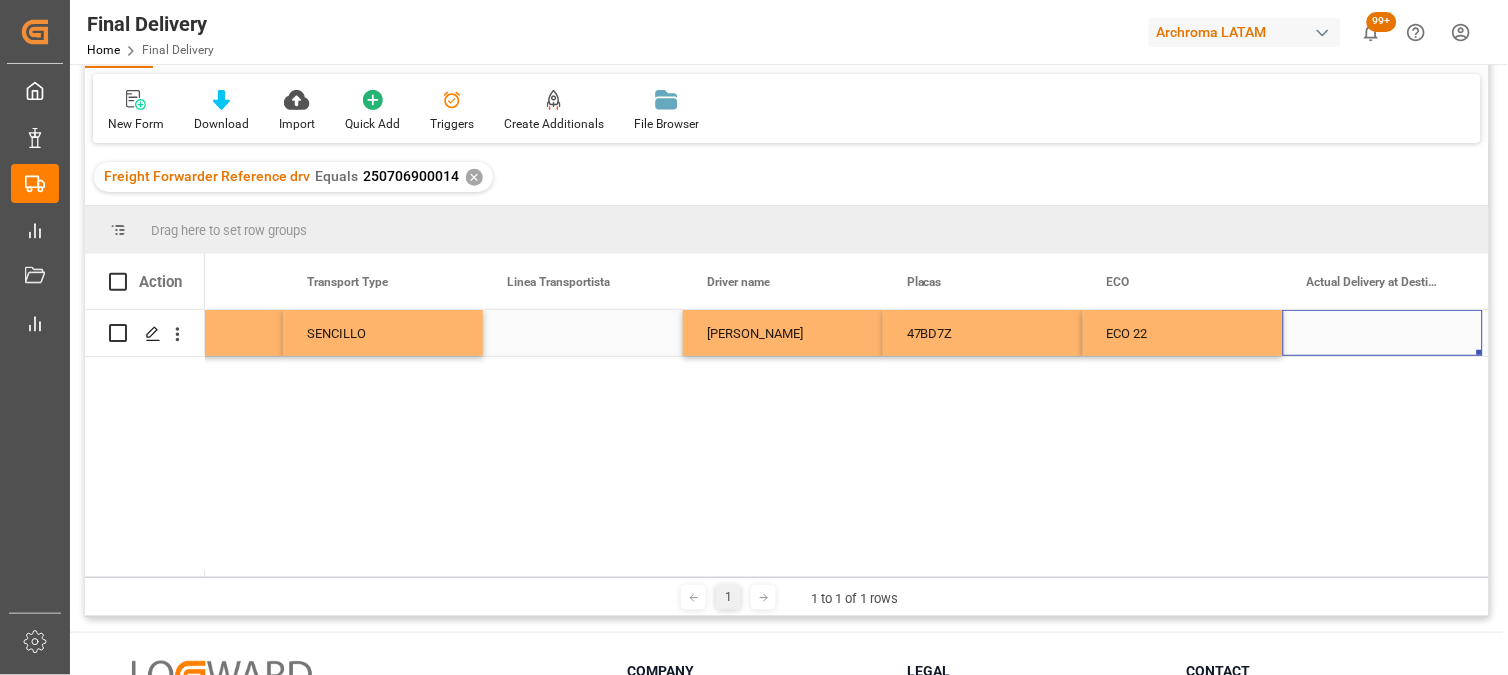 click at bounding box center (1383, 333) 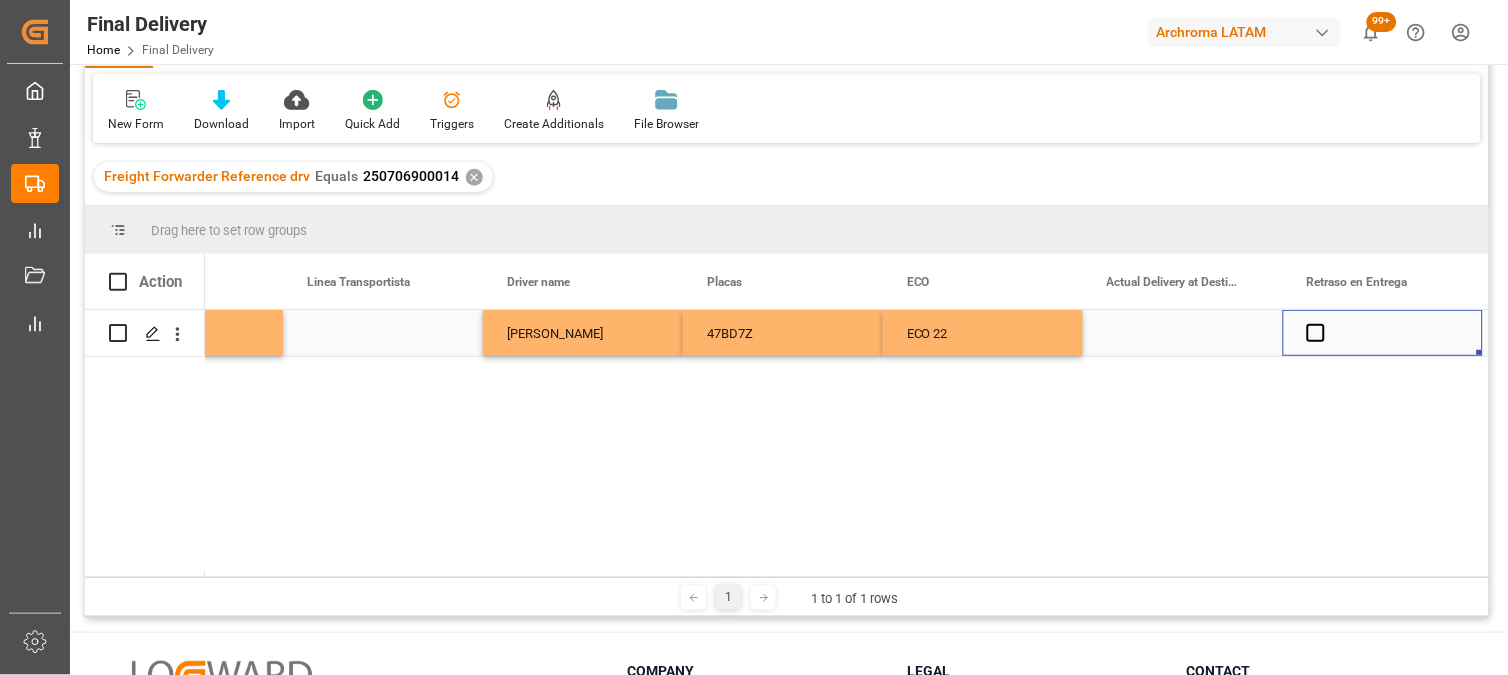 scroll, scrollTop: 0, scrollLeft: 6922, axis: horizontal 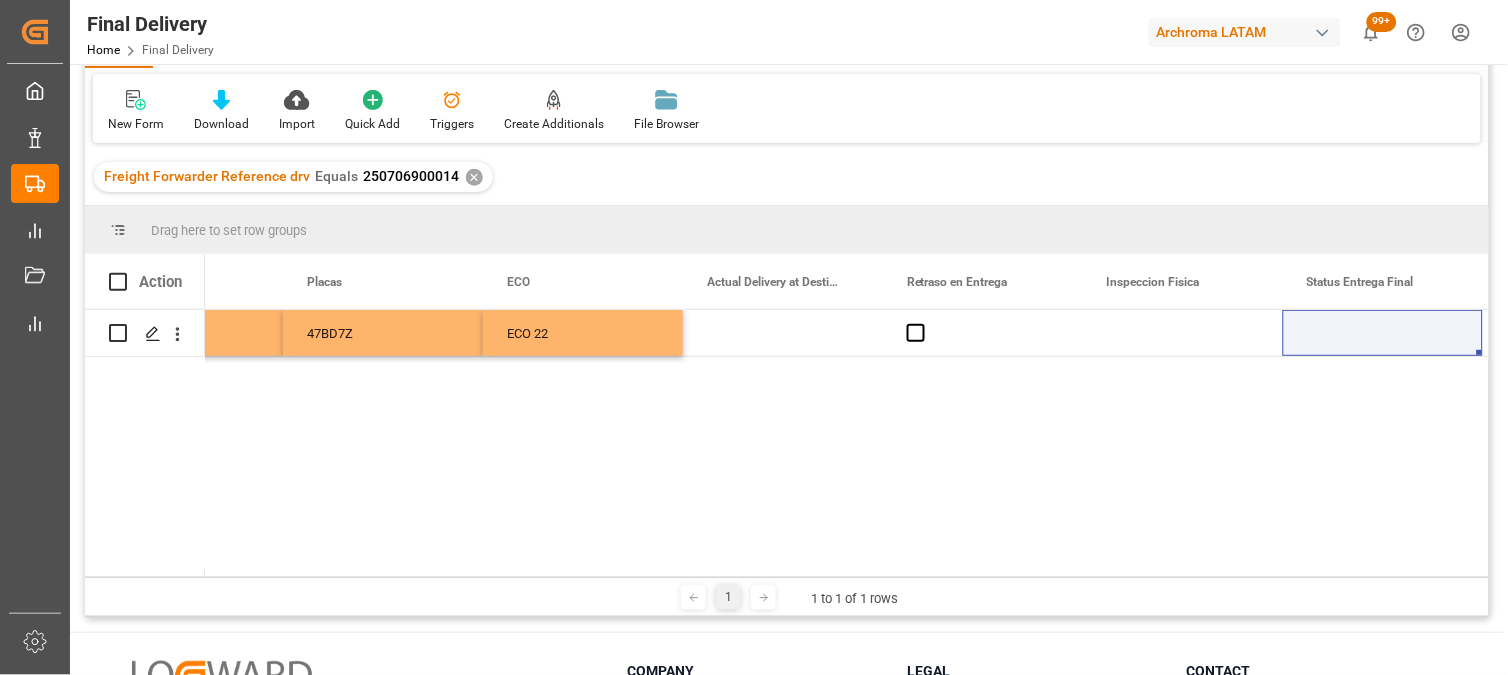 click on "[PERSON_NAME] 47BD7Z ECO 22" at bounding box center [847, 443] 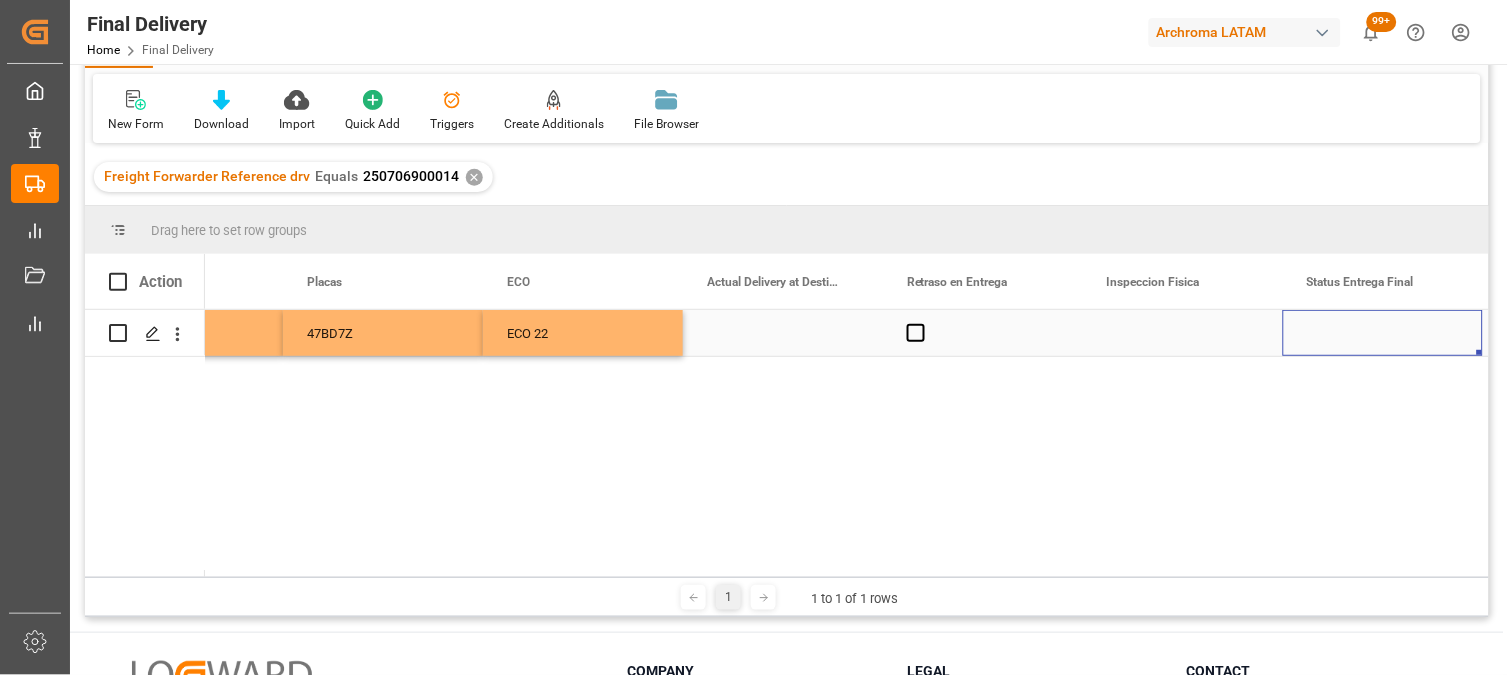 click at bounding box center (1383, 333) 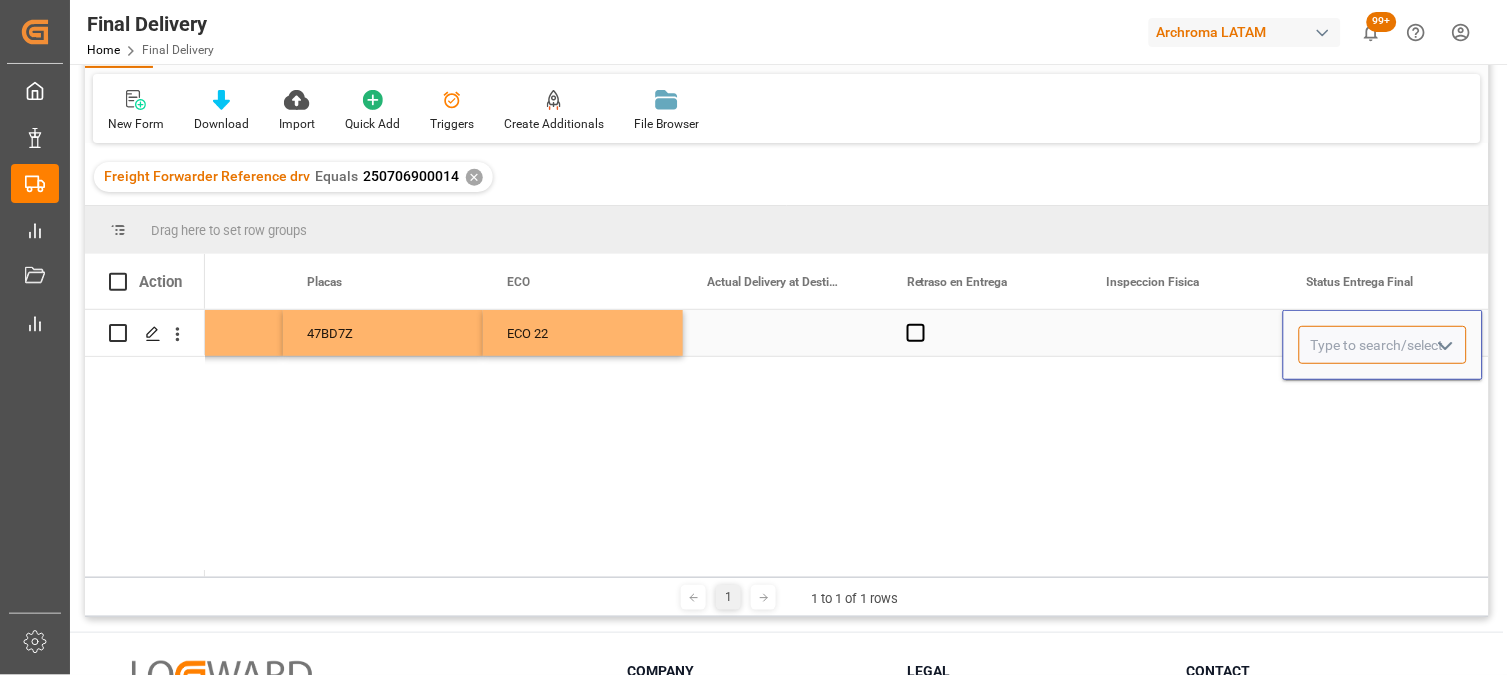 click at bounding box center (1383, 345) 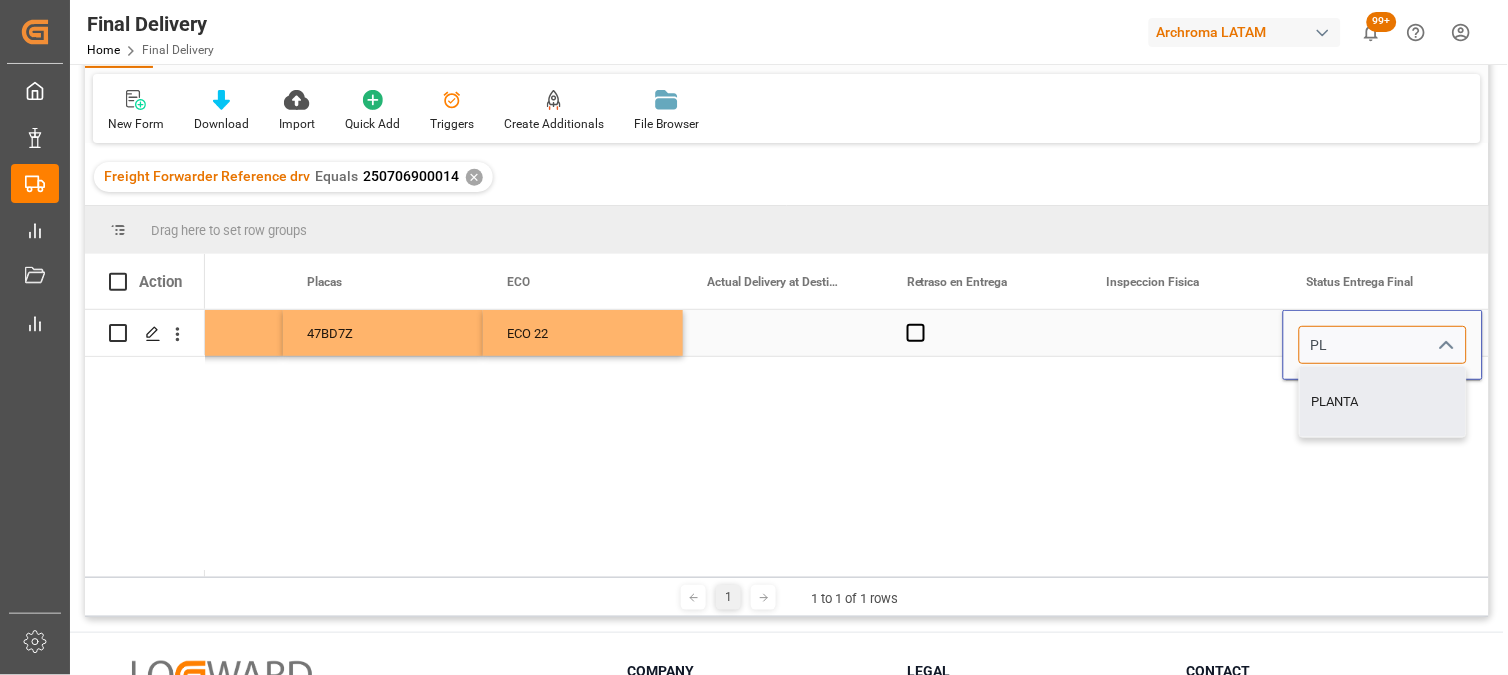 type on "PLANTA" 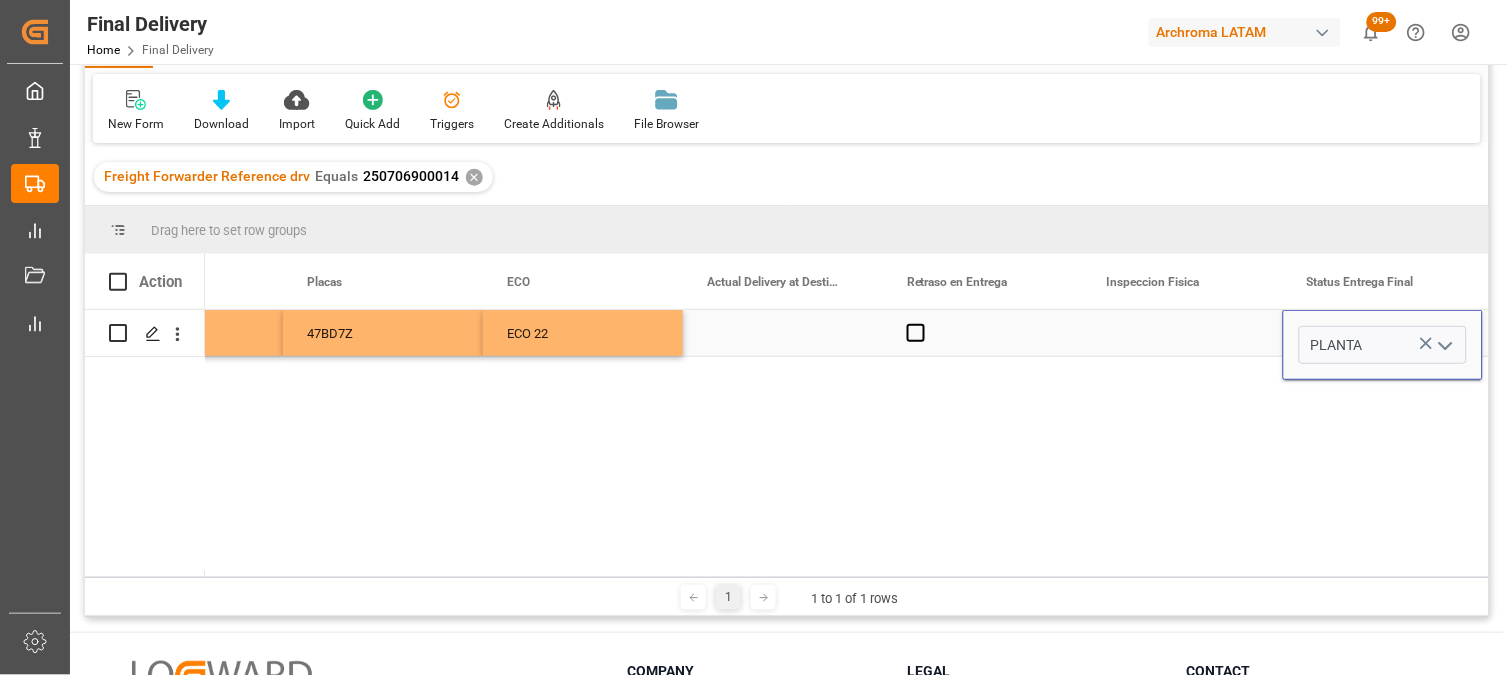 click at bounding box center [1183, 333] 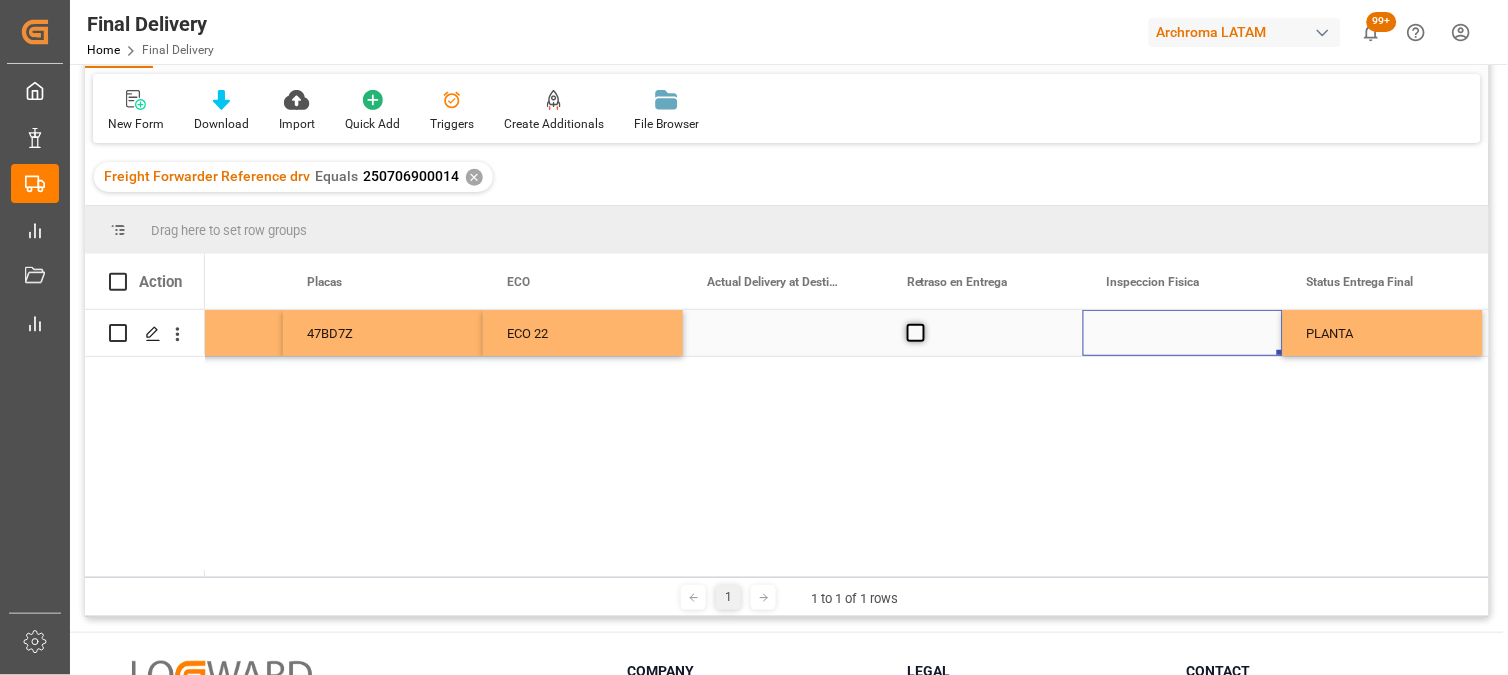 click at bounding box center (916, 333) 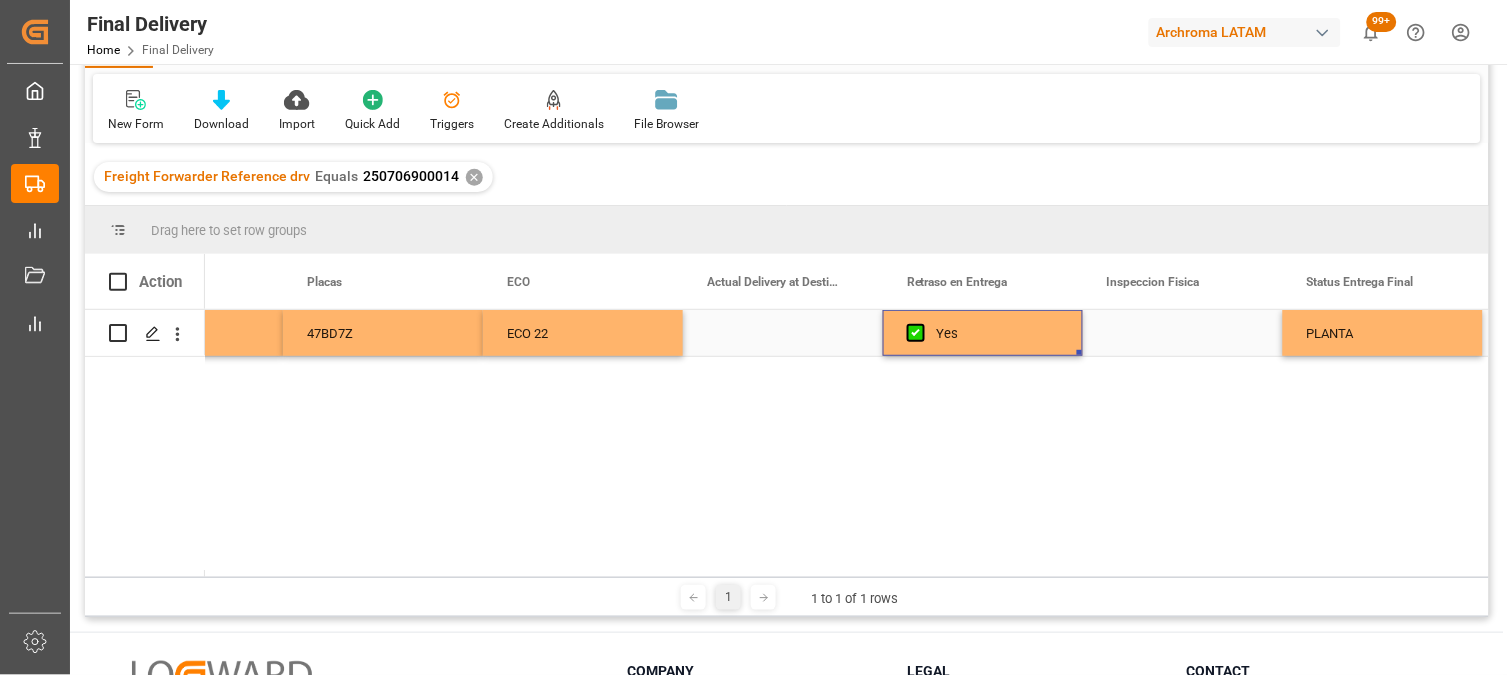 click at bounding box center (783, 333) 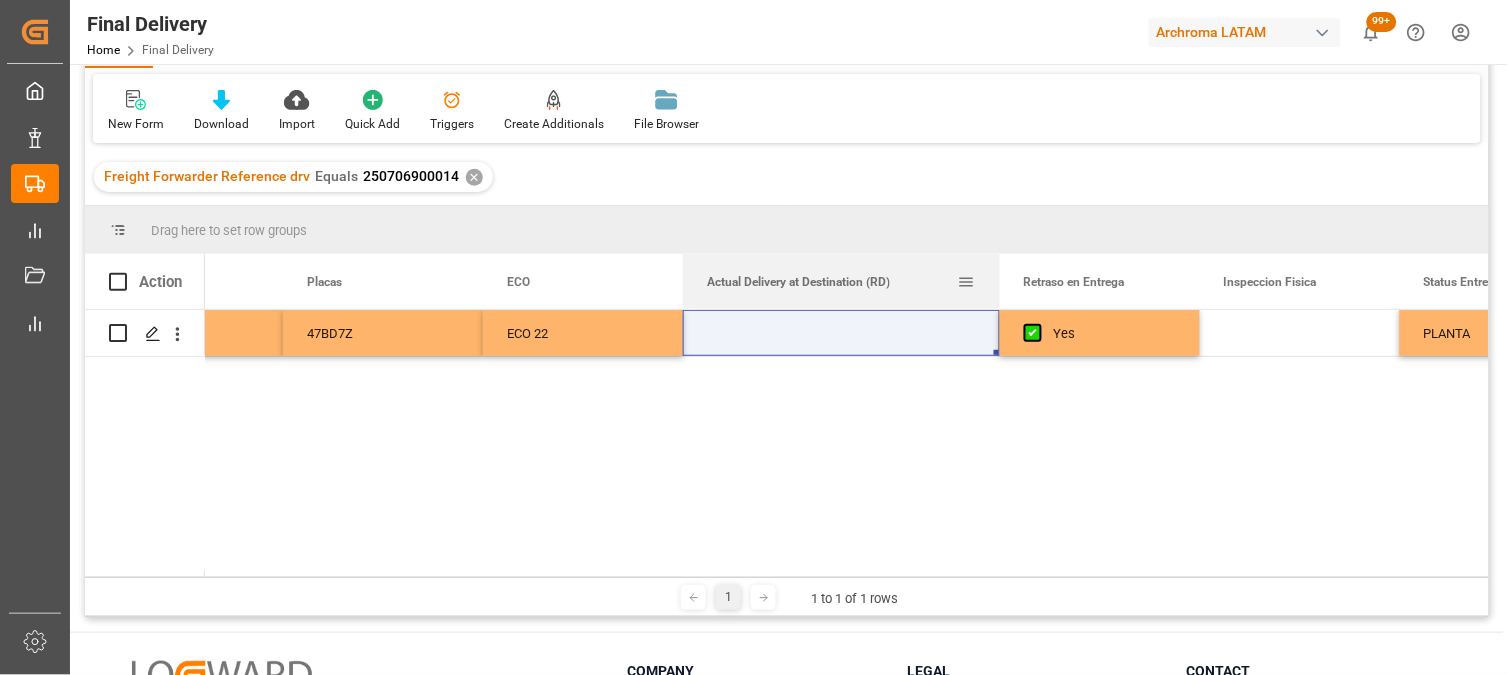 drag, startPoint x: 880, startPoint y: 271, endPoint x: 998, endPoint y: 271, distance: 118 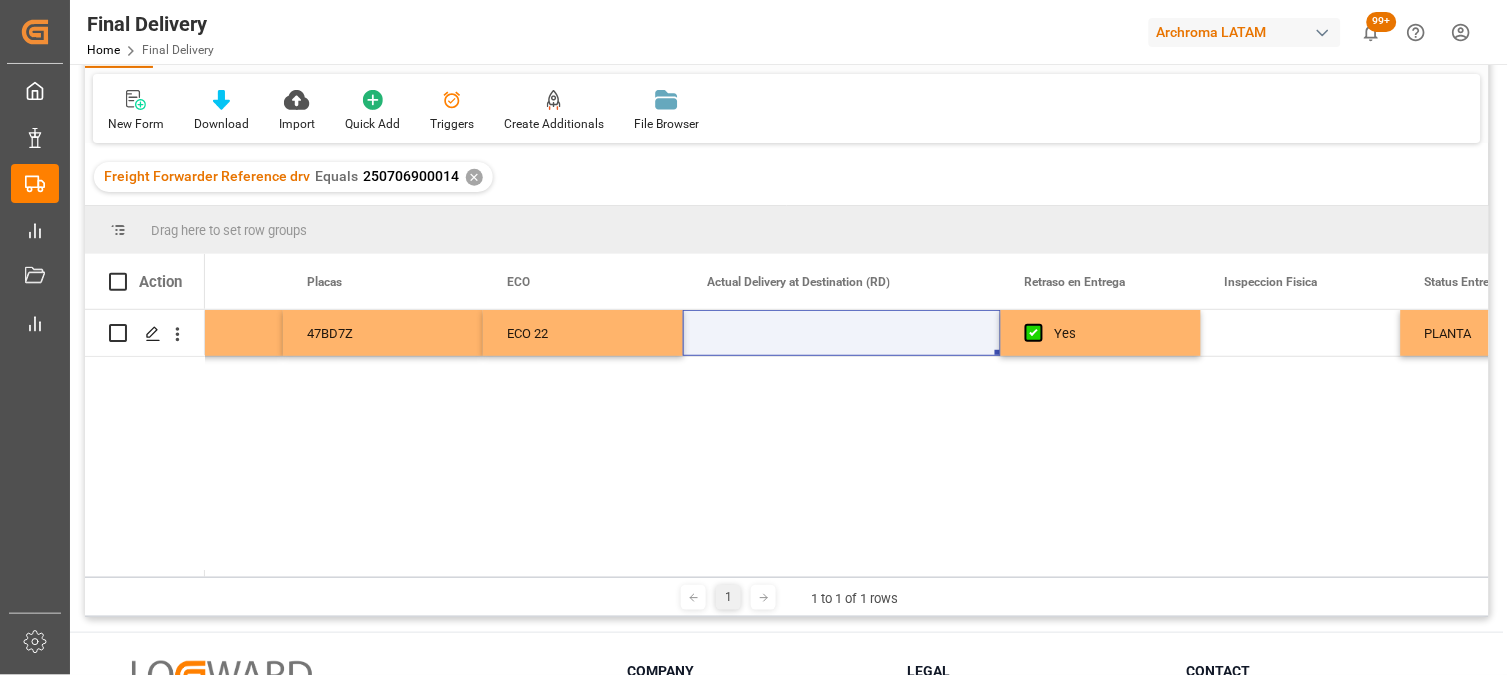 drag, startPoint x: 407, startPoint y: 576, endPoint x: 392, endPoint y: 576, distance: 15 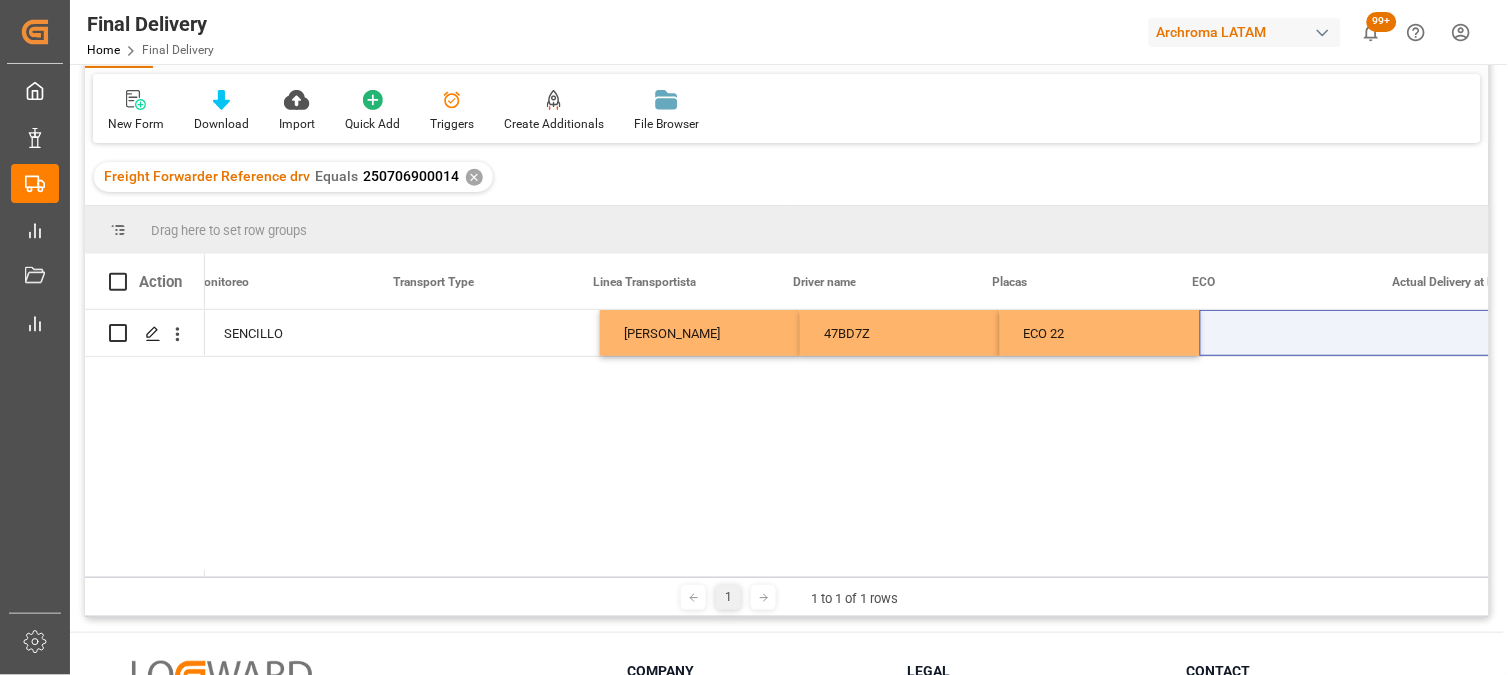 scroll, scrollTop: 0, scrollLeft: 6435, axis: horizontal 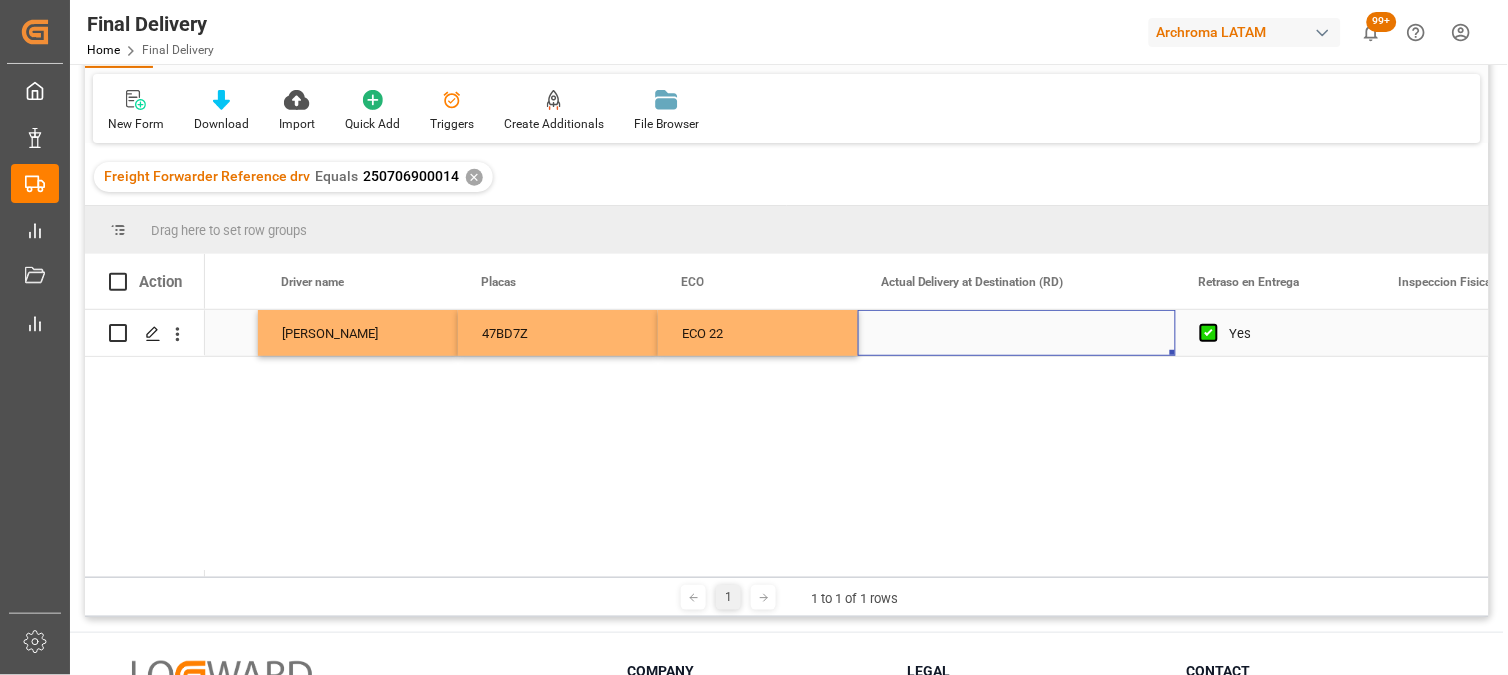 click at bounding box center [1017, 333] 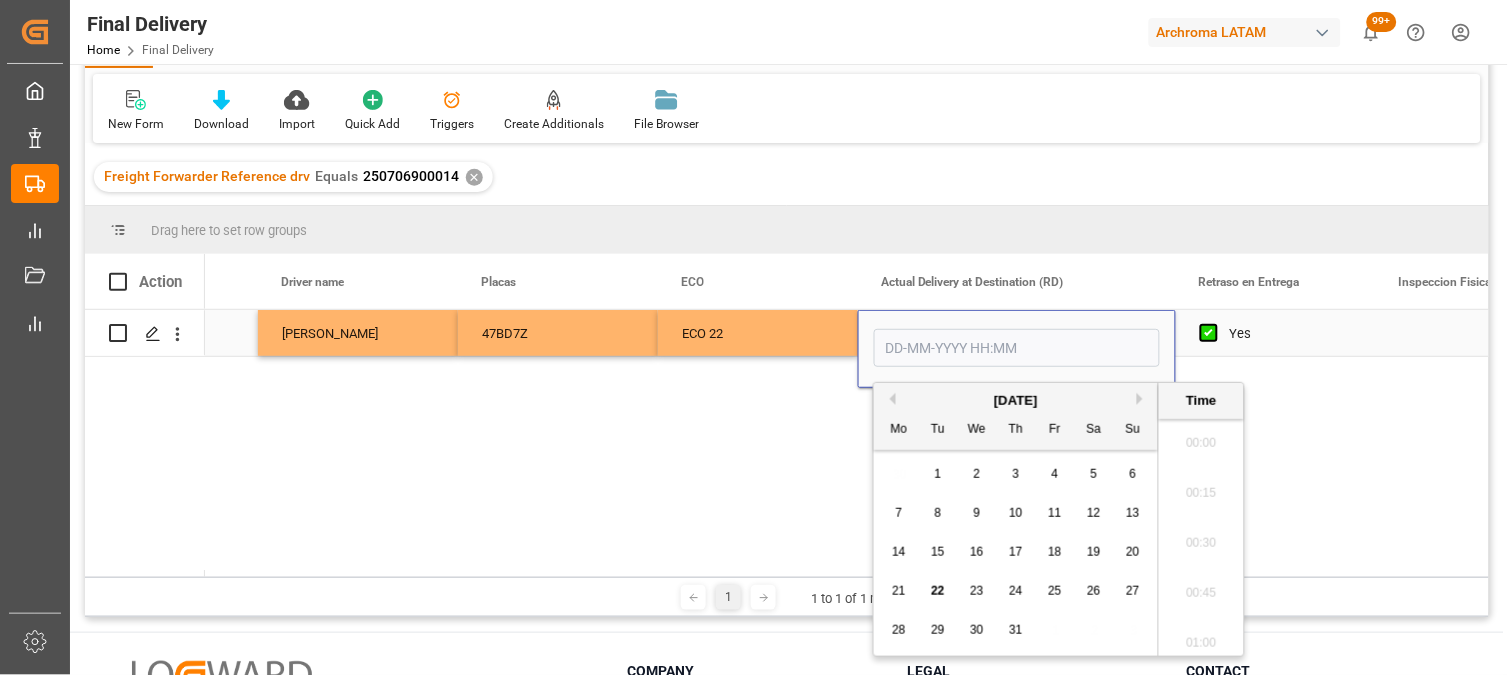 scroll, scrollTop: 2806, scrollLeft: 0, axis: vertical 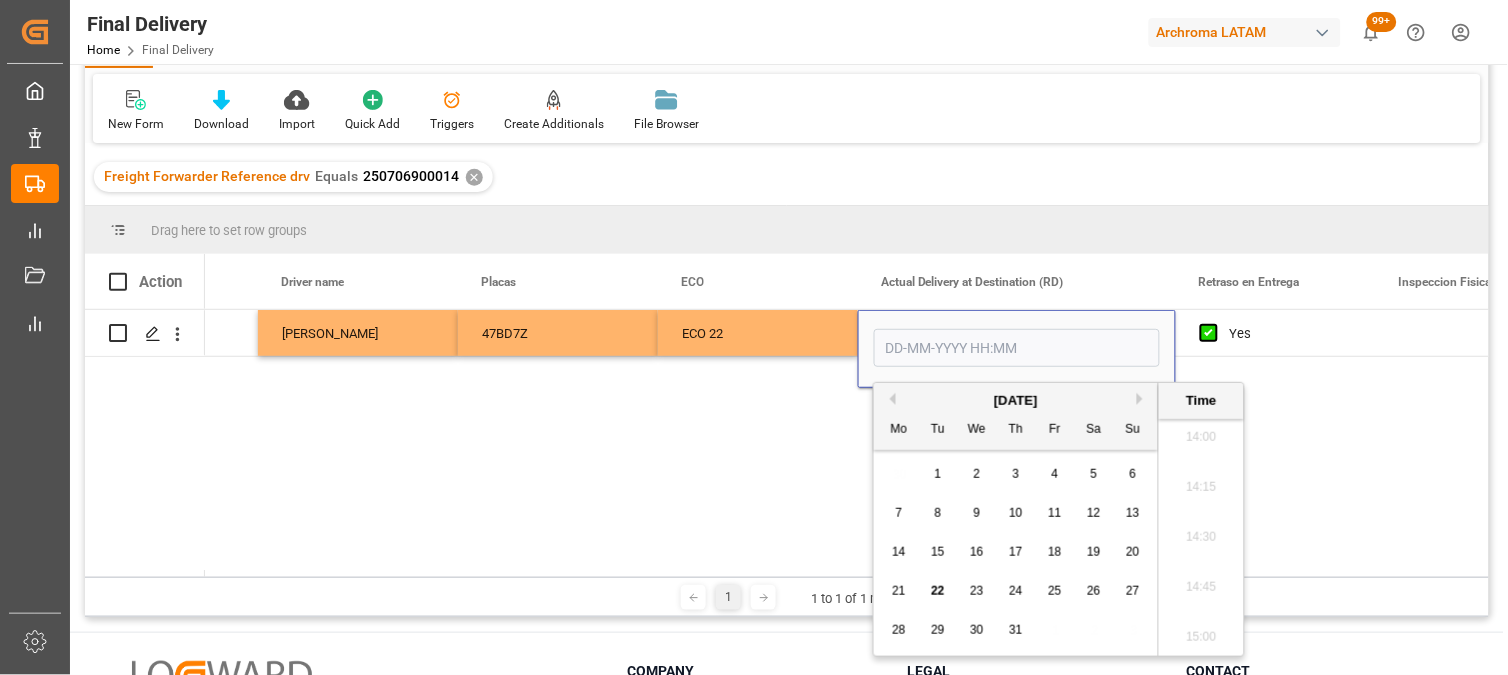 click on "22" at bounding box center (938, 592) 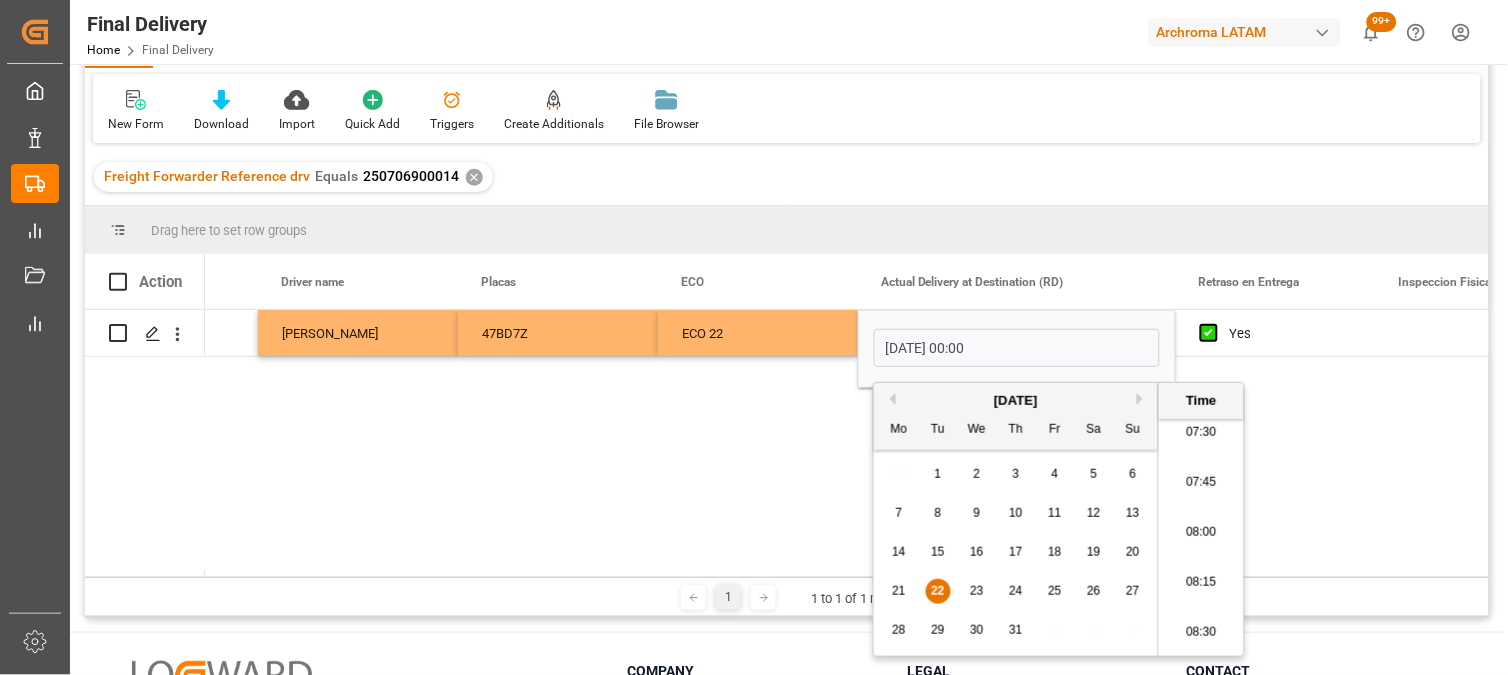 scroll, scrollTop: 1473, scrollLeft: 0, axis: vertical 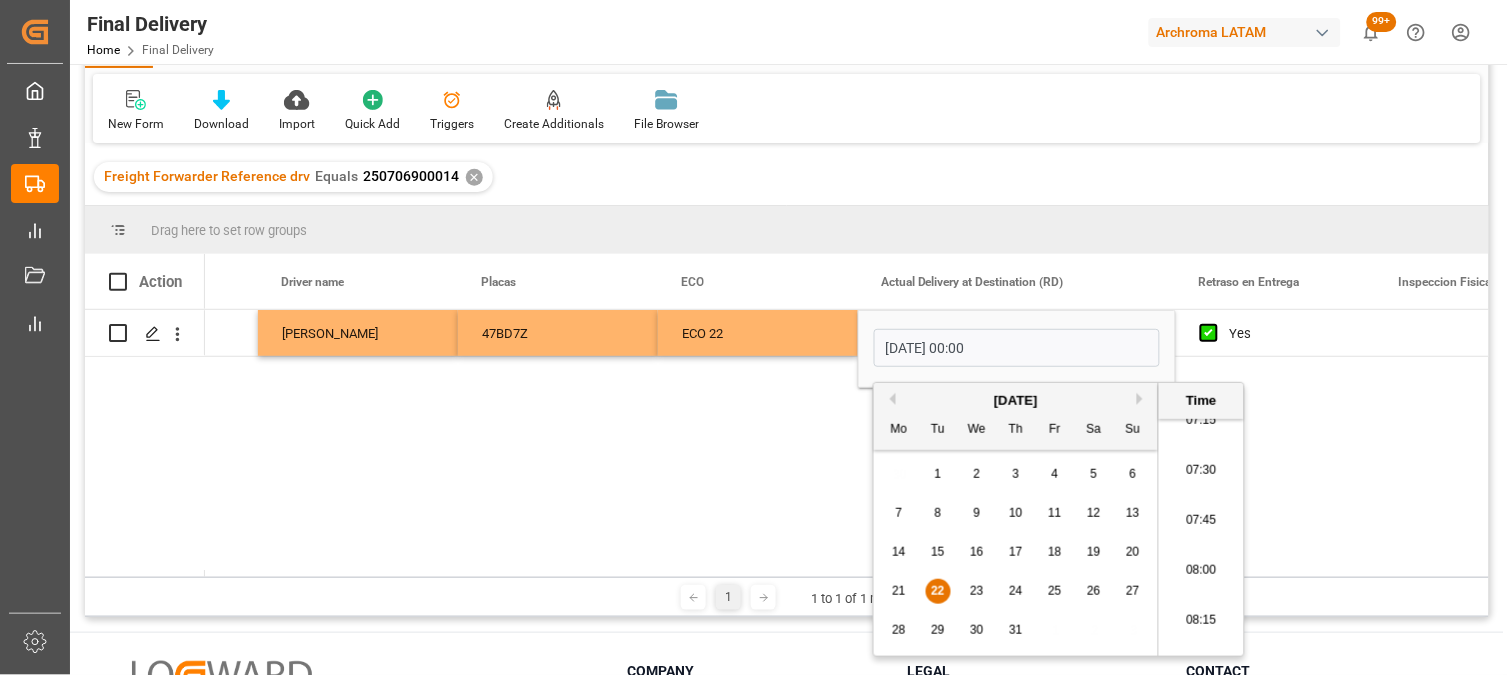 click on "07:30" at bounding box center (1201, 471) 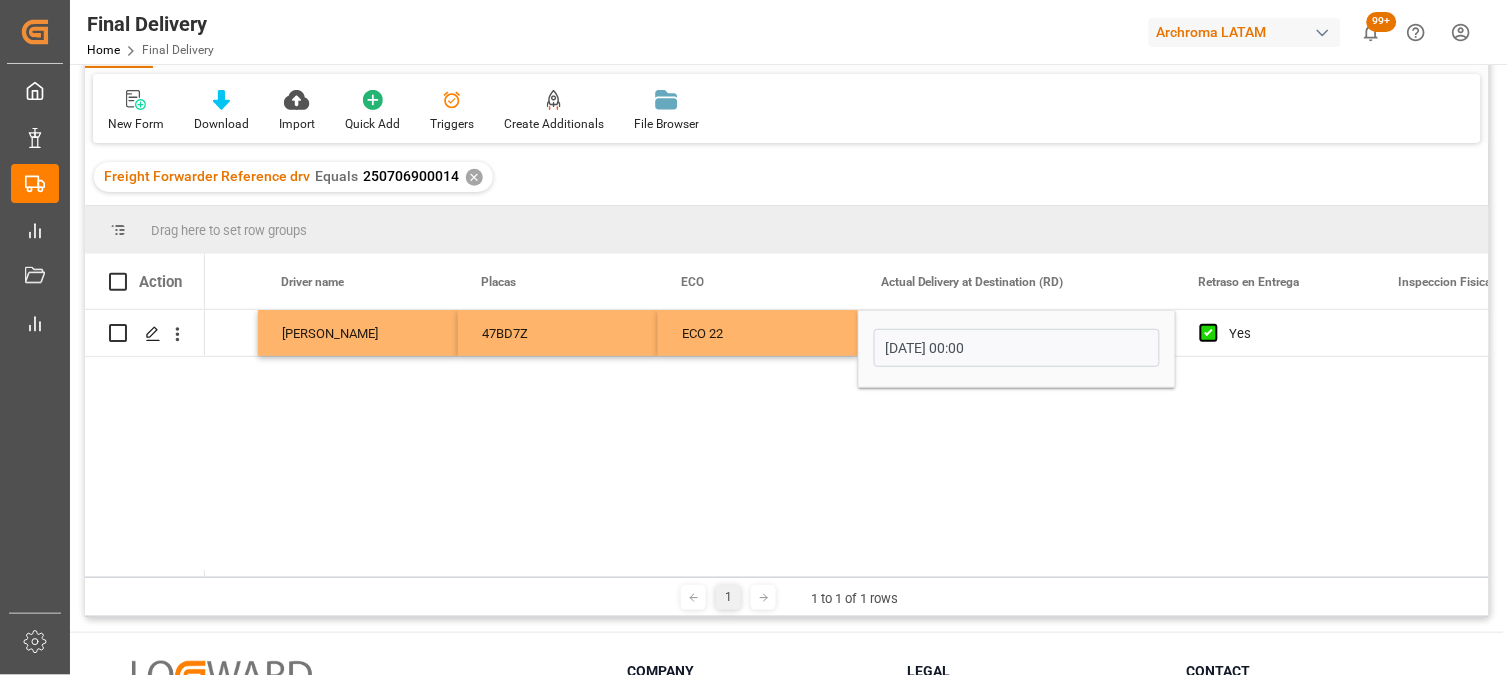 type on "[DATE] 07:30" 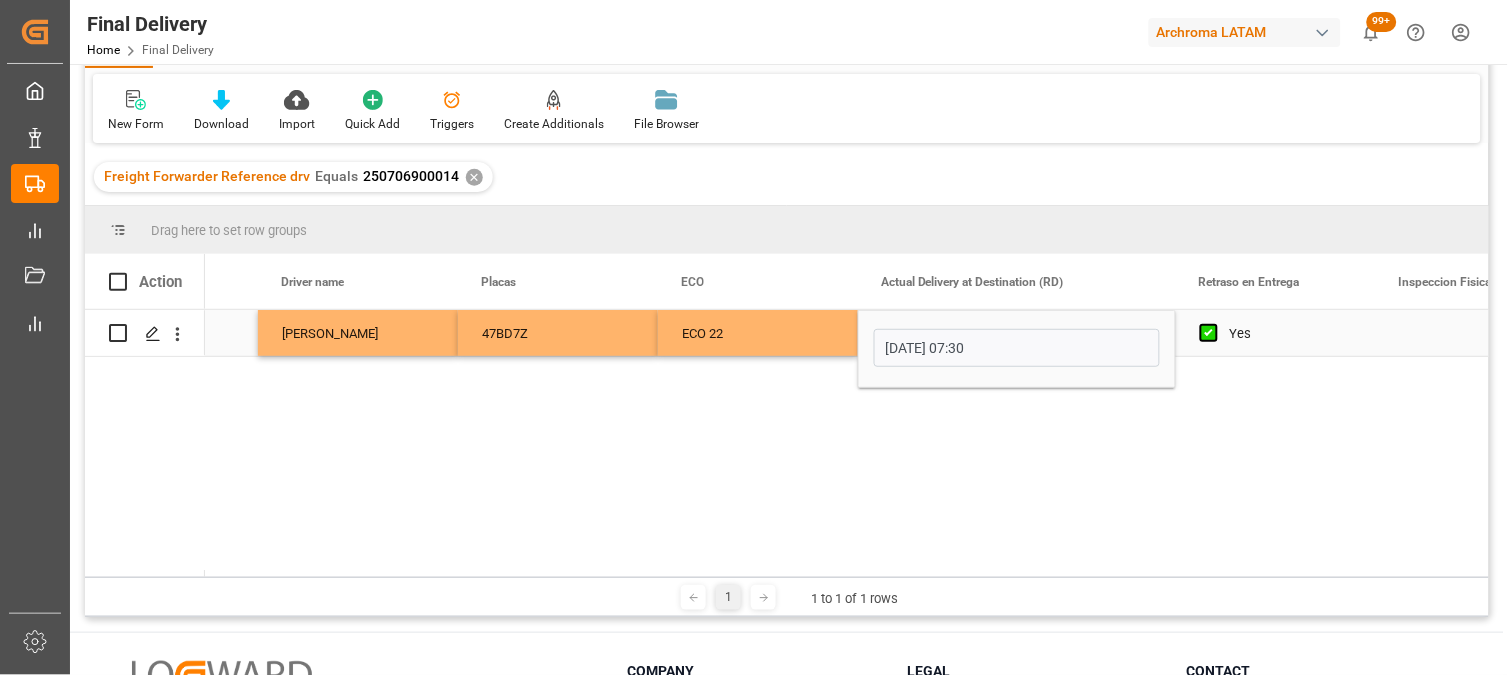 click at bounding box center (1476, 333) 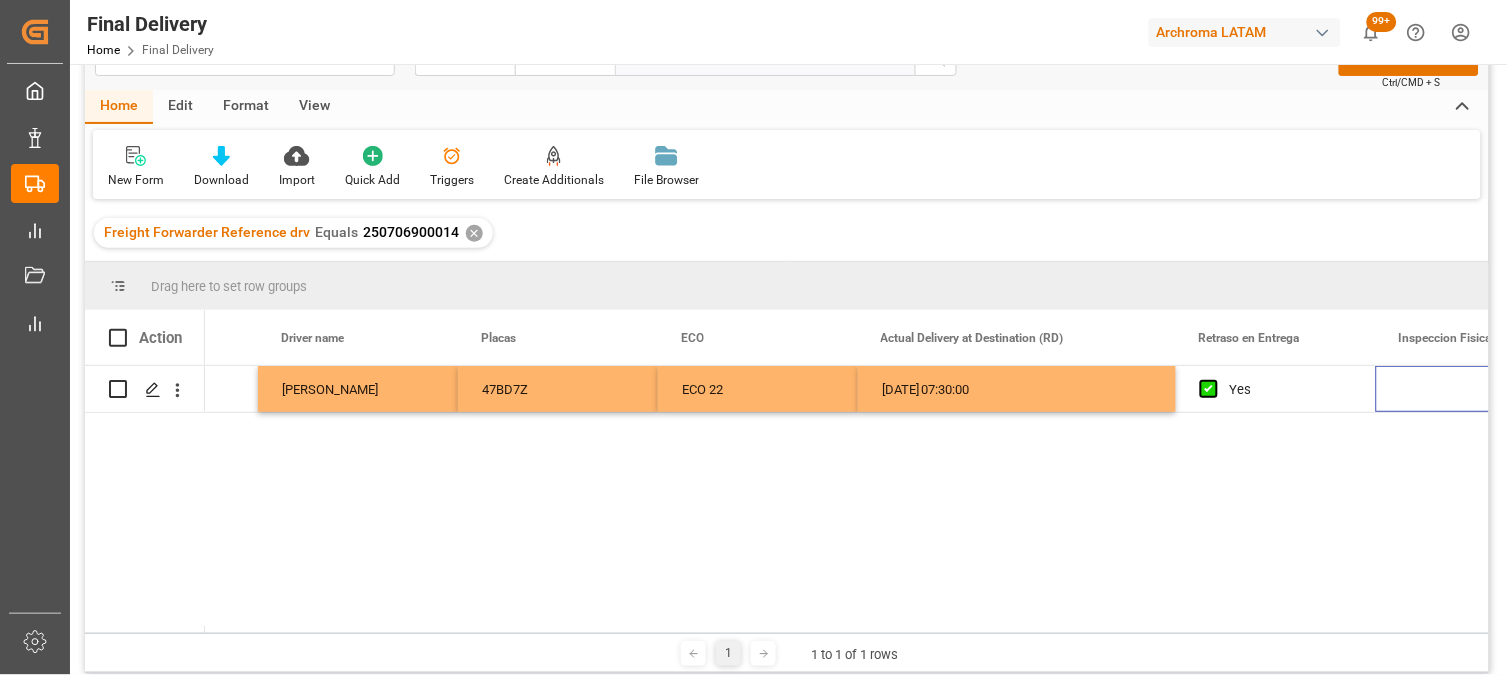 scroll, scrollTop: 0, scrollLeft: 0, axis: both 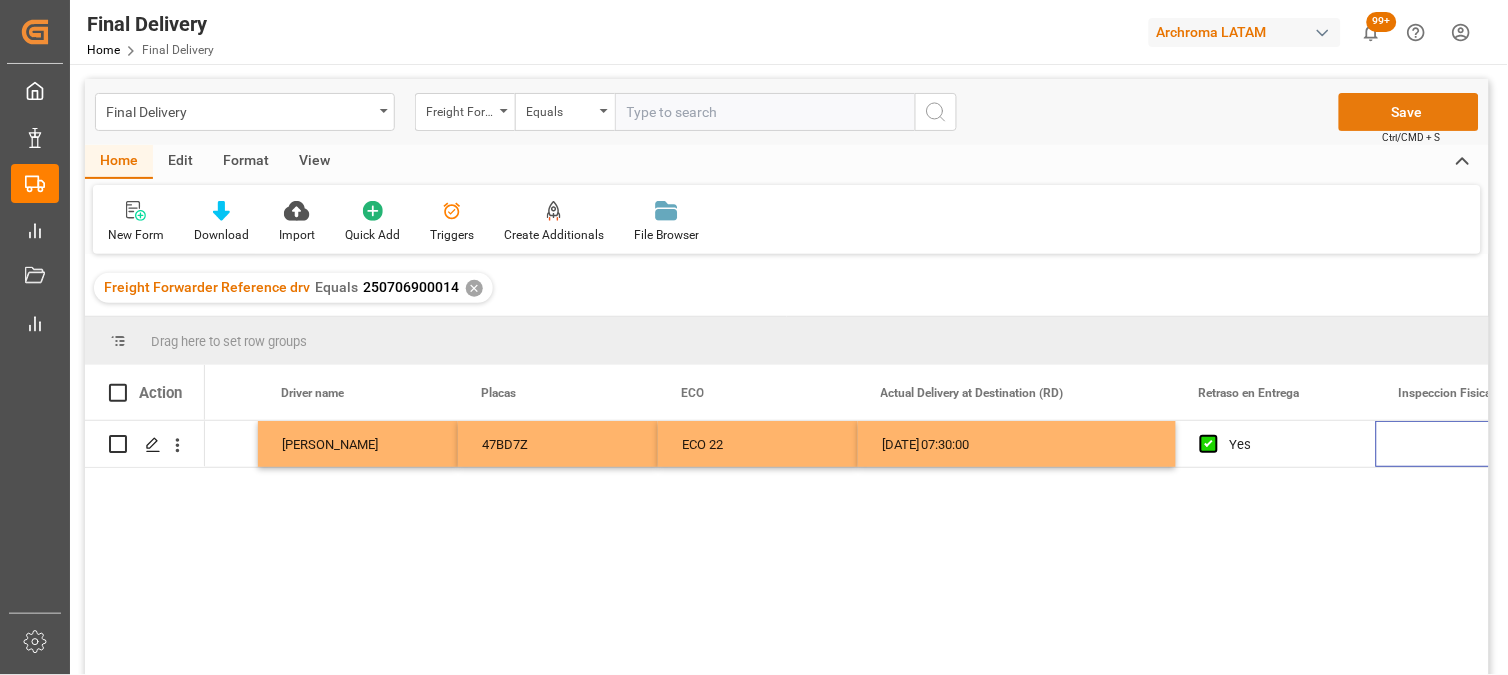 click on "Save" at bounding box center (1409, 112) 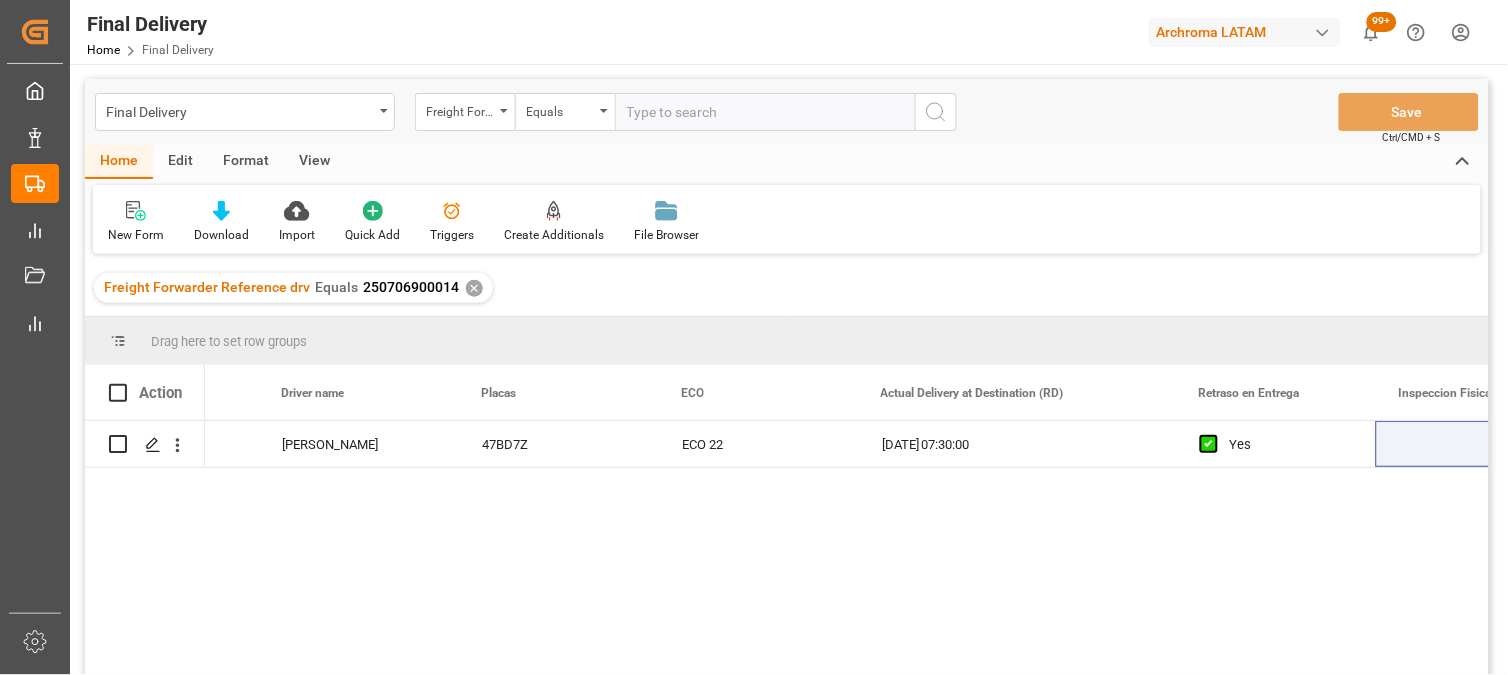 click on "✕" at bounding box center [474, 288] 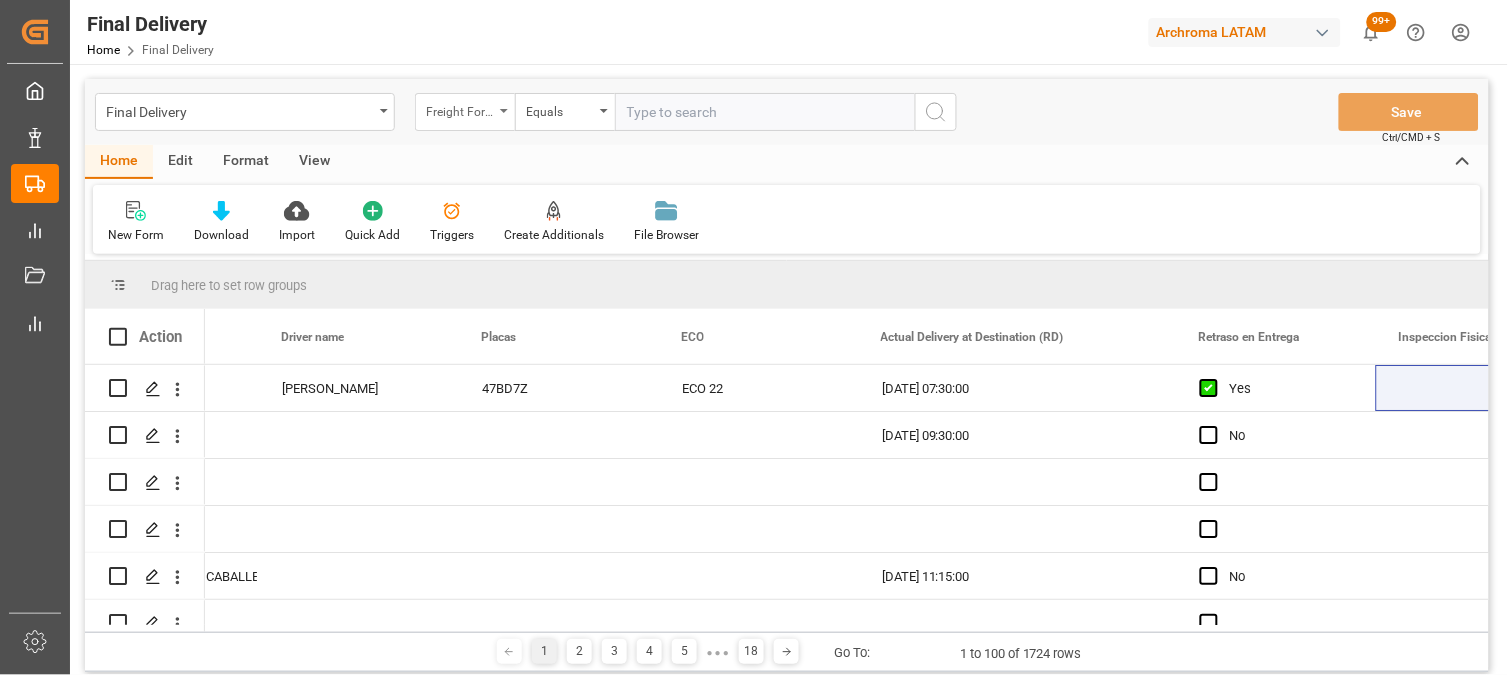 click on "Freight Forwarder Reference drv" at bounding box center (465, 112) 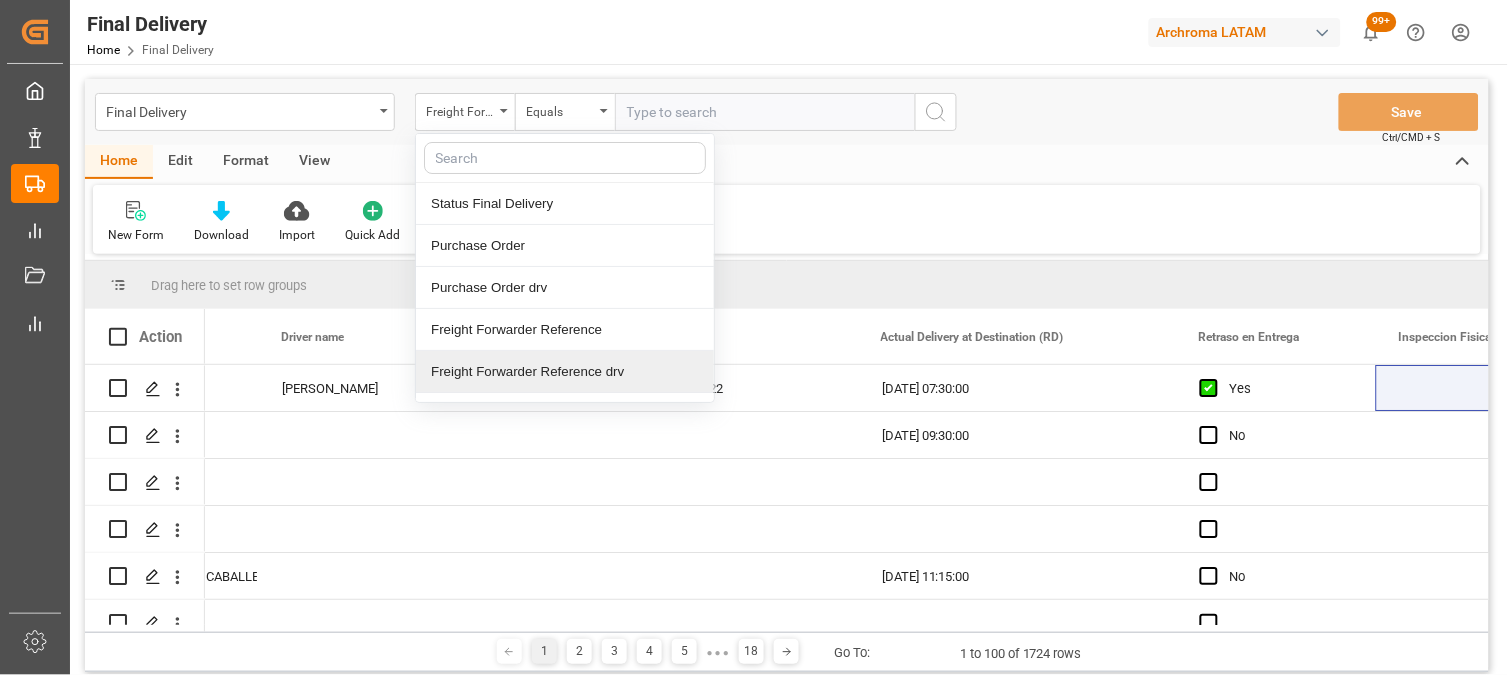click on "Freight Forwarder Reference drv" at bounding box center [565, 372] 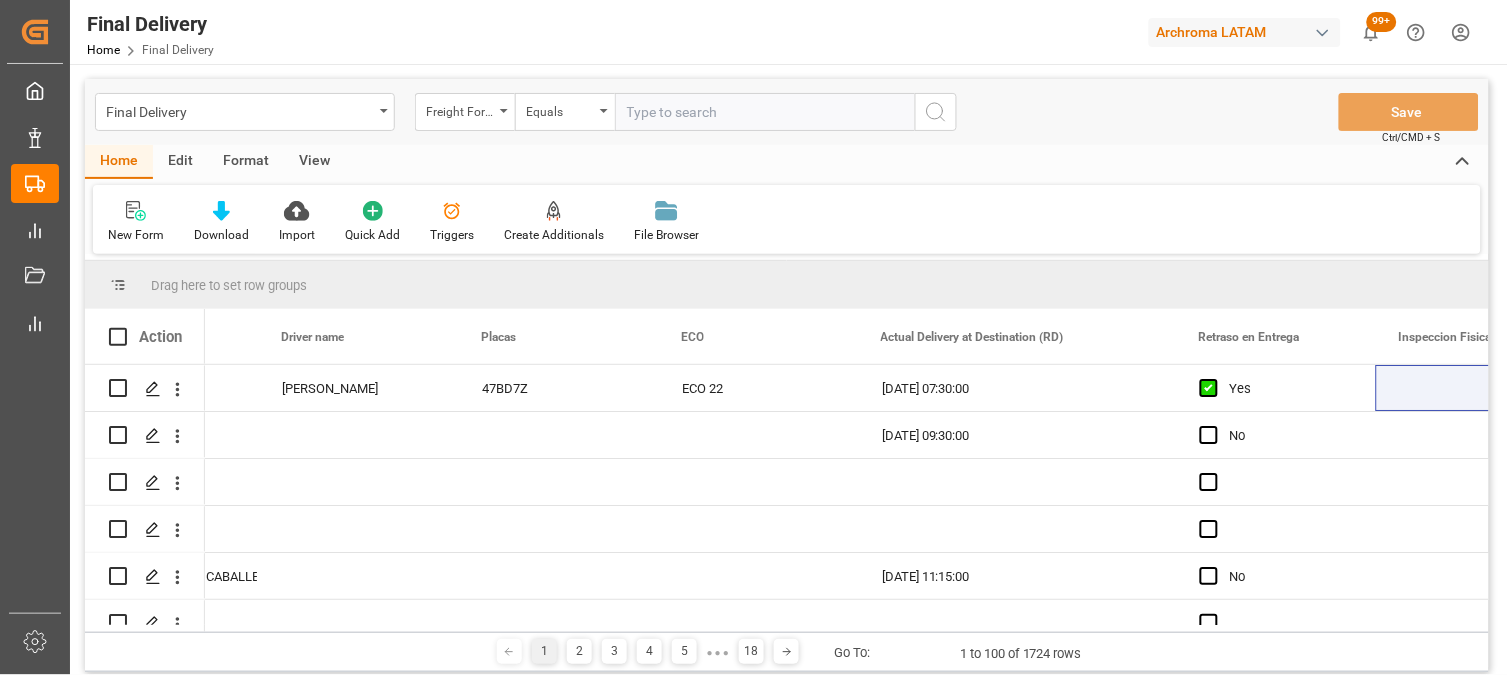 click at bounding box center (765, 112) 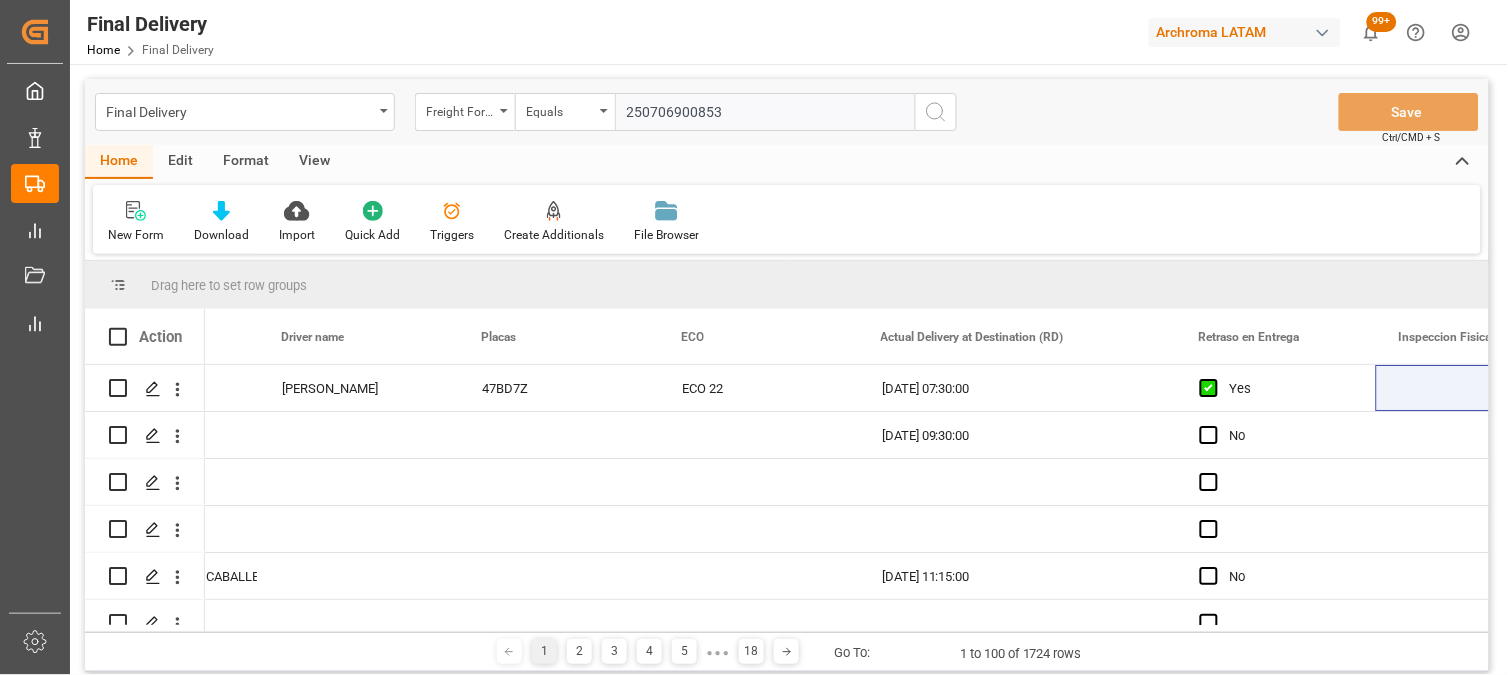type 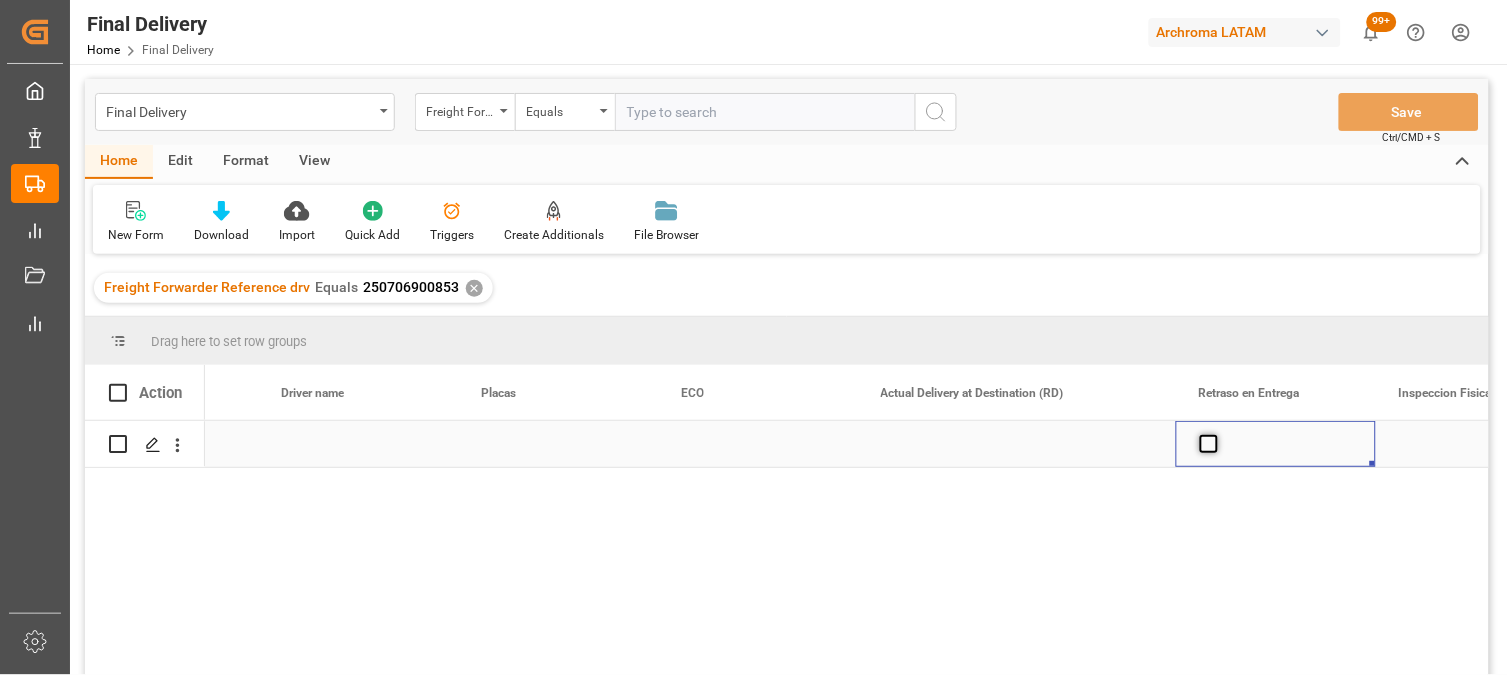 click at bounding box center [1209, 444] 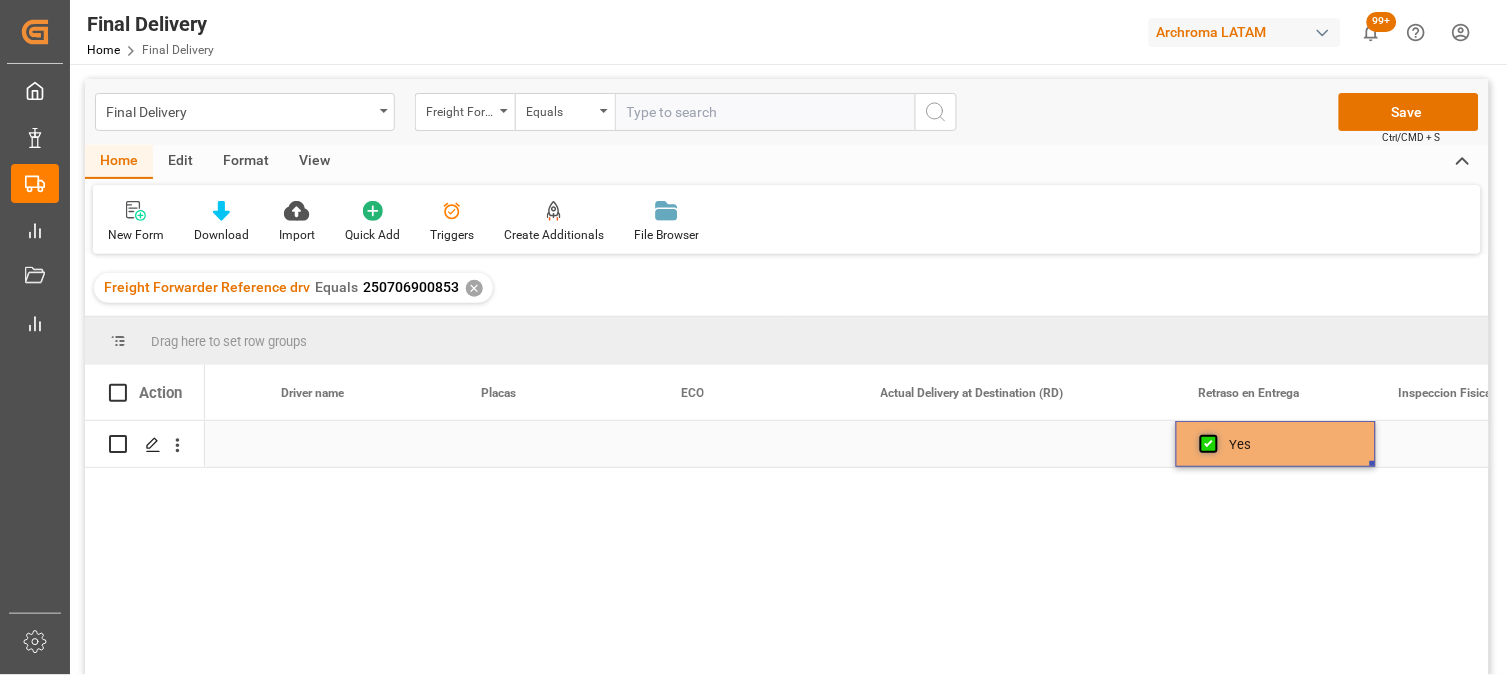 click at bounding box center (1209, 444) 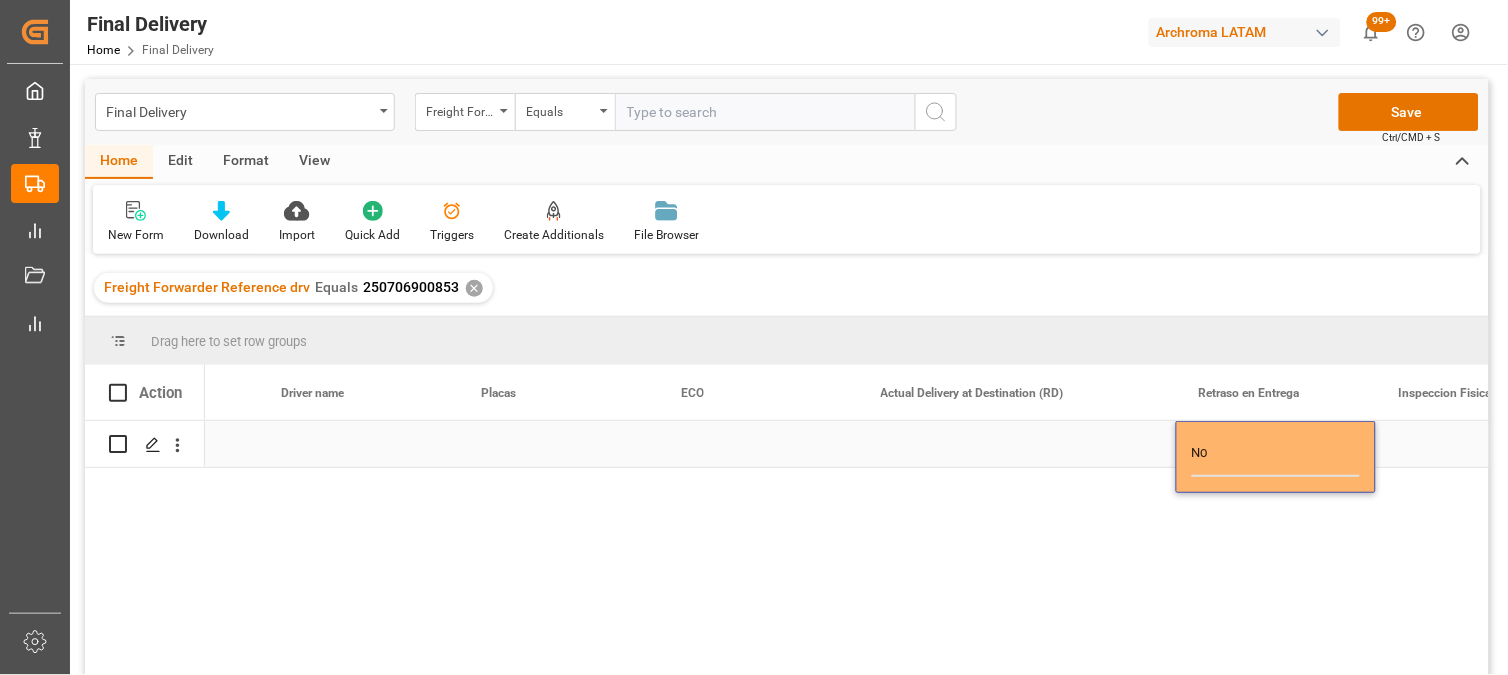click at bounding box center (1017, 444) 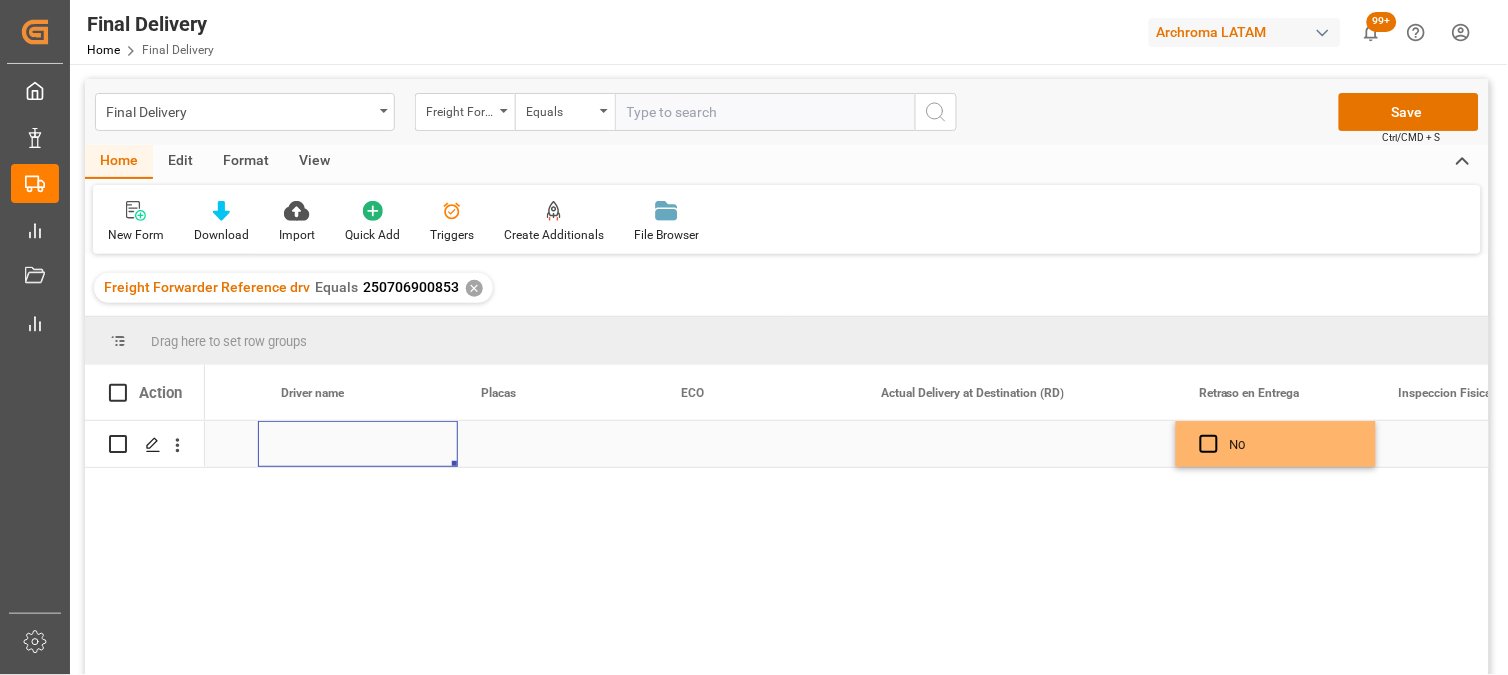 scroll, scrollTop: 0, scrollLeft: 6800, axis: horizontal 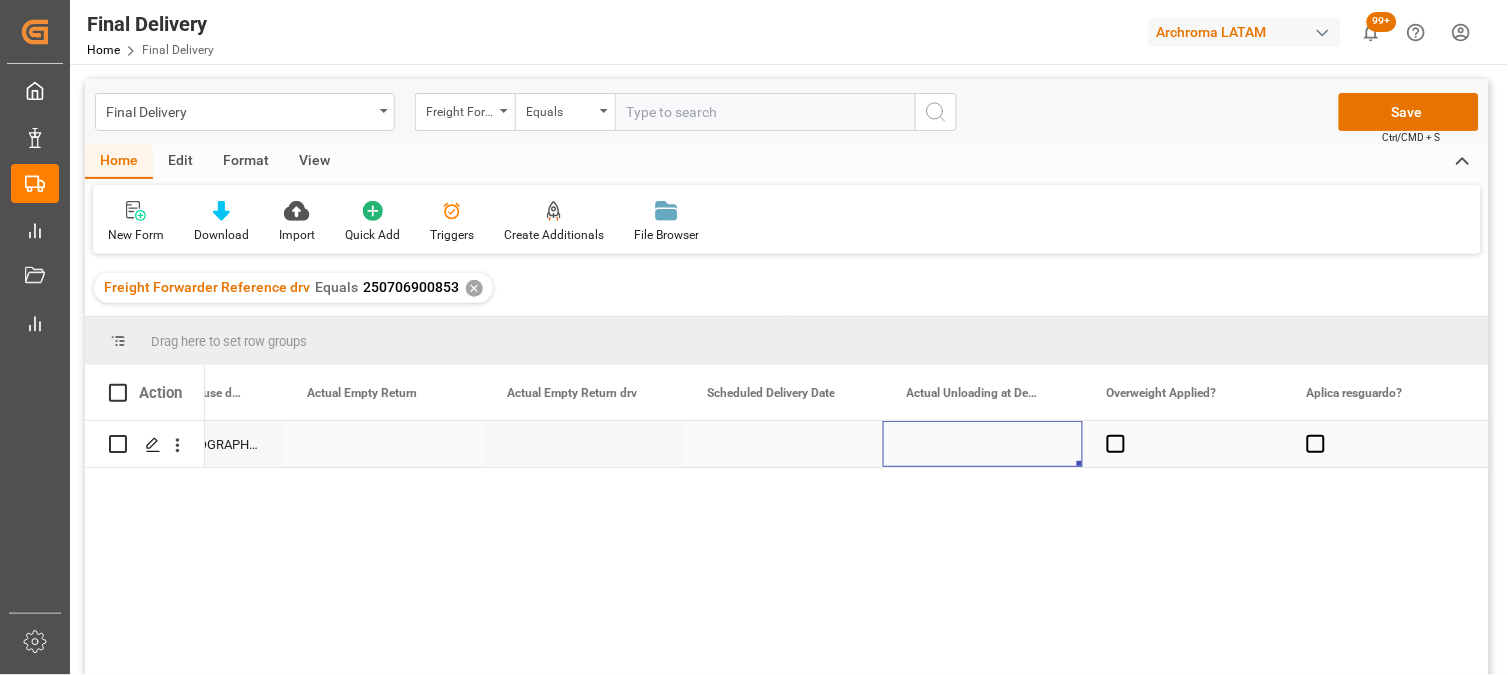 click at bounding box center [983, 444] 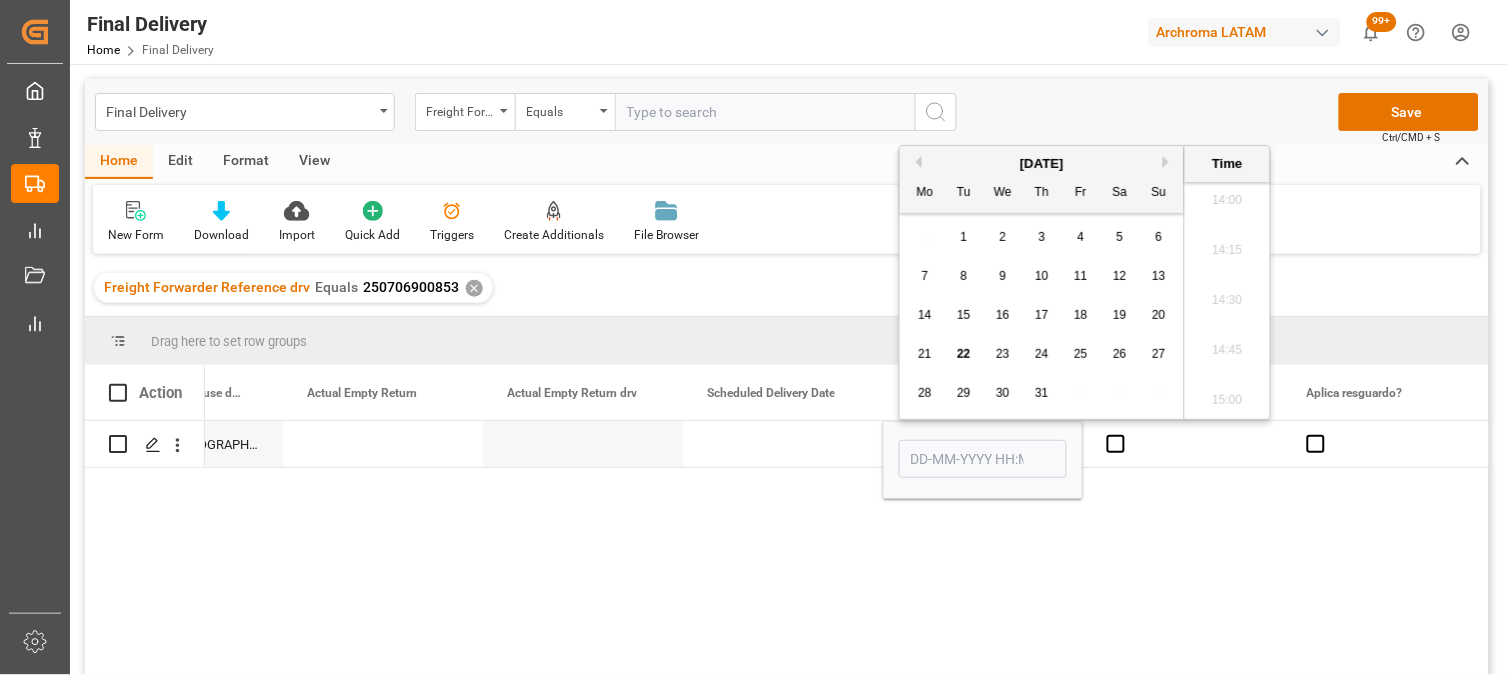 click on "22" at bounding box center (963, 354) 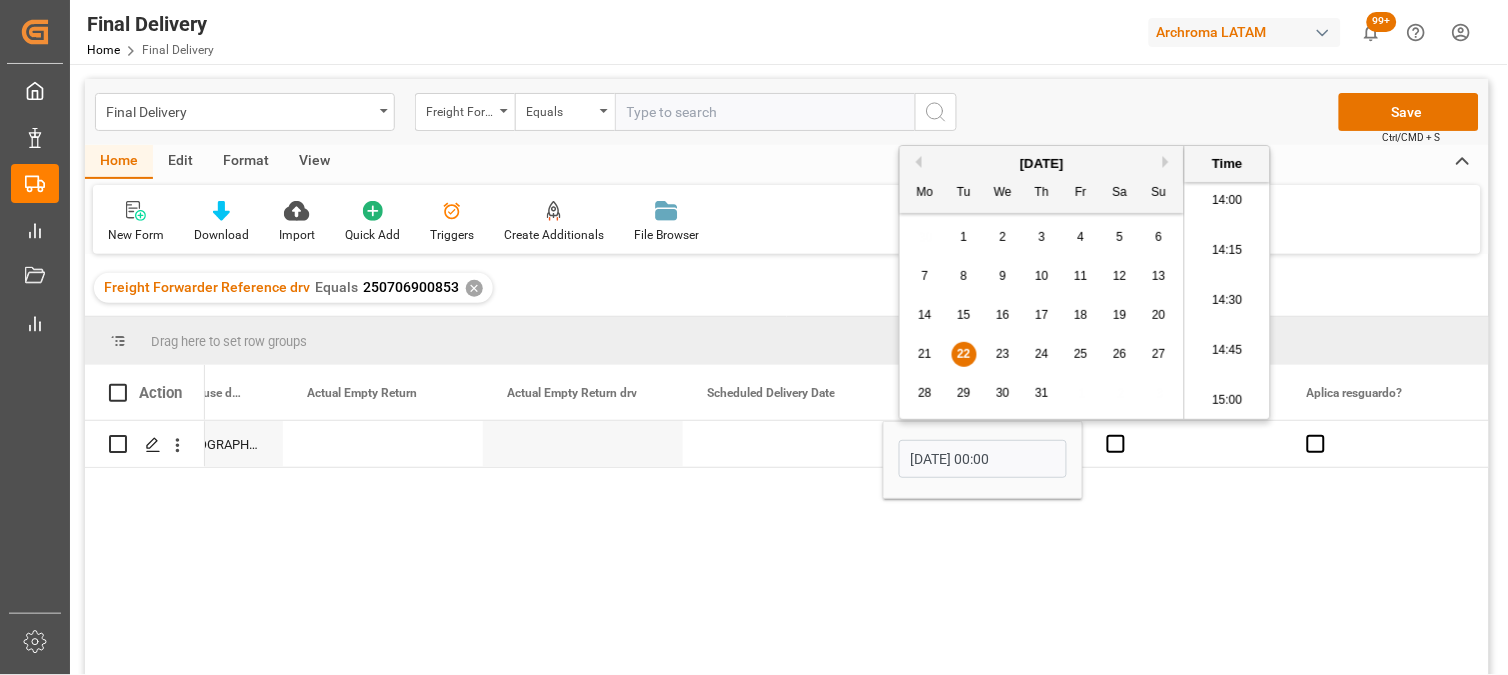 click on "00:00 00:15 00:30 00:45 01:00 01:15 01:30 01:45 02:00 02:15 02:30 02:45 03:00 03:15 03:30 03:45 04:00 04:15 04:30 04:45 05:00 05:15 05:30 05:45 06:00 06:15 06:30 06:45 07:00 07:15 07:30 07:45 08:00 08:15 08:30 08:45 09:00 09:15 09:30 09:45 10:00 10:15 10:30 10:45 11:00 11:15 11:30 11:45 12:00 12:15 12:30 12:45 13:00 13:15 13:30 13:45 14:00 14:15 14:30 14:45 15:00 15:15 15:30 15:45 16:00 16:15 16:30 16:45 17:00 17:15 17:30 17:45 18:00 18:15 18:30 18:45 19:00 19:15 19:30 19:45 20:00 20:15 20:30 20:45 21:00 21:15 21:30 21:45 22:00 22:15 22:30 22:45 23:00 23:15 23:30 23:45" at bounding box center [1227, 300] 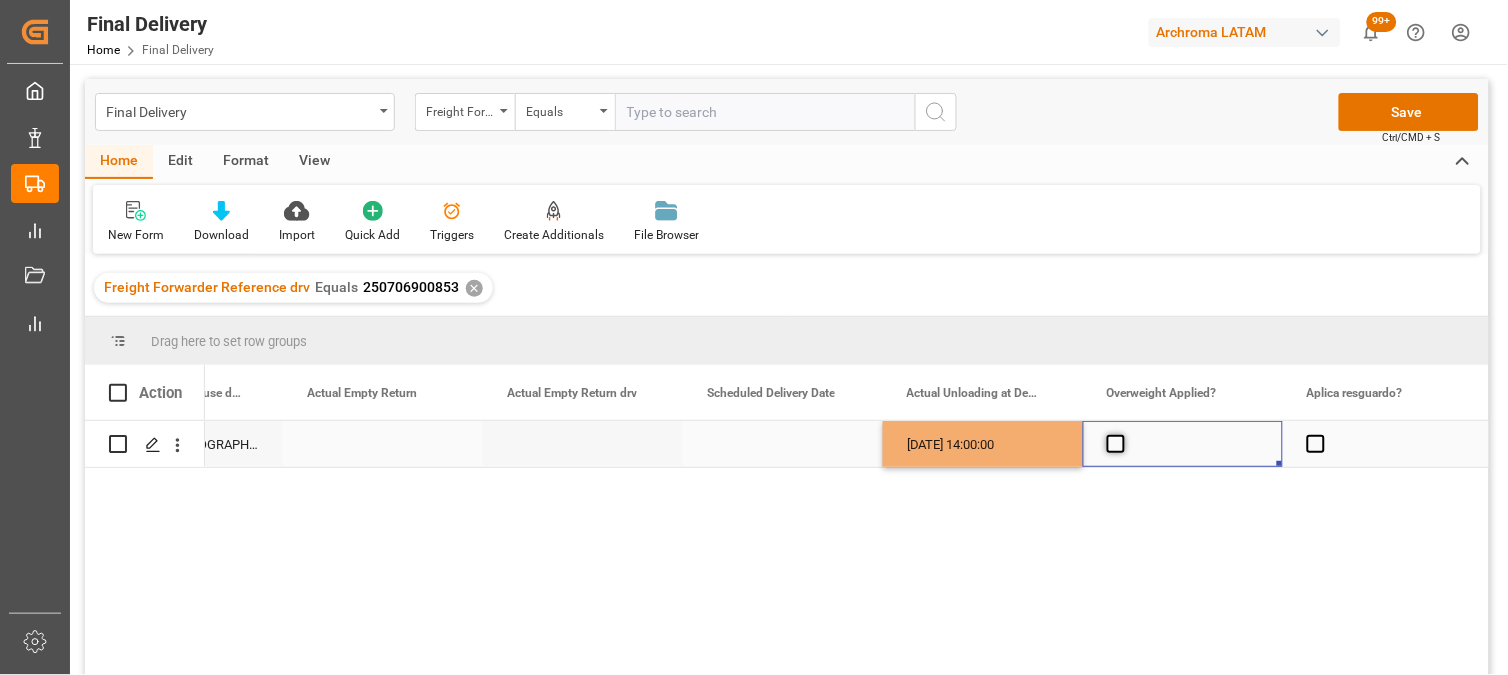 click at bounding box center [1116, 444] 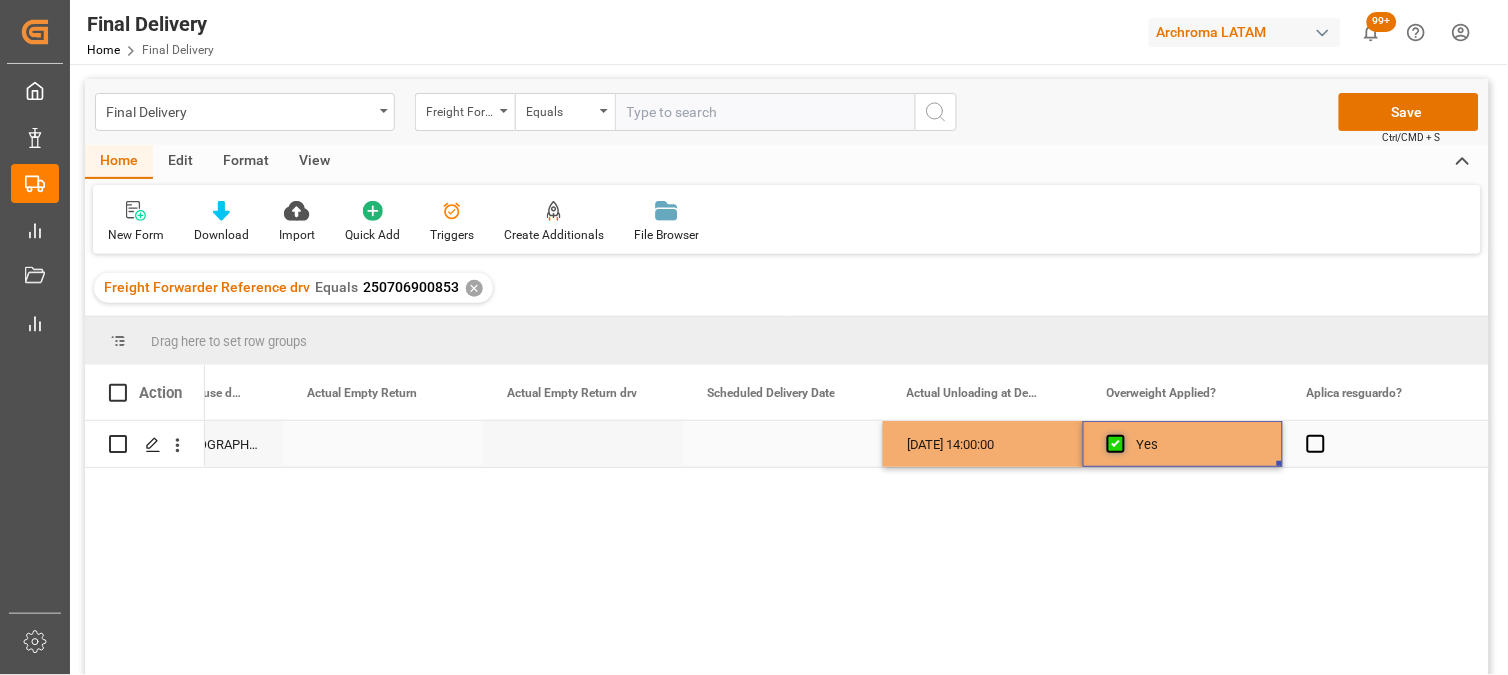 click at bounding box center (1116, 444) 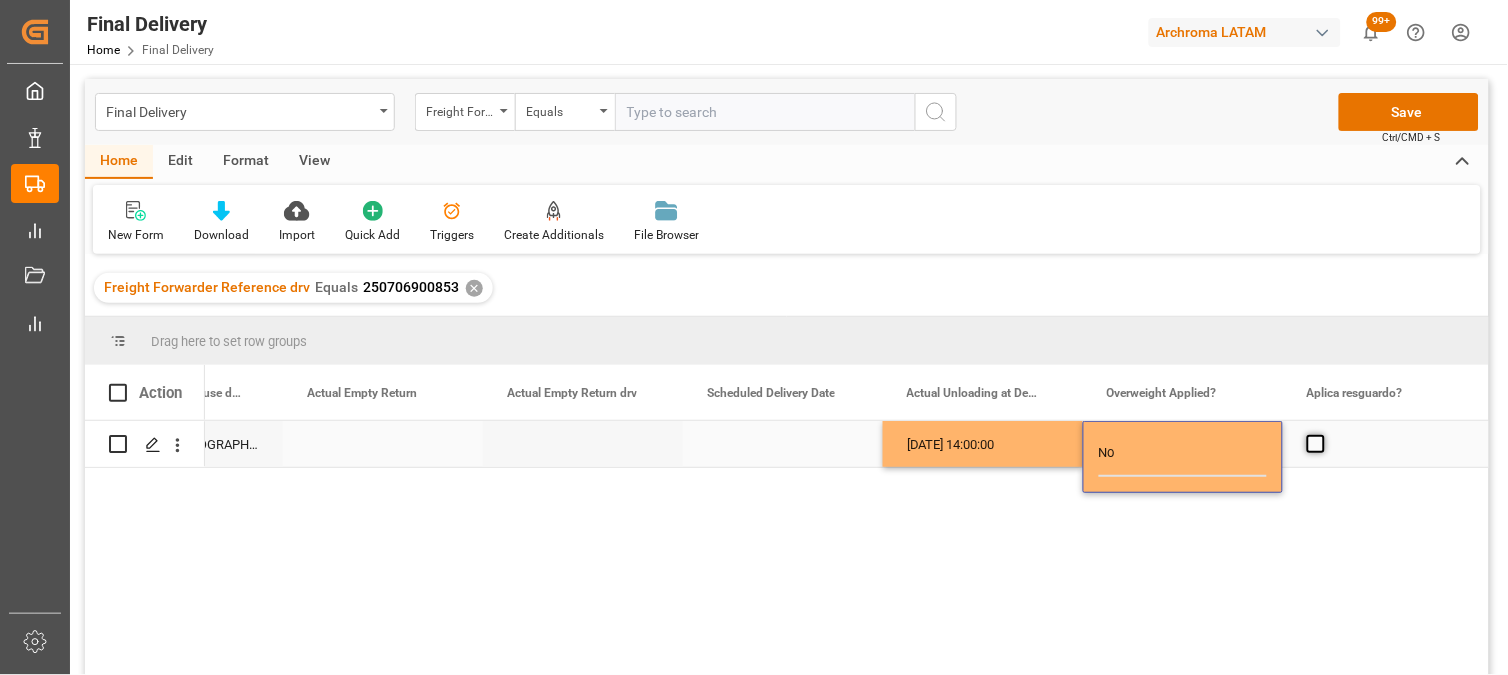 click at bounding box center [1316, 444] 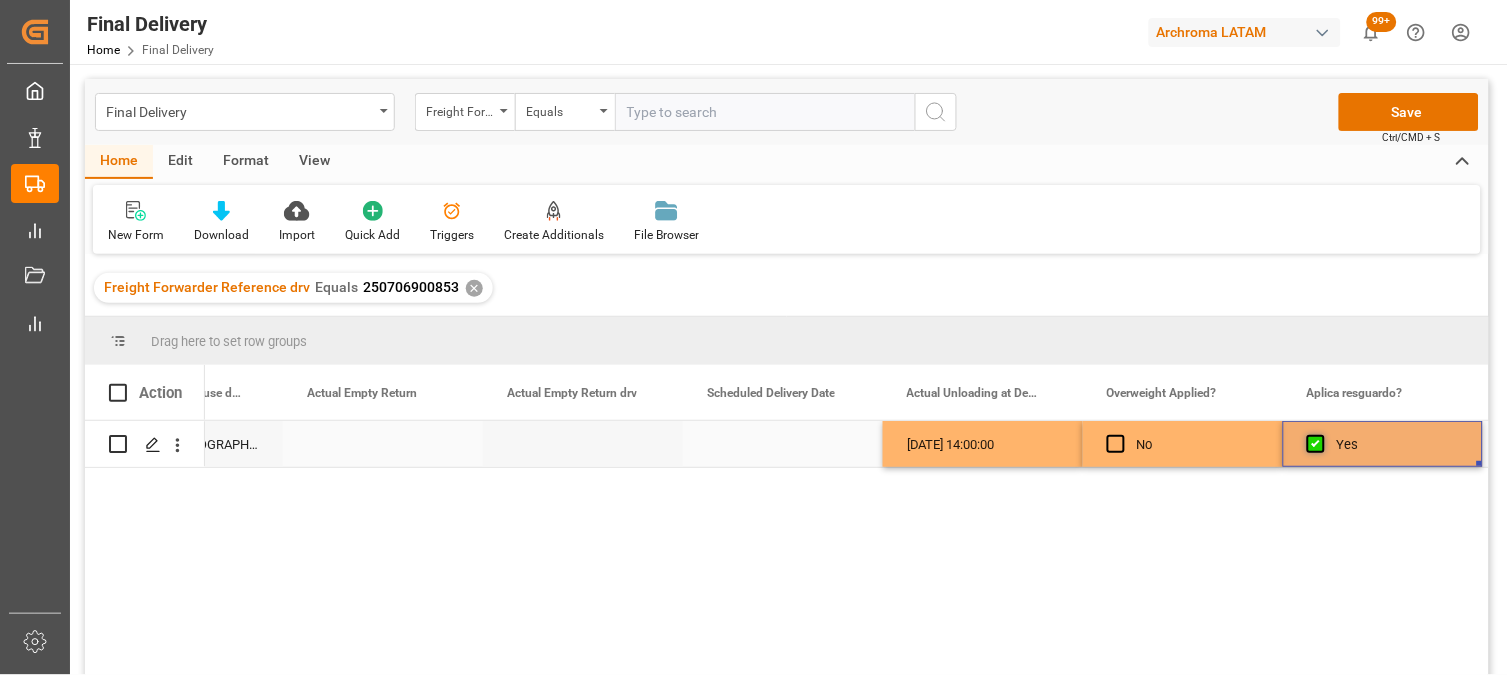 click at bounding box center [1316, 444] 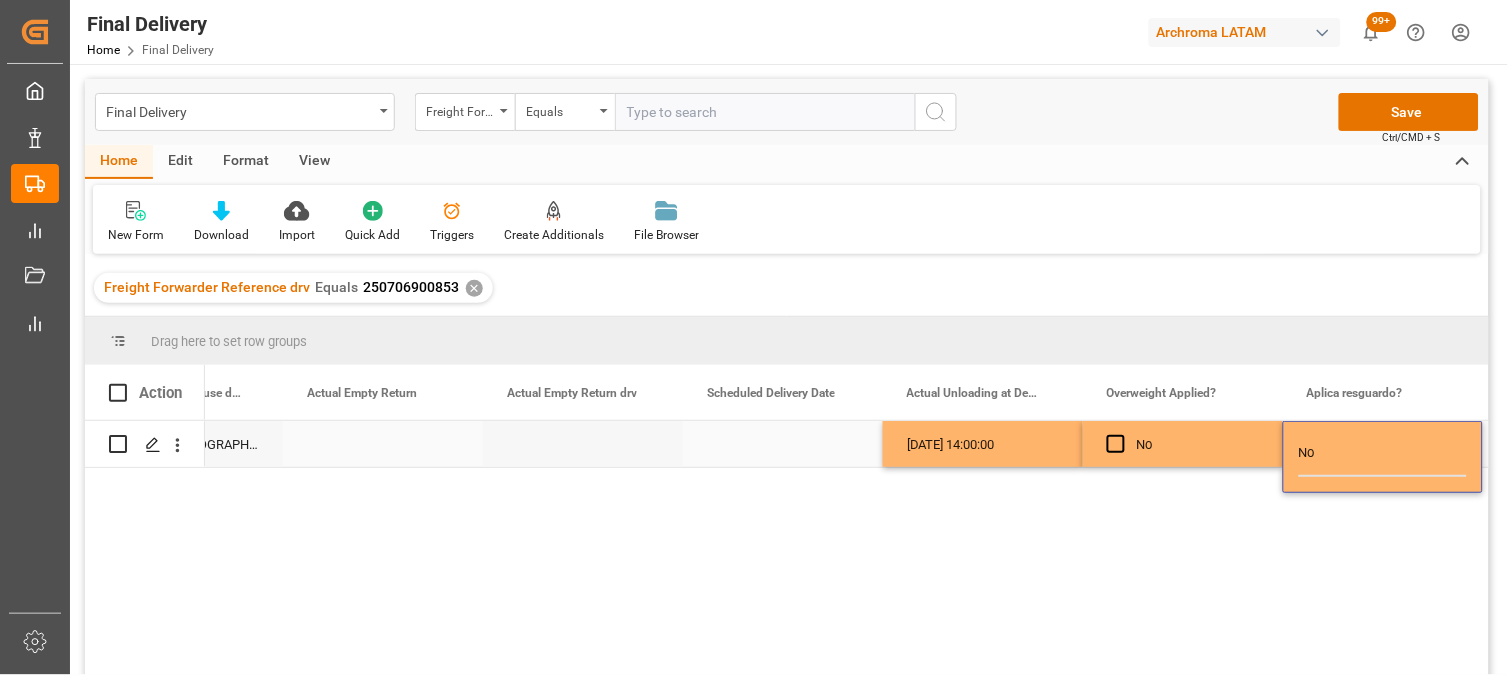 click on "[DATE] 14:00:00" at bounding box center (983, 444) 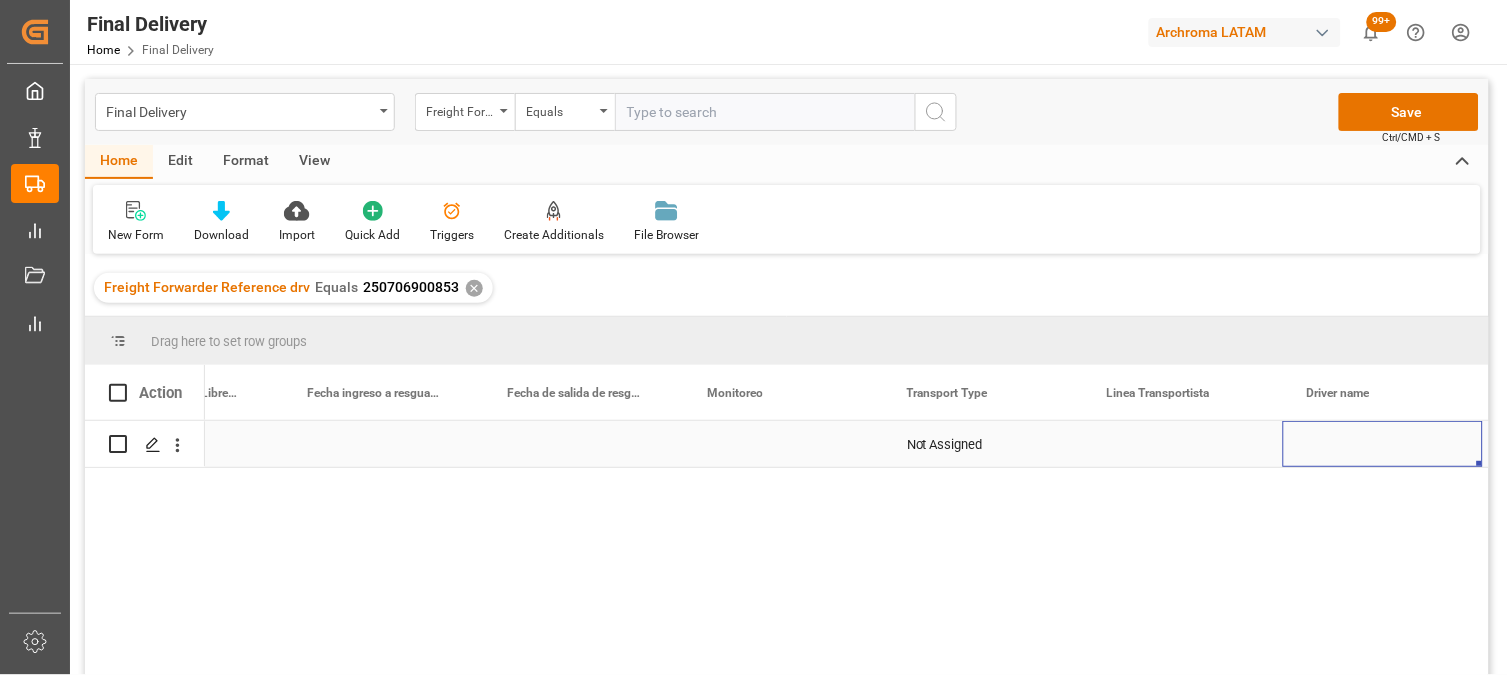 click at bounding box center [783, 444] 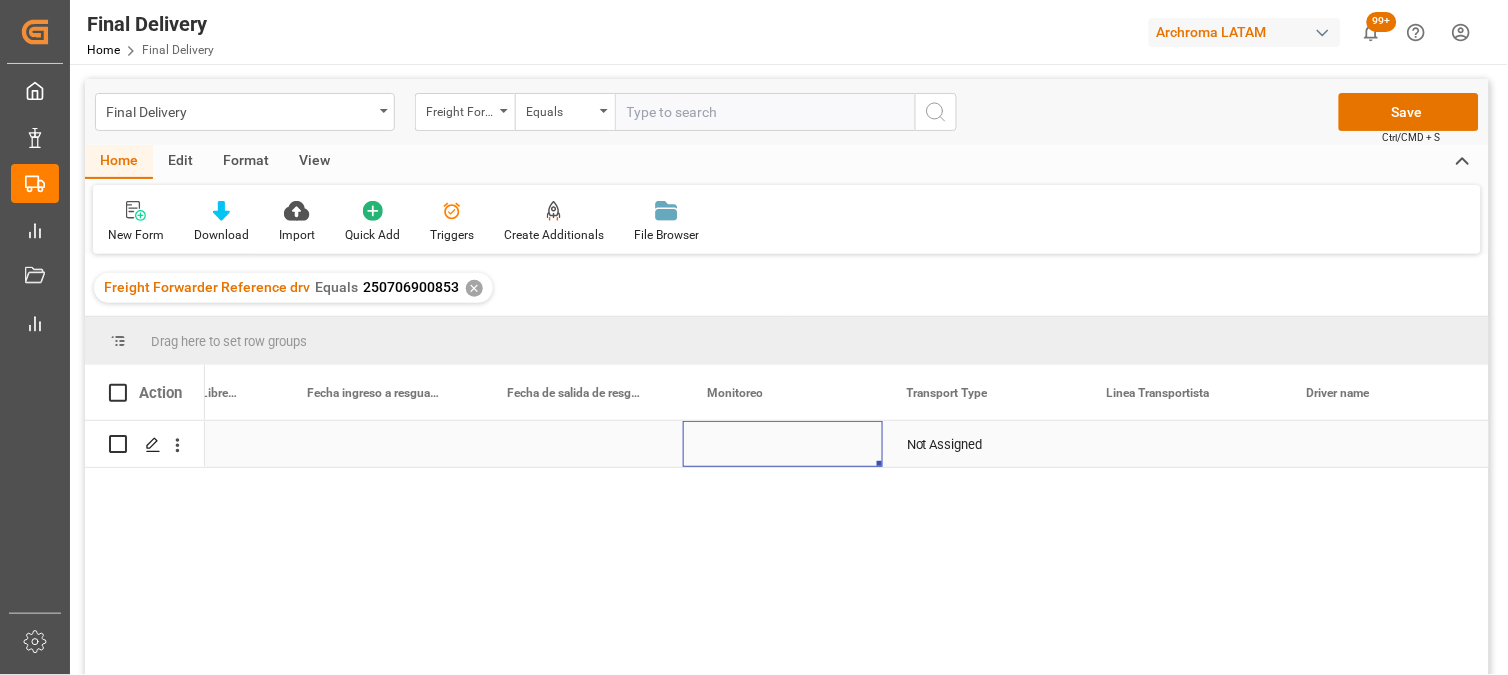 click at bounding box center (783, 444) 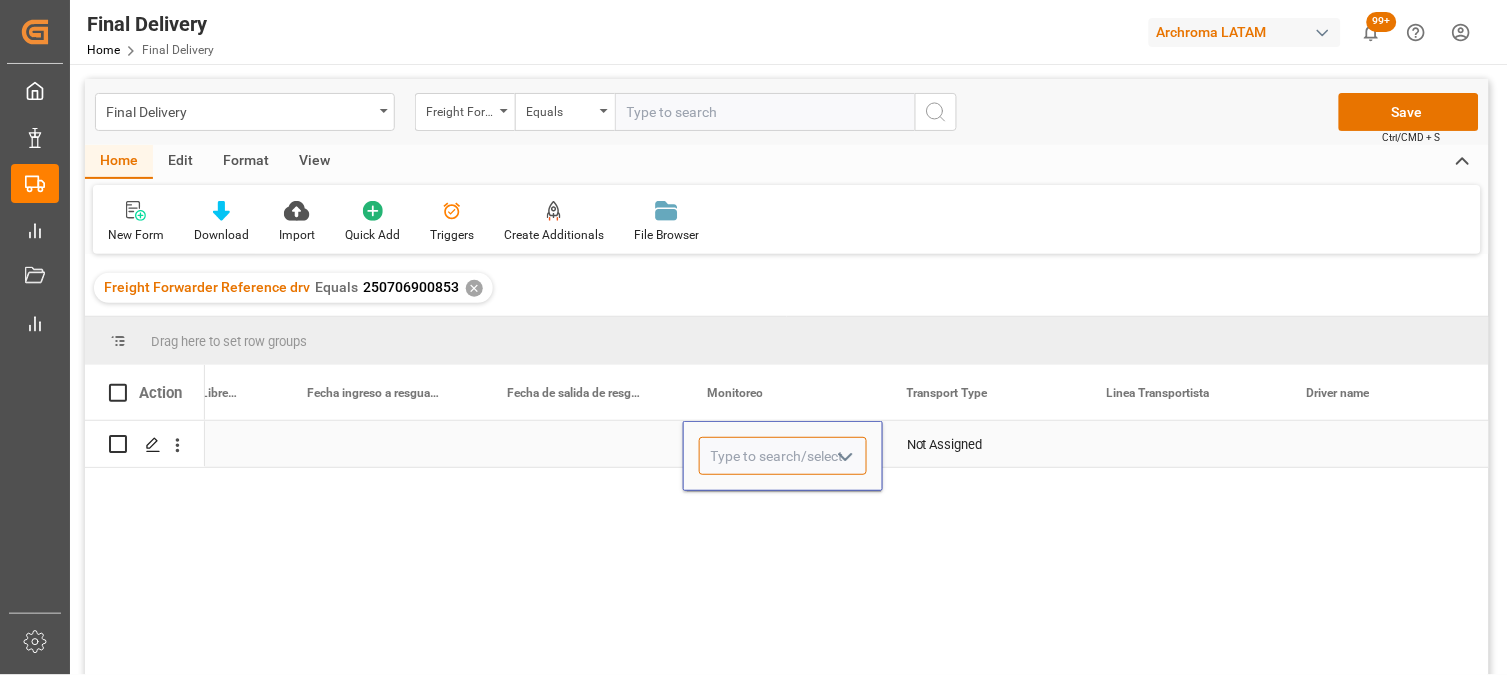 click at bounding box center [783, 456] 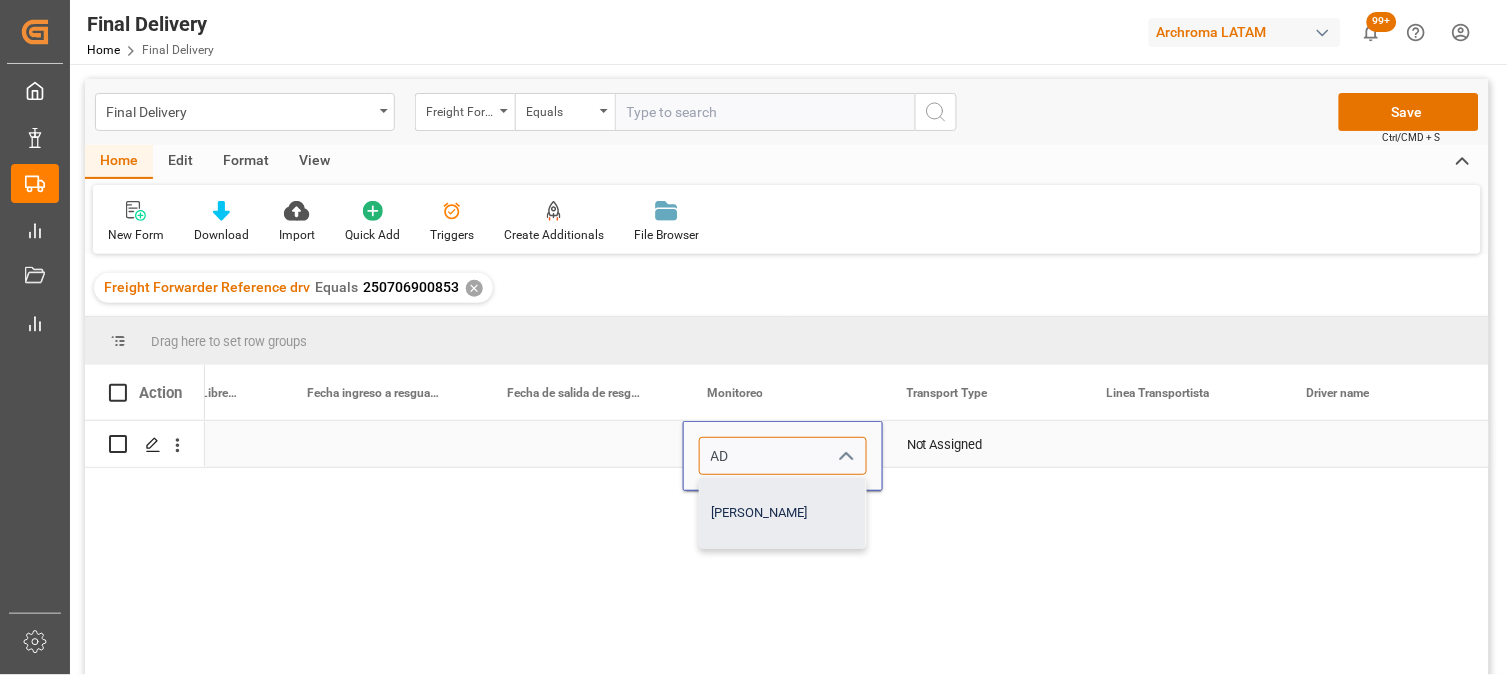 click on "[PERSON_NAME]" at bounding box center (783, 513) 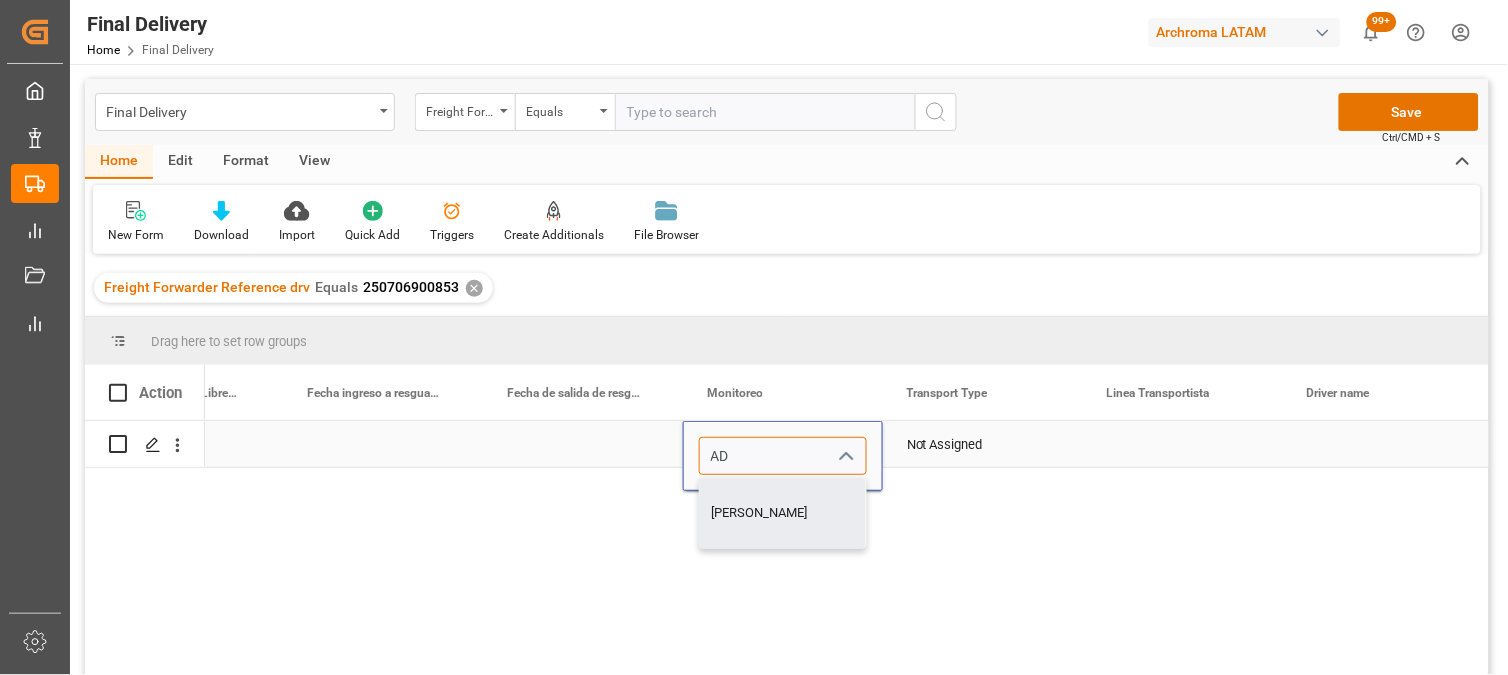 type on "[PERSON_NAME]" 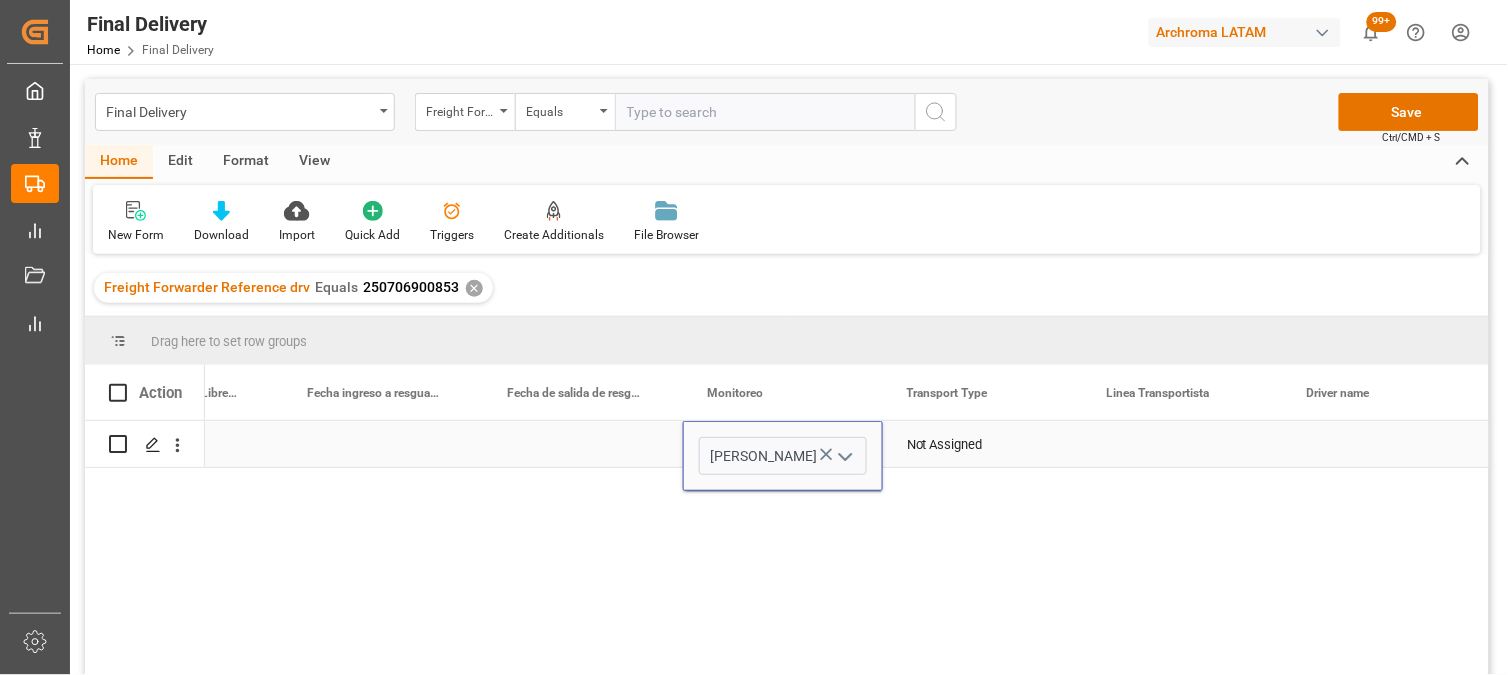 click on "Not Assigned" at bounding box center (983, 445) 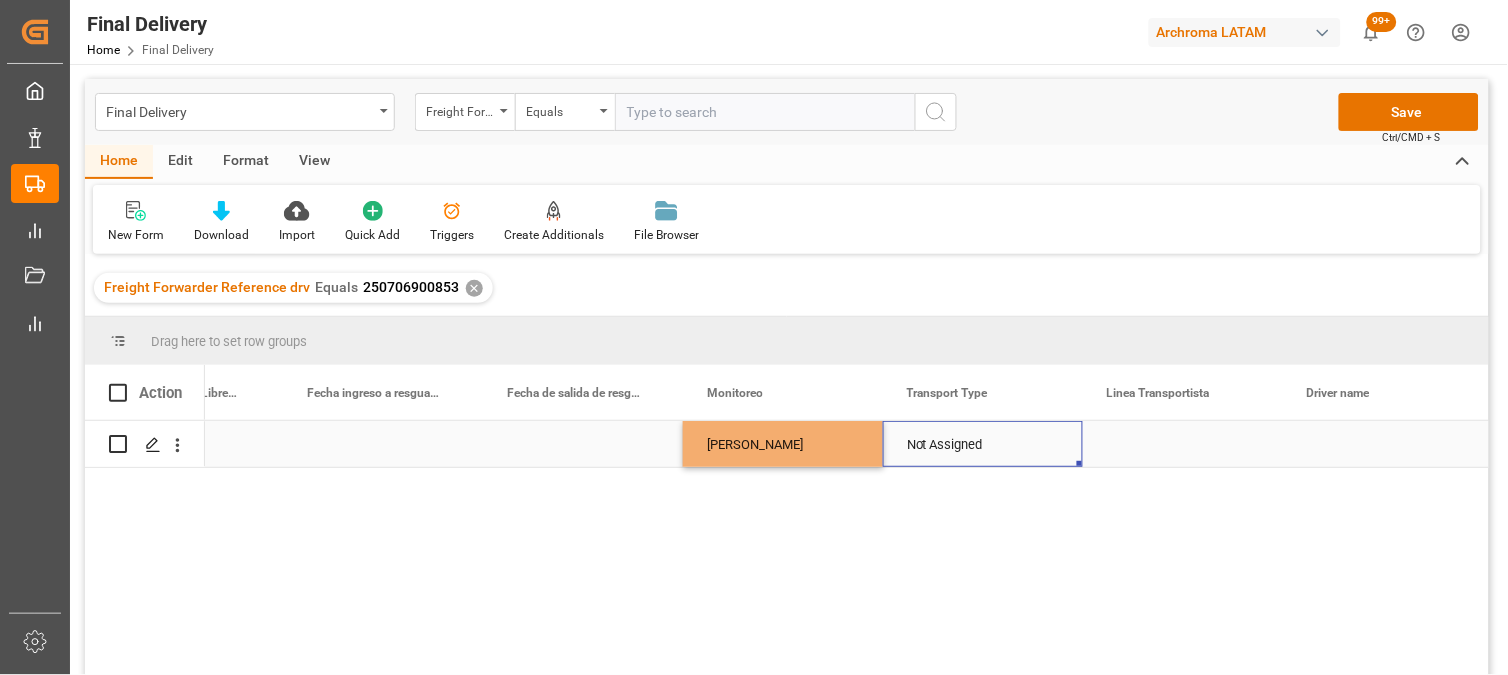 click on "Not Assigned" at bounding box center (983, 445) 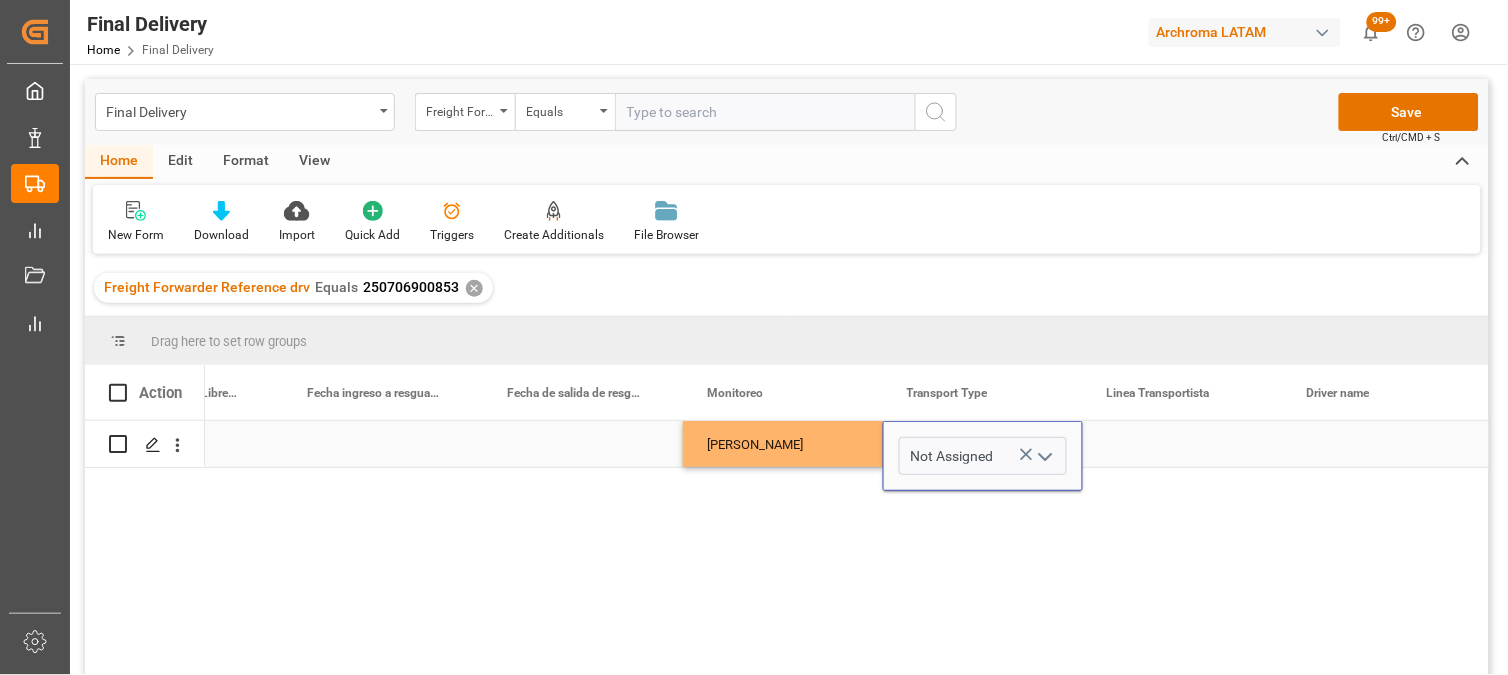 click at bounding box center [1045, 456] 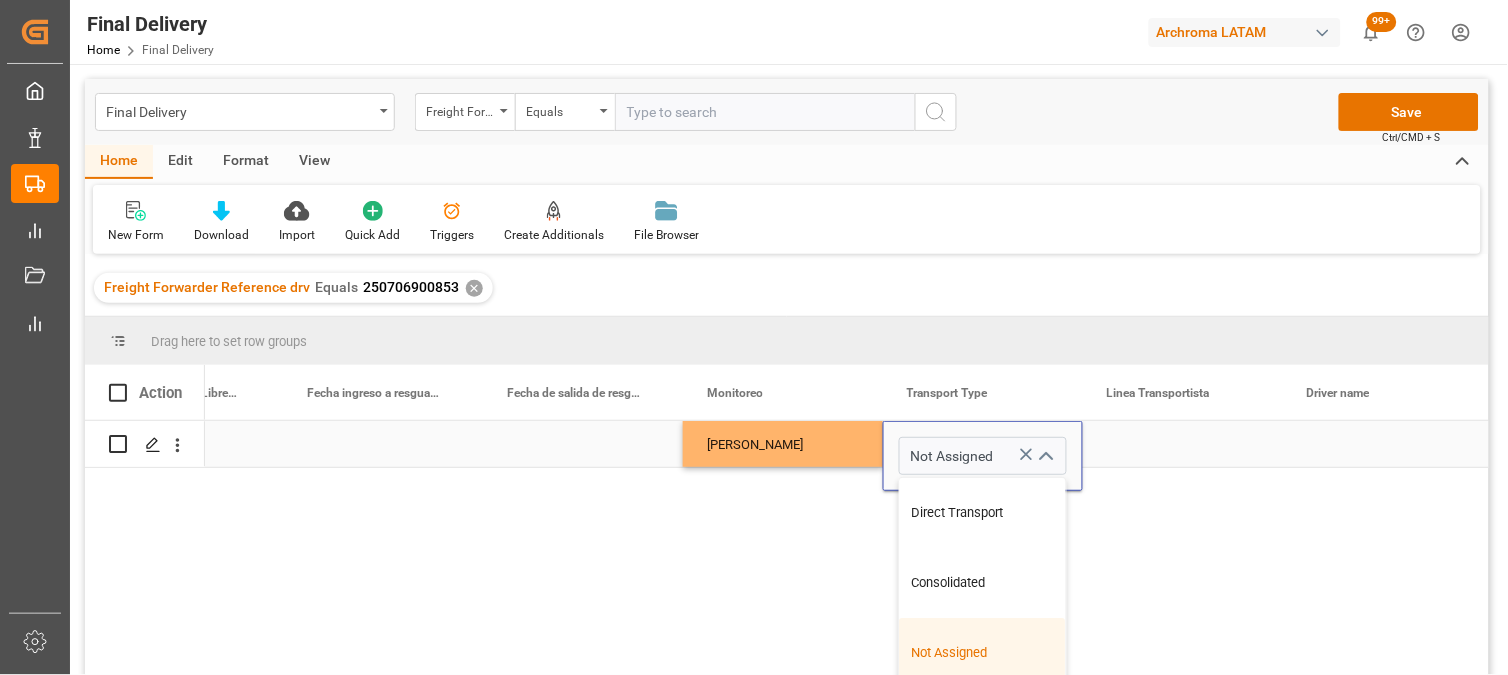 click 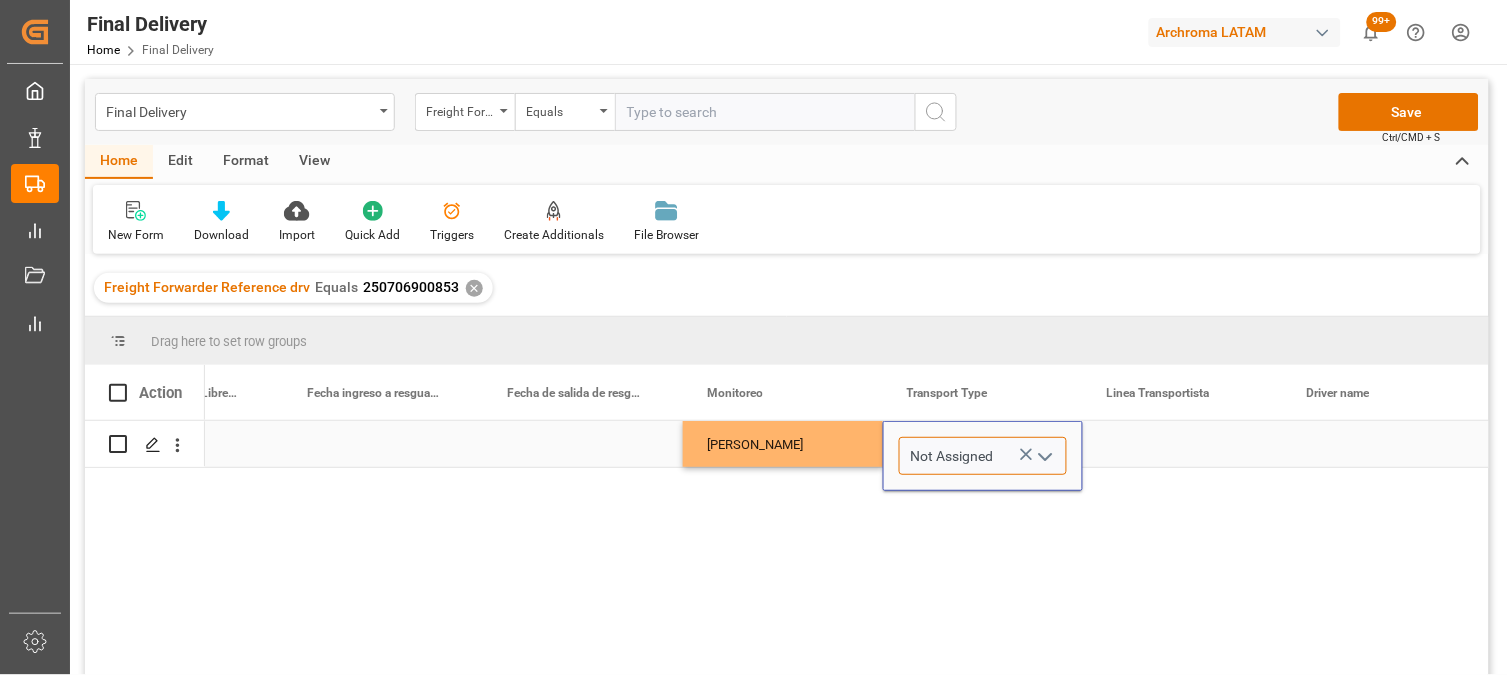 click on "Not Assigned" at bounding box center (983, 456) 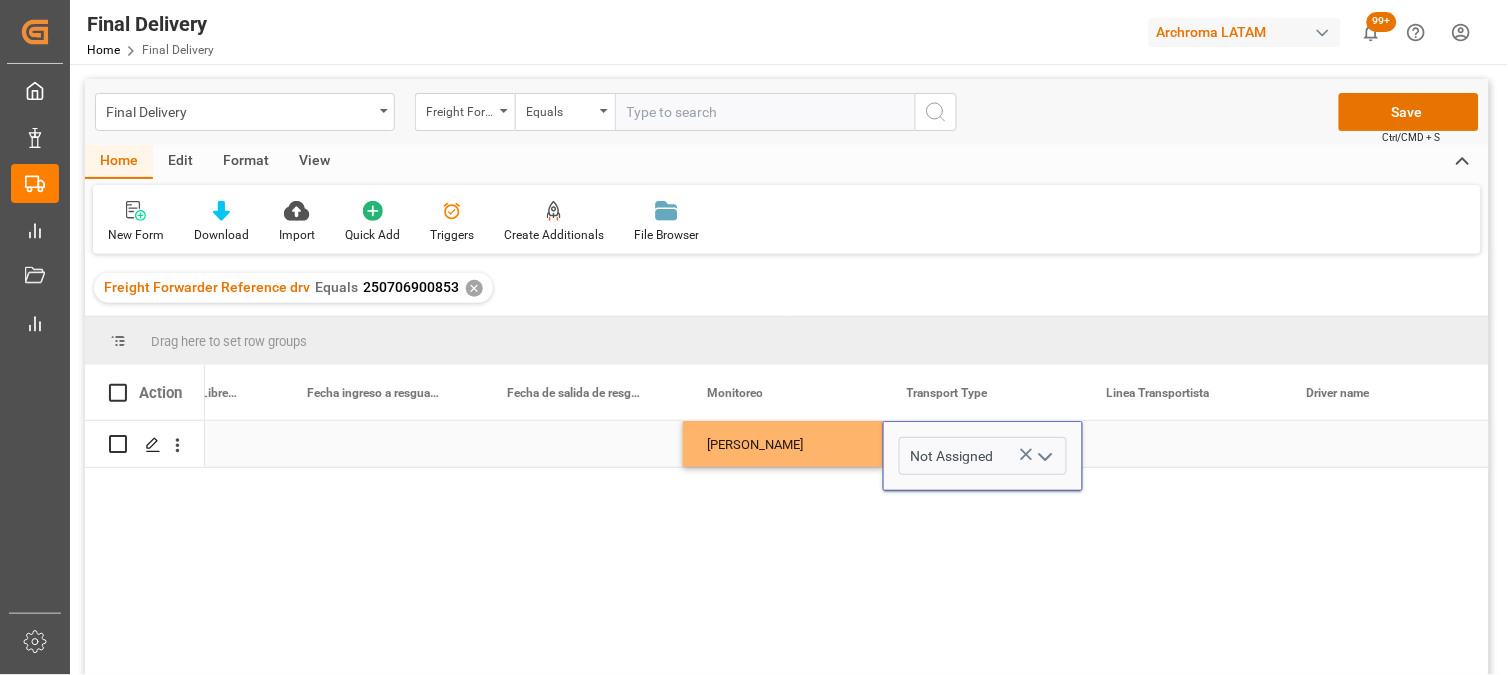 click at bounding box center (1045, 456) 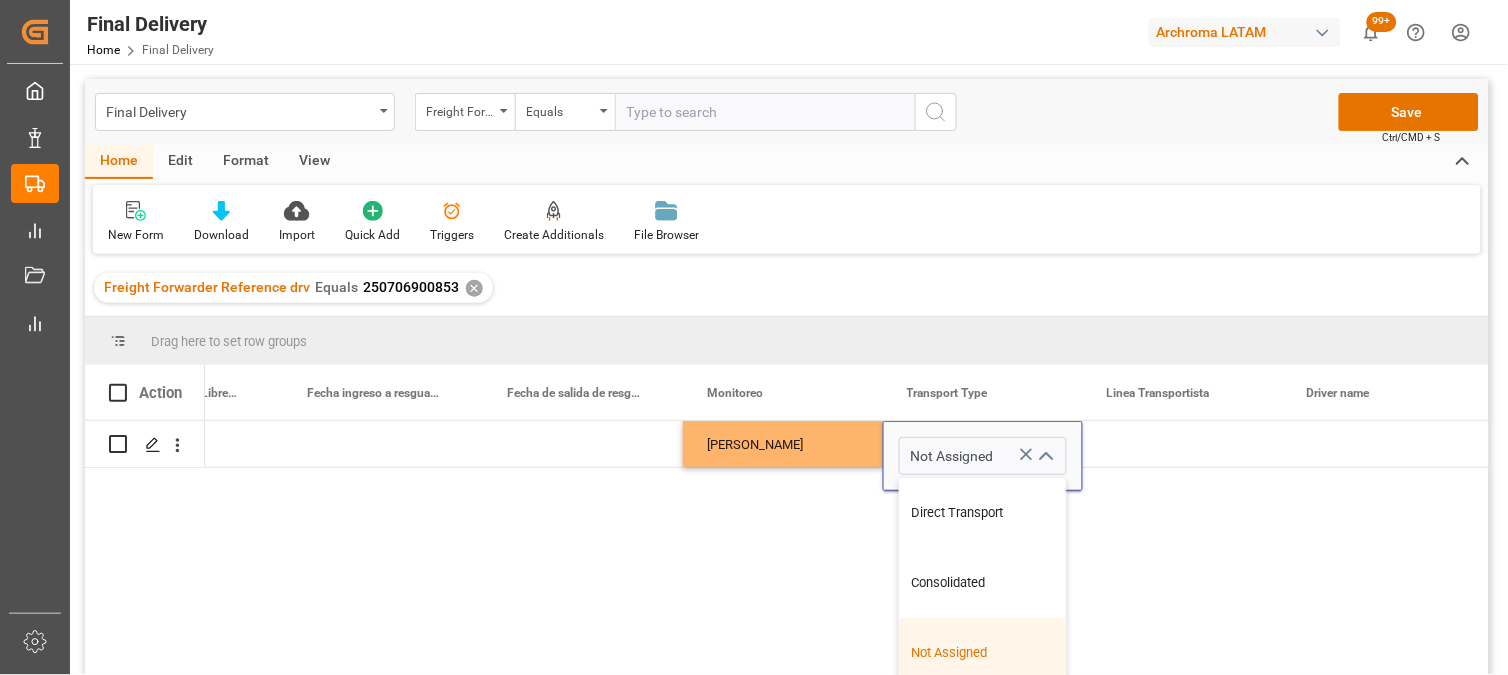 click at bounding box center [1045, 456] 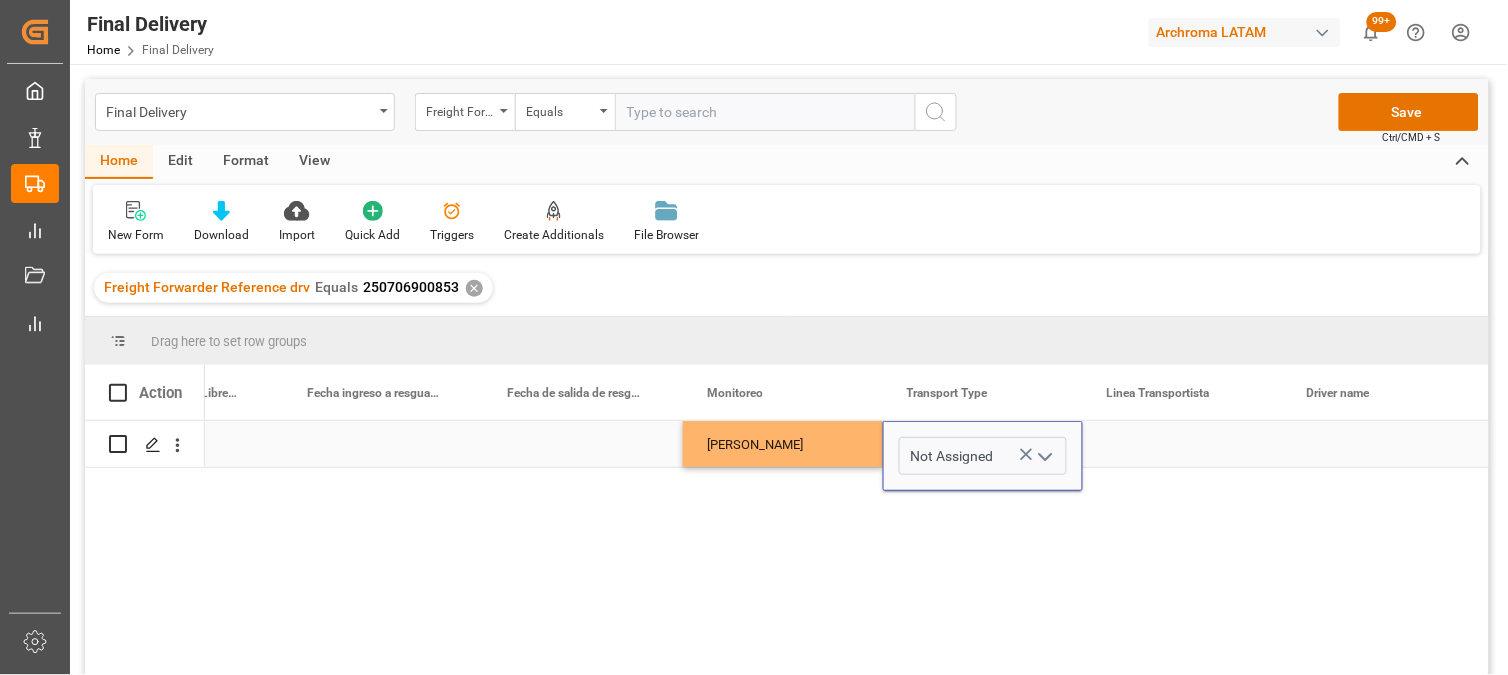 click 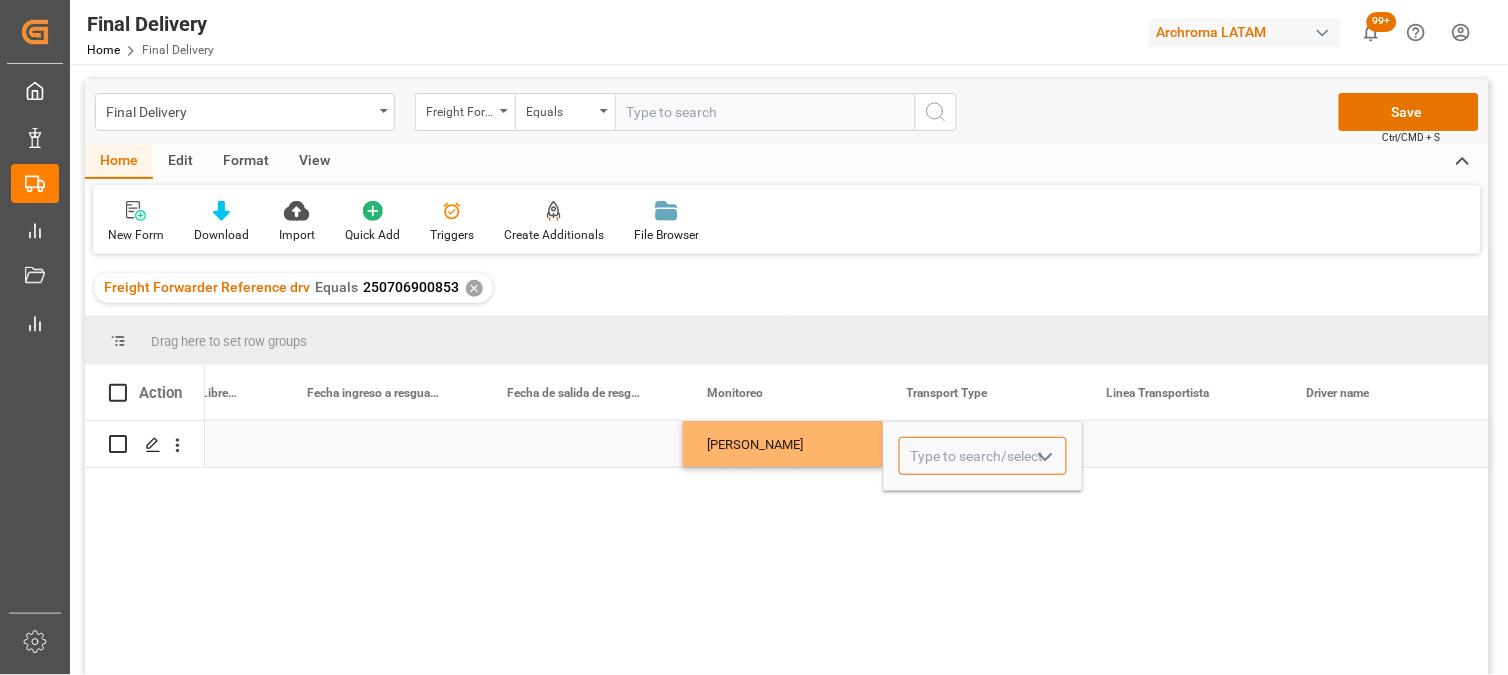 click at bounding box center (983, 456) 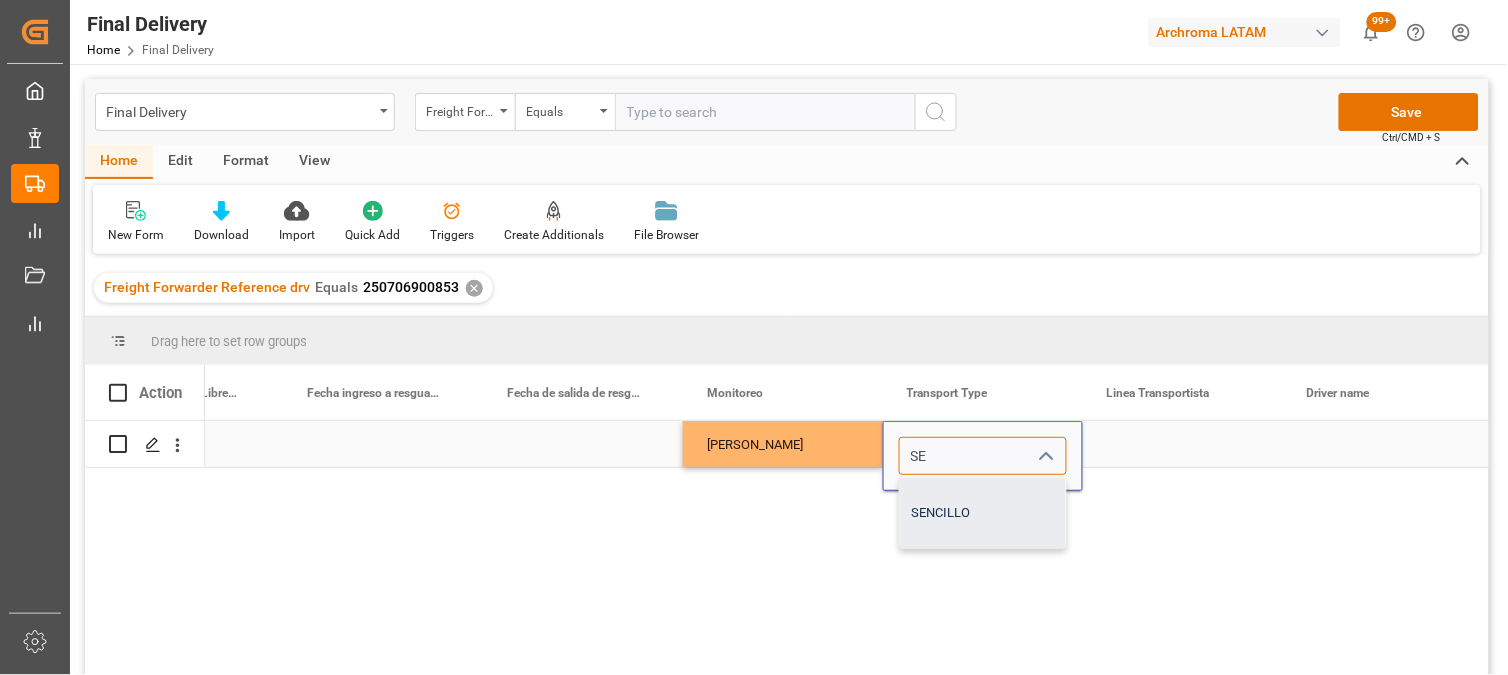 click on "SENCILLO" at bounding box center [983, 513] 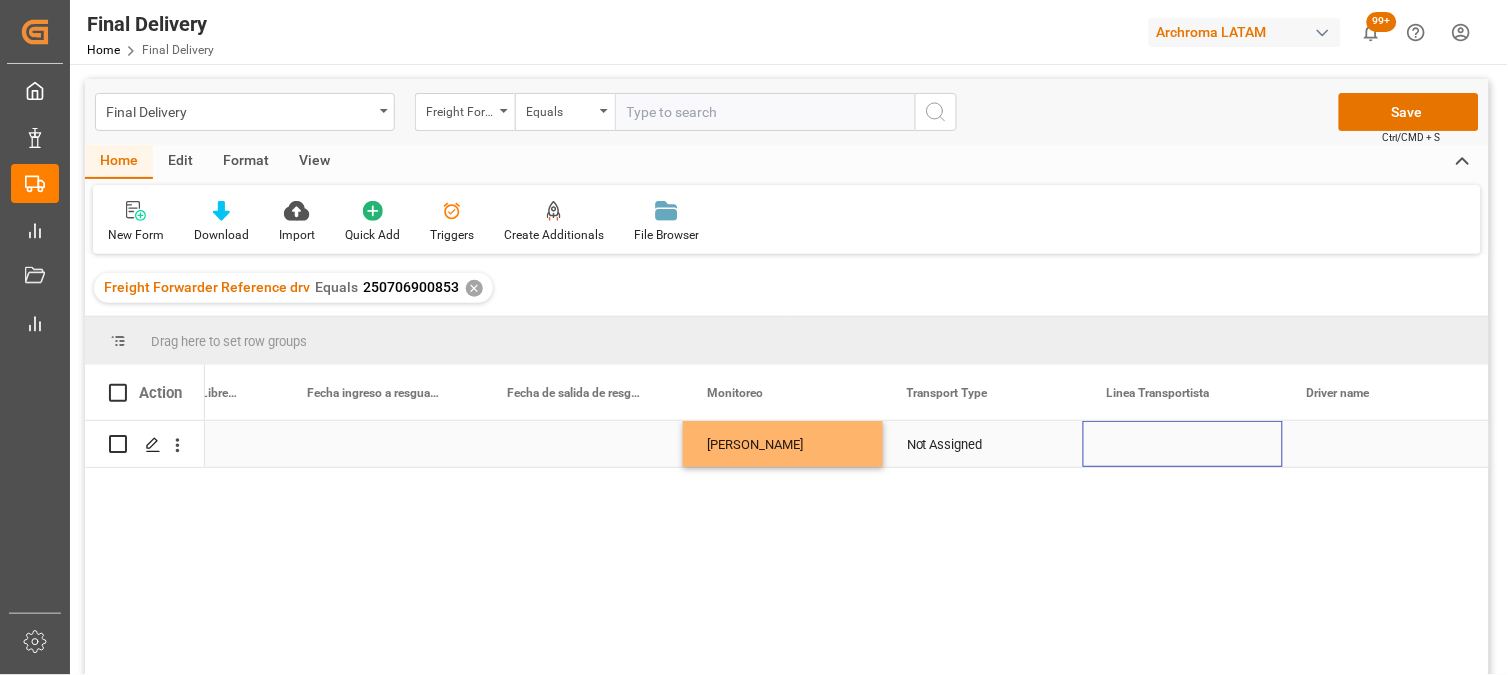click at bounding box center [1183, 444] 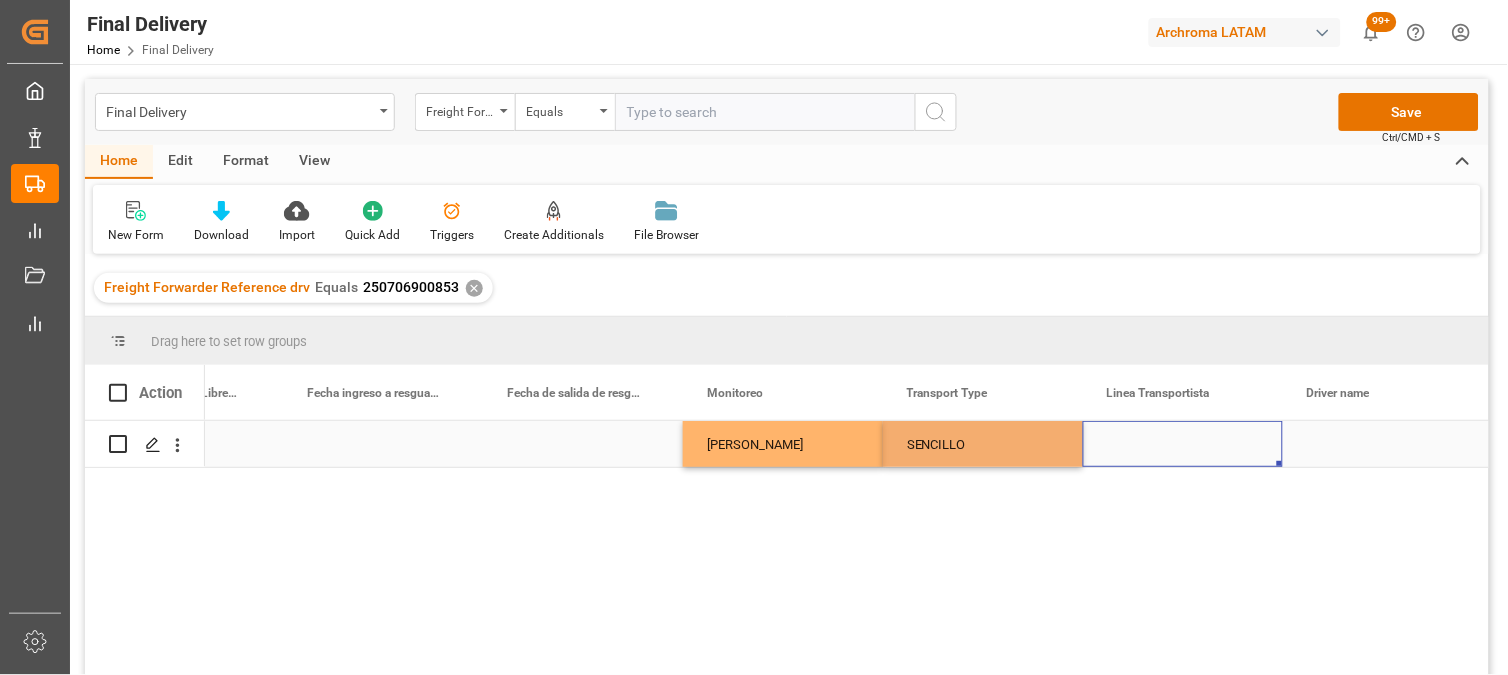 click at bounding box center [1183, 444] 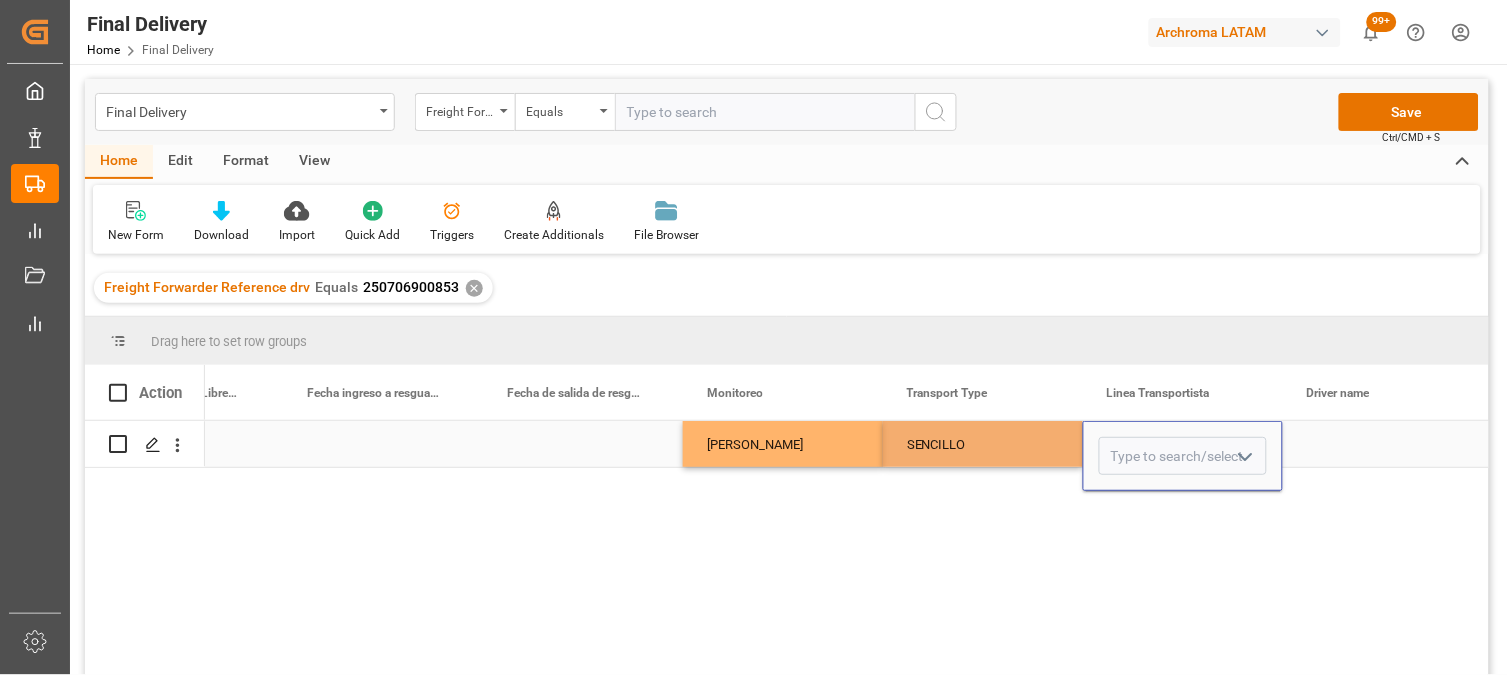 click at bounding box center (1183, 456) 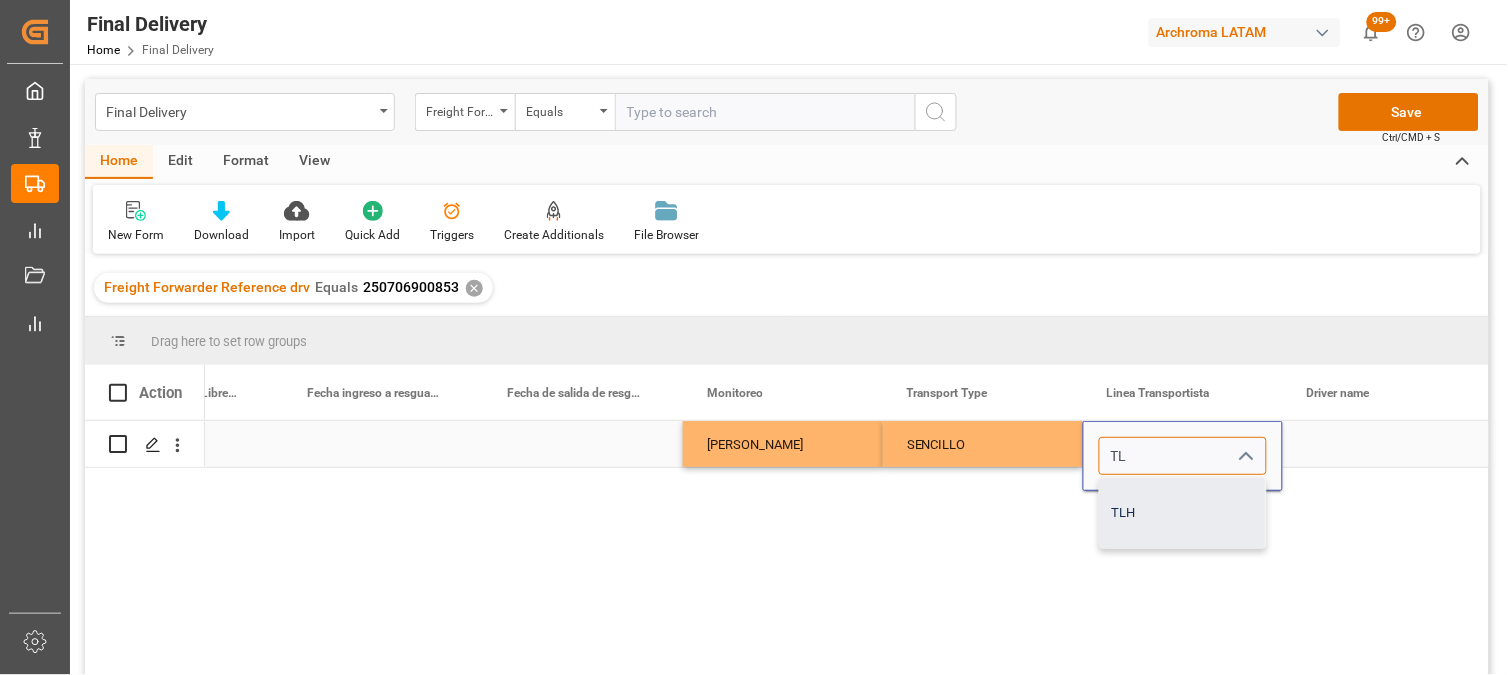 click on "TLH" at bounding box center [1183, 513] 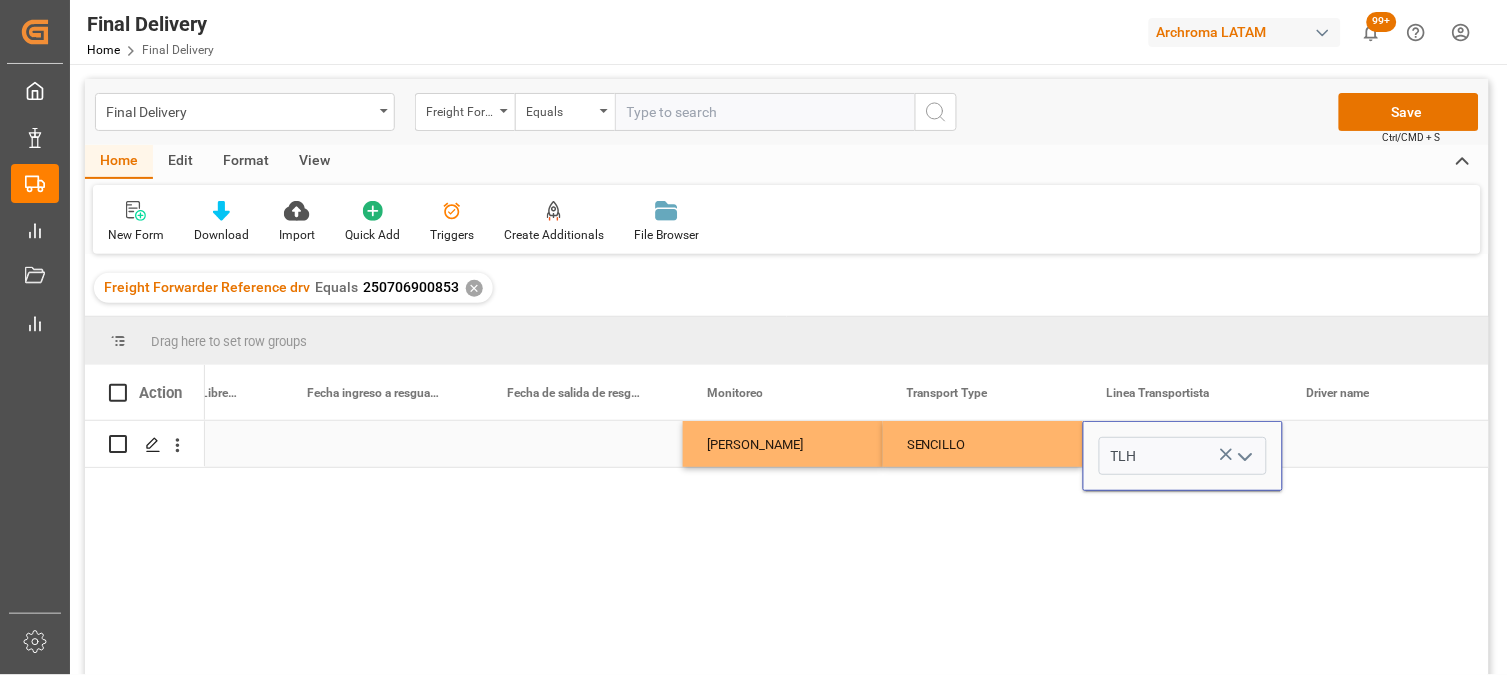 click at bounding box center [1383, 444] 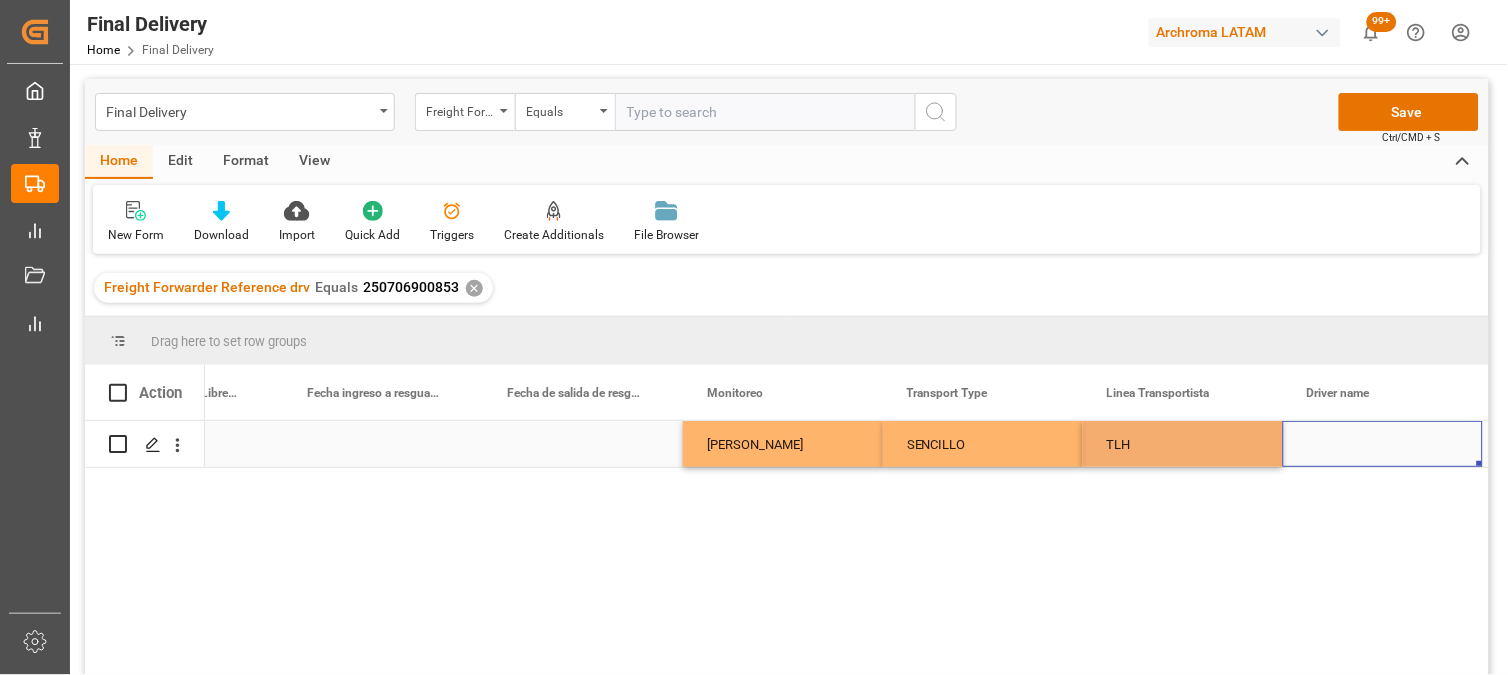 click at bounding box center (1383, 444) 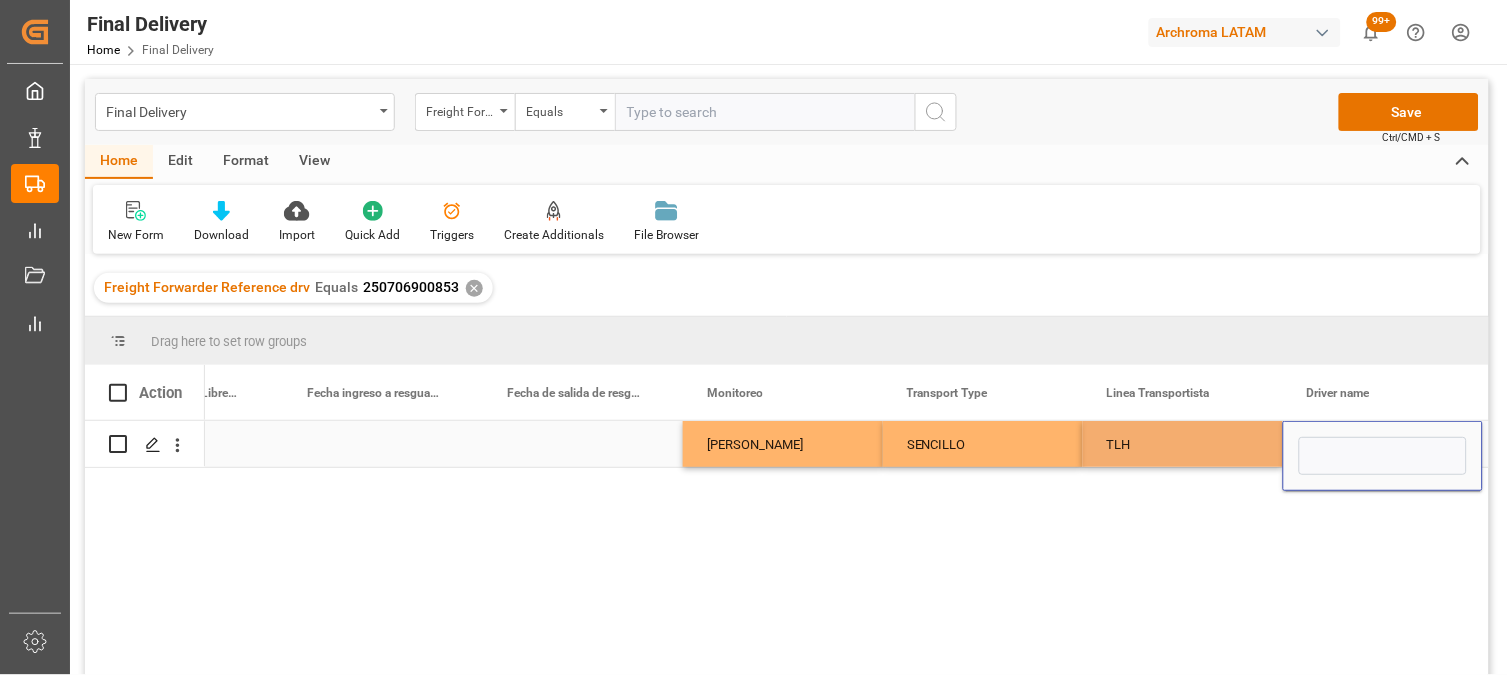 click at bounding box center [1383, 456] 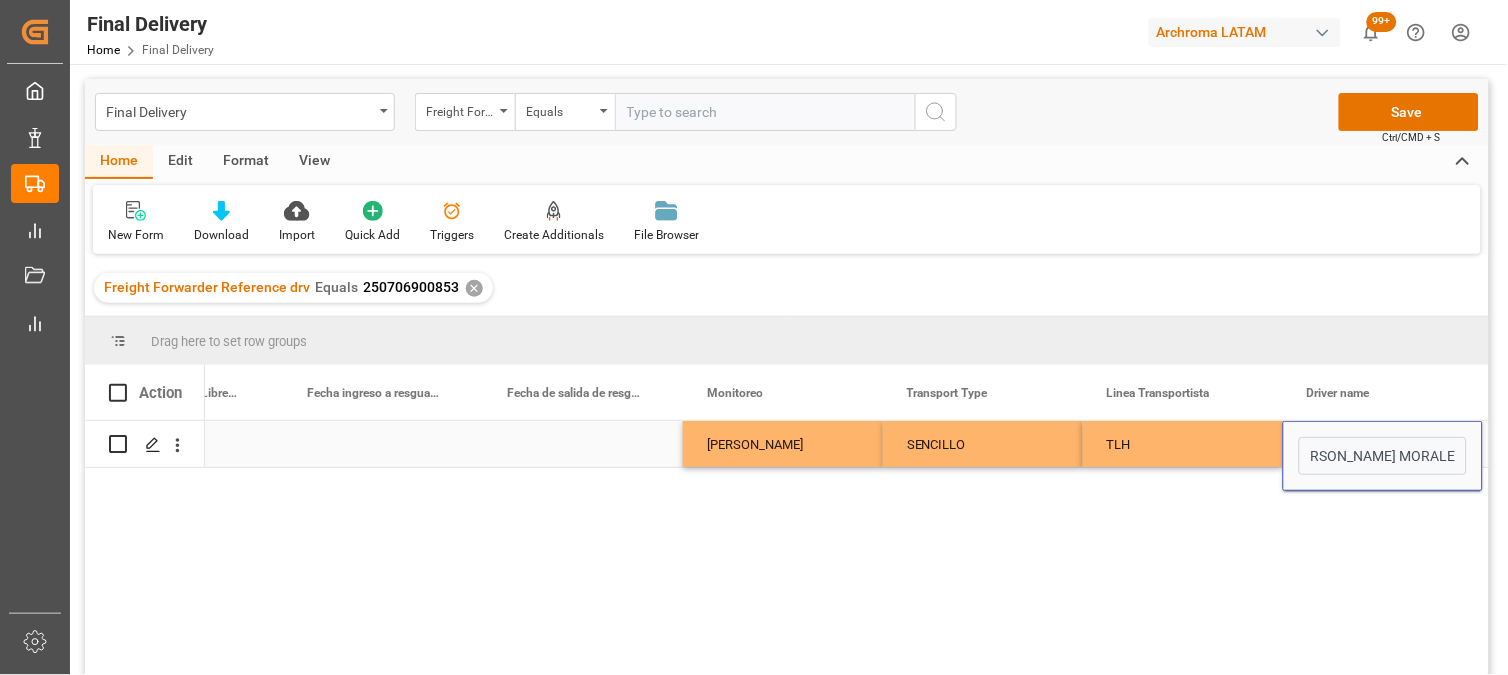 type on "[PERSON_NAME]" 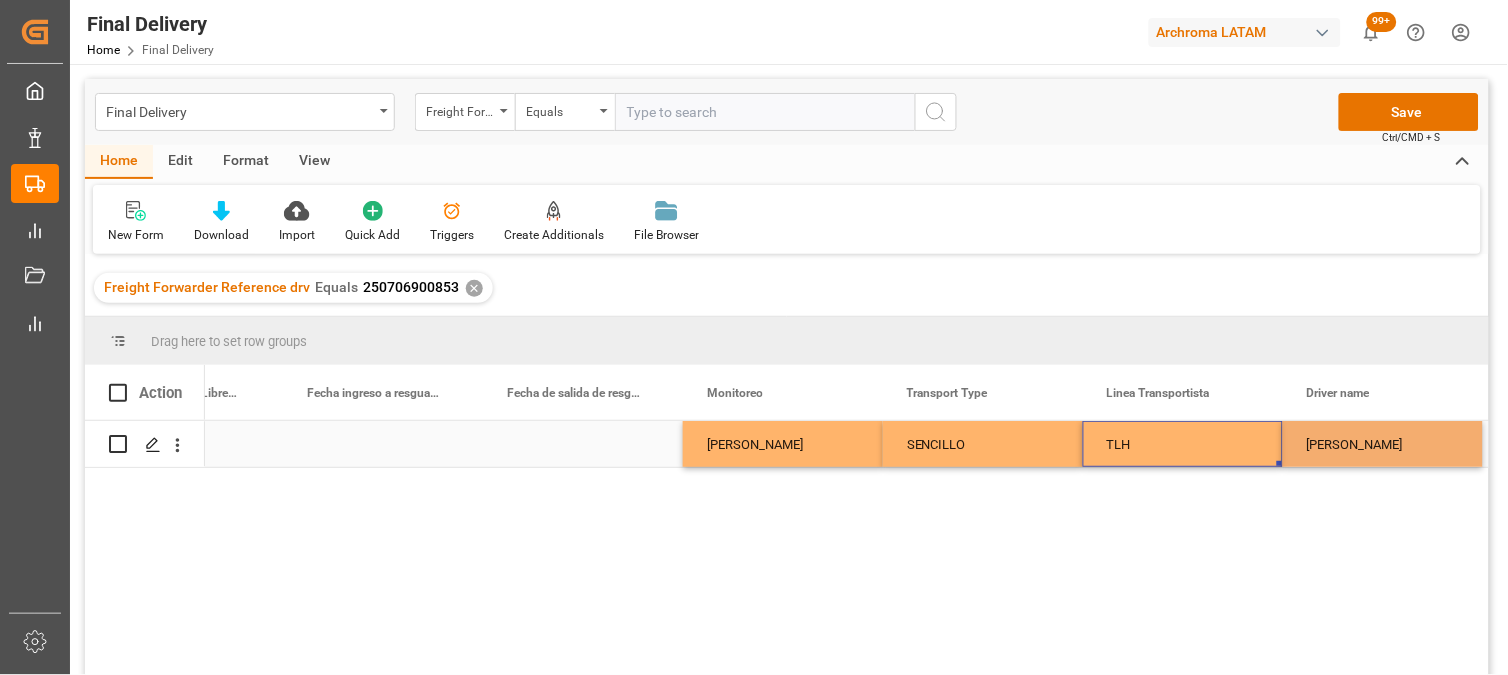 click on "TLH" at bounding box center [1183, 445] 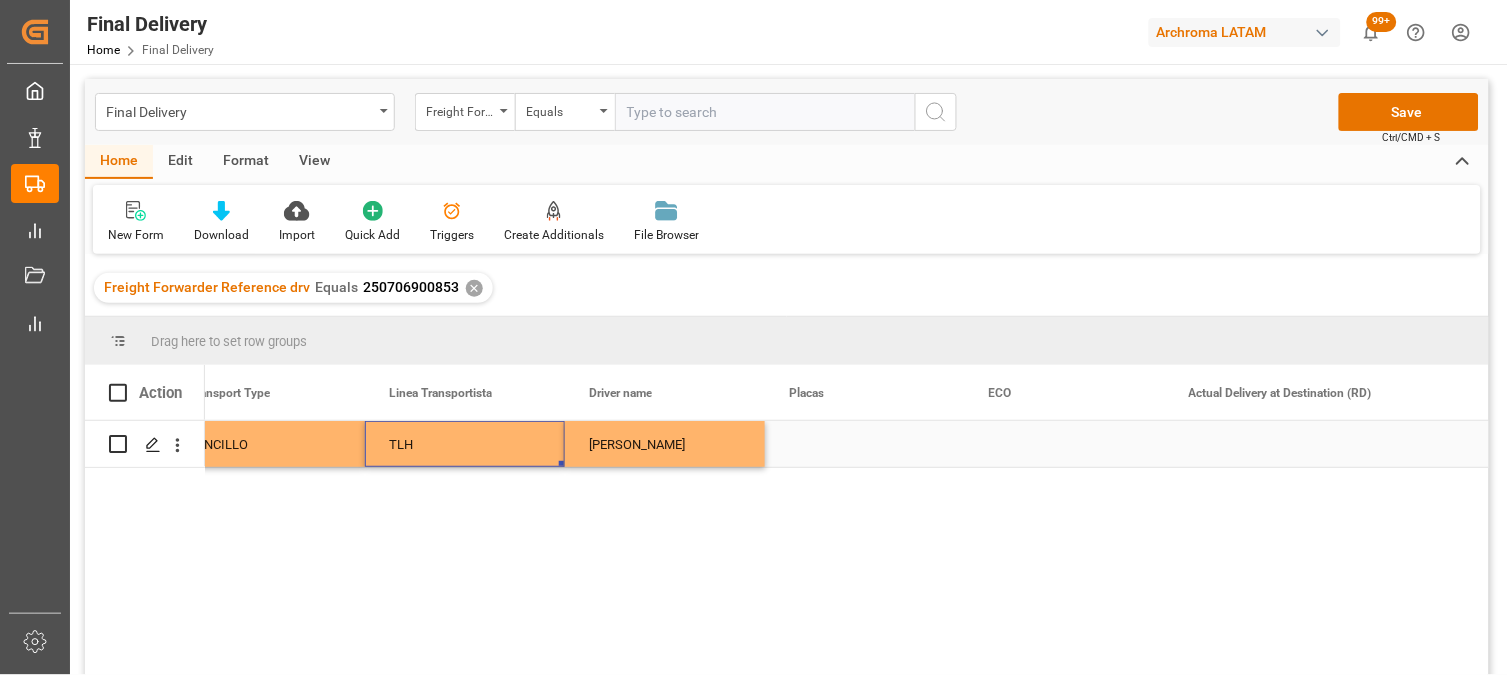 click on "TLH" at bounding box center (465, 445) 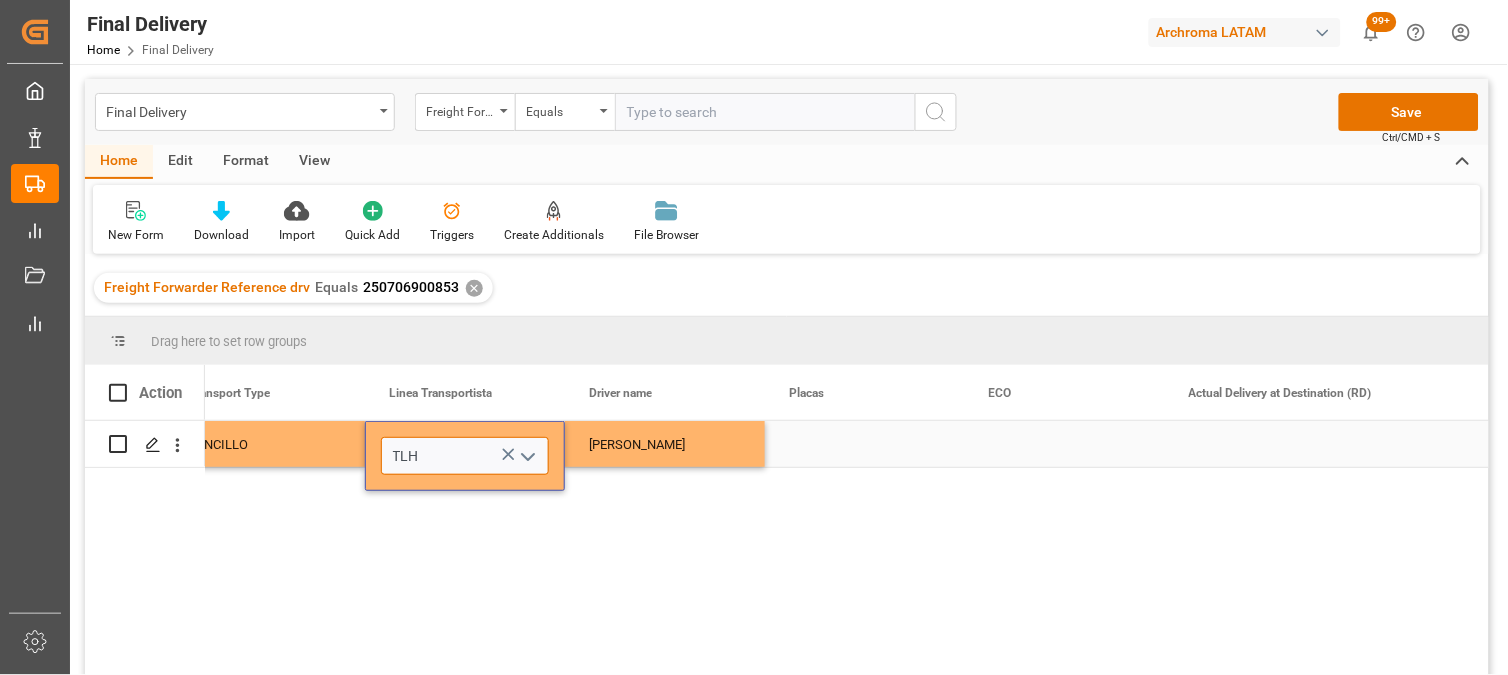 click on "TLH" at bounding box center (465, 456) 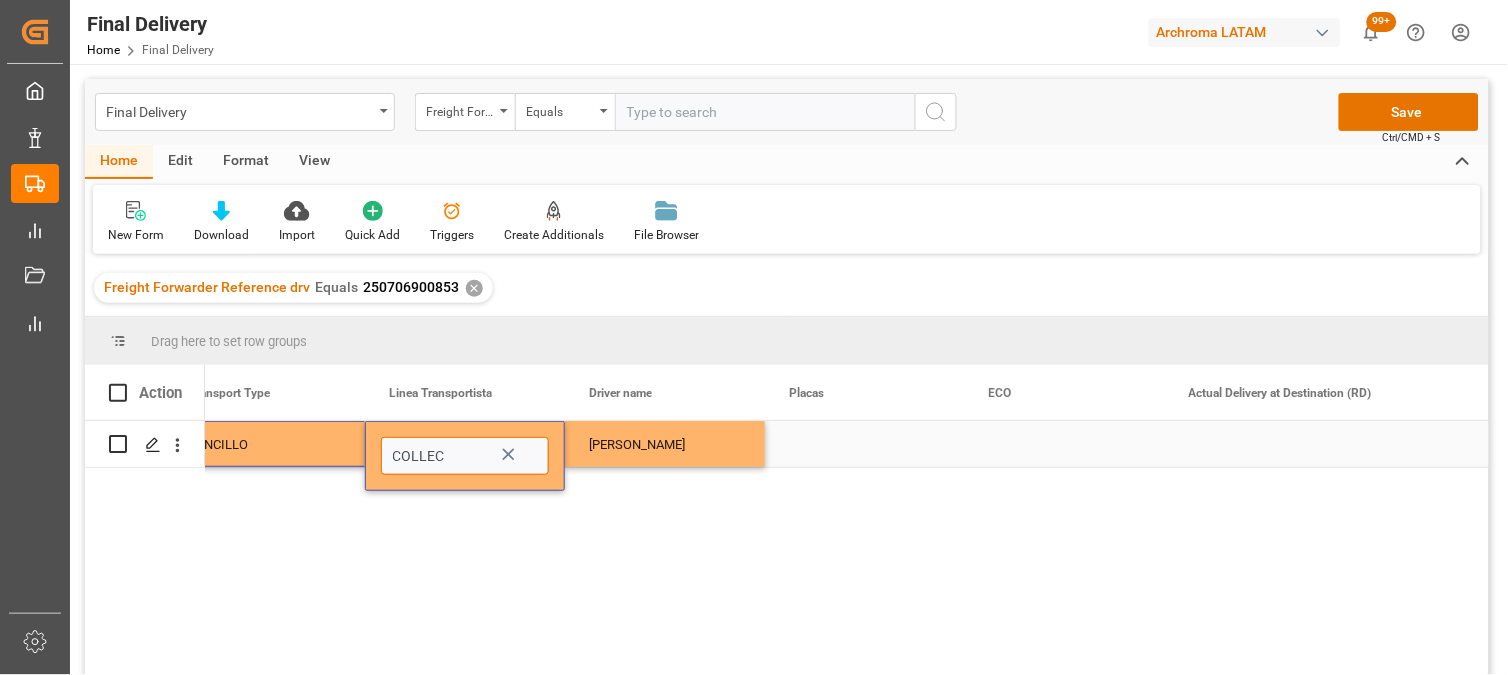drag, startPoint x: 463, startPoint y: 464, endPoint x: 358, endPoint y: 458, distance: 105.17129 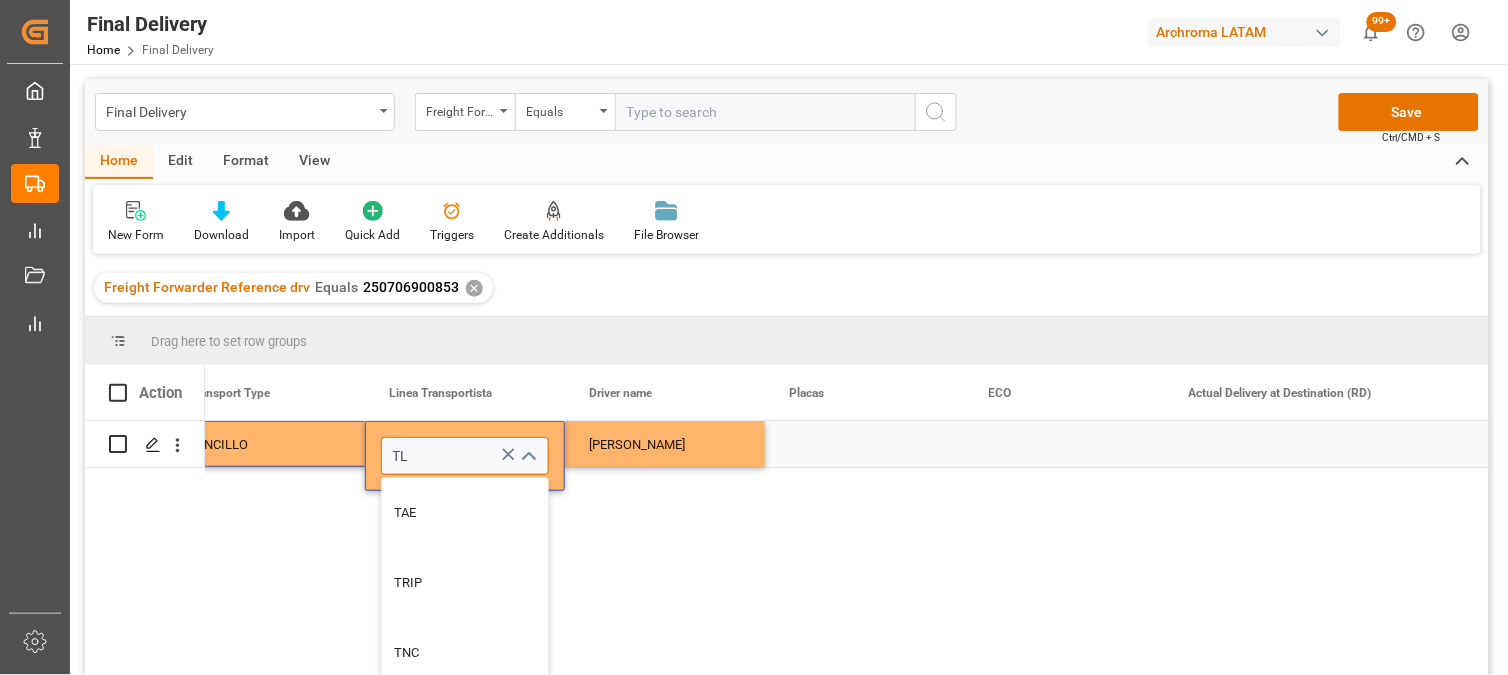 type on "TLH" 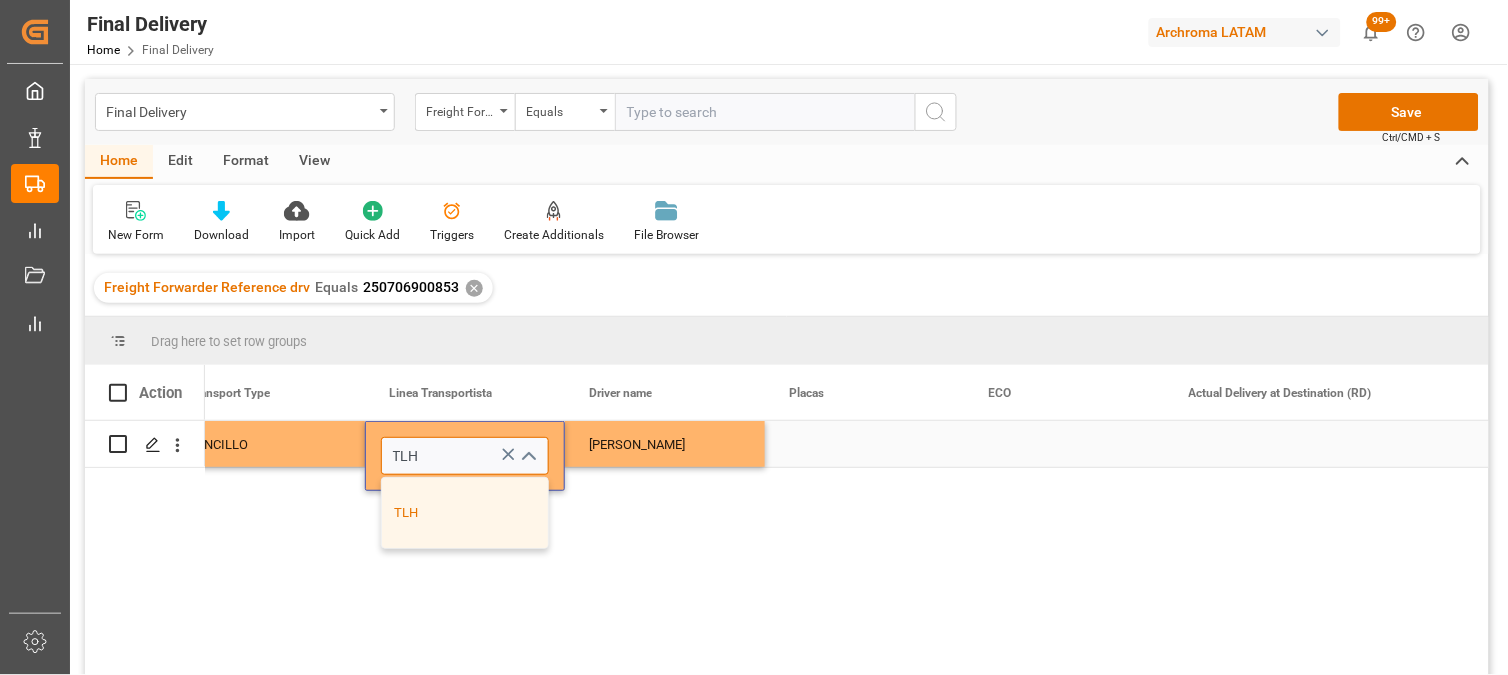 click on "TLH" at bounding box center [465, 513] 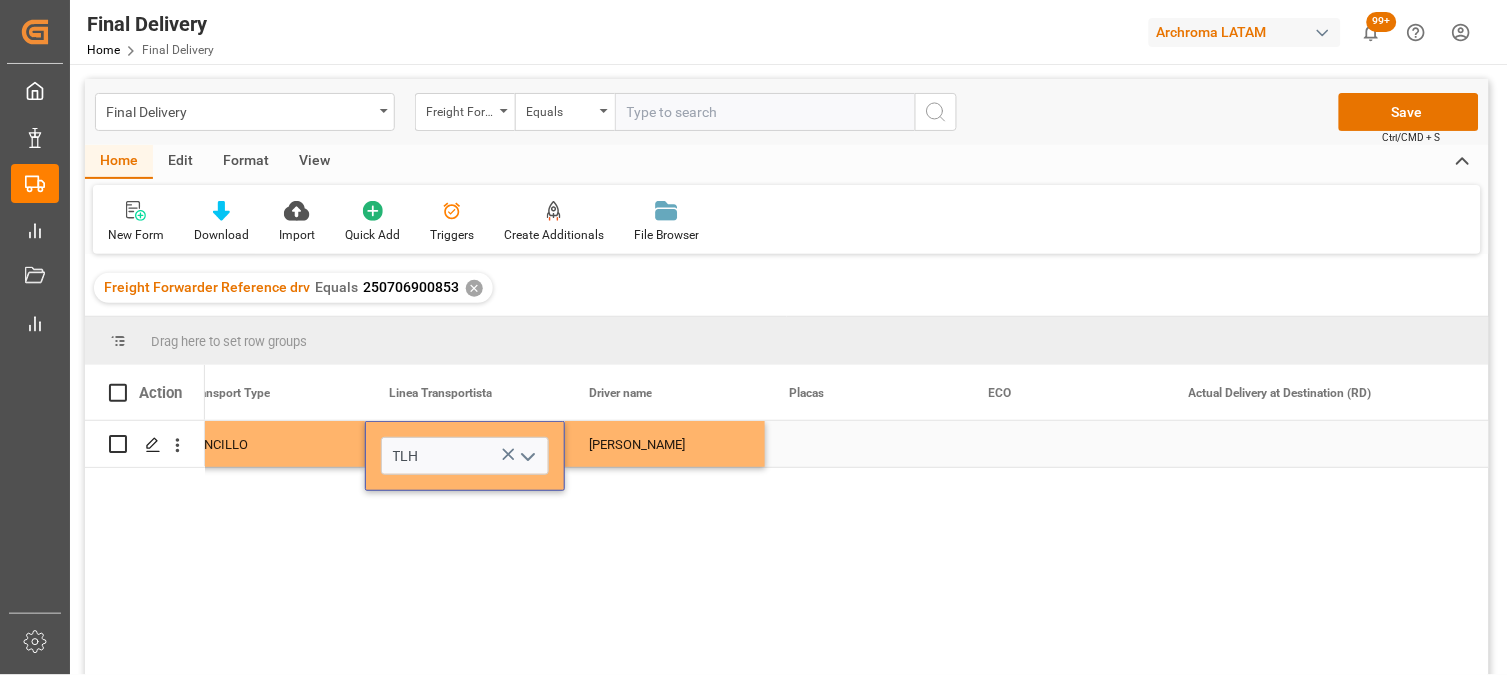 click on "[PERSON_NAME]" at bounding box center (665, 444) 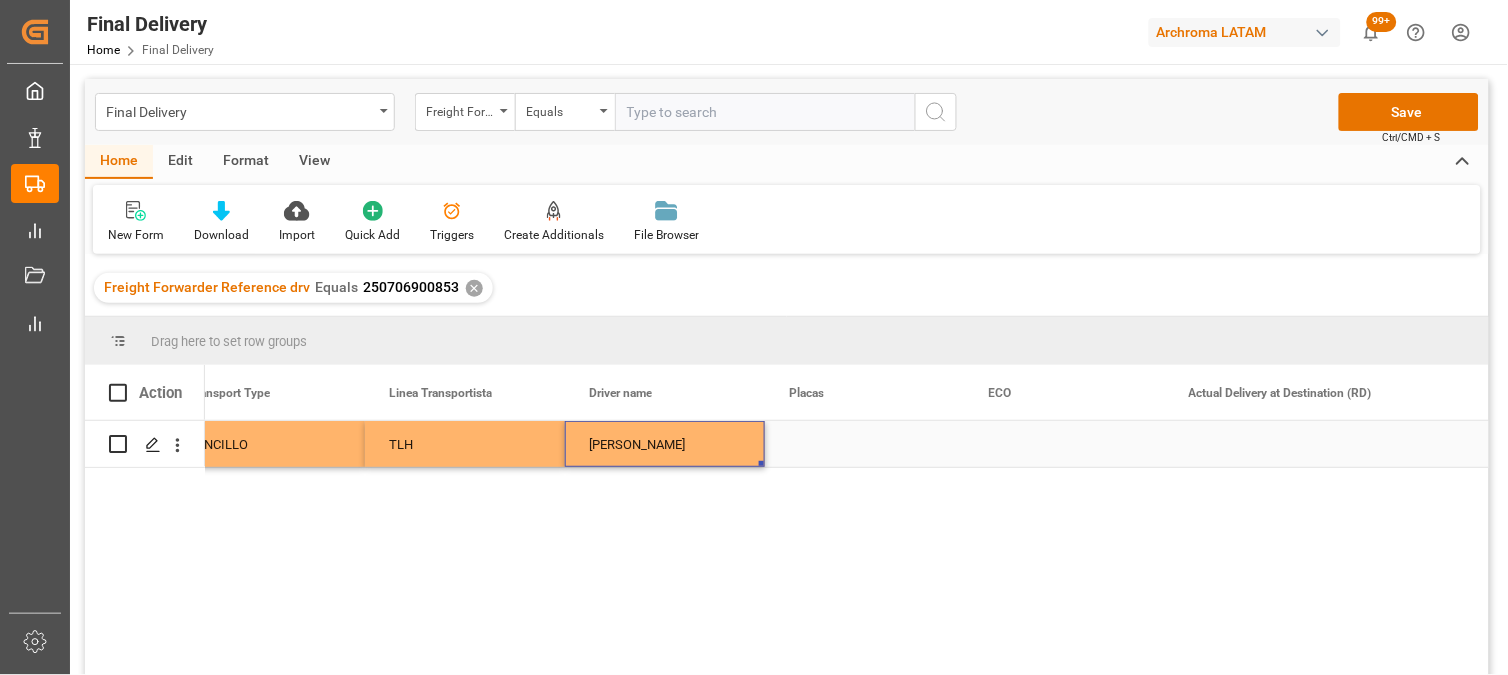 click at bounding box center (865, 444) 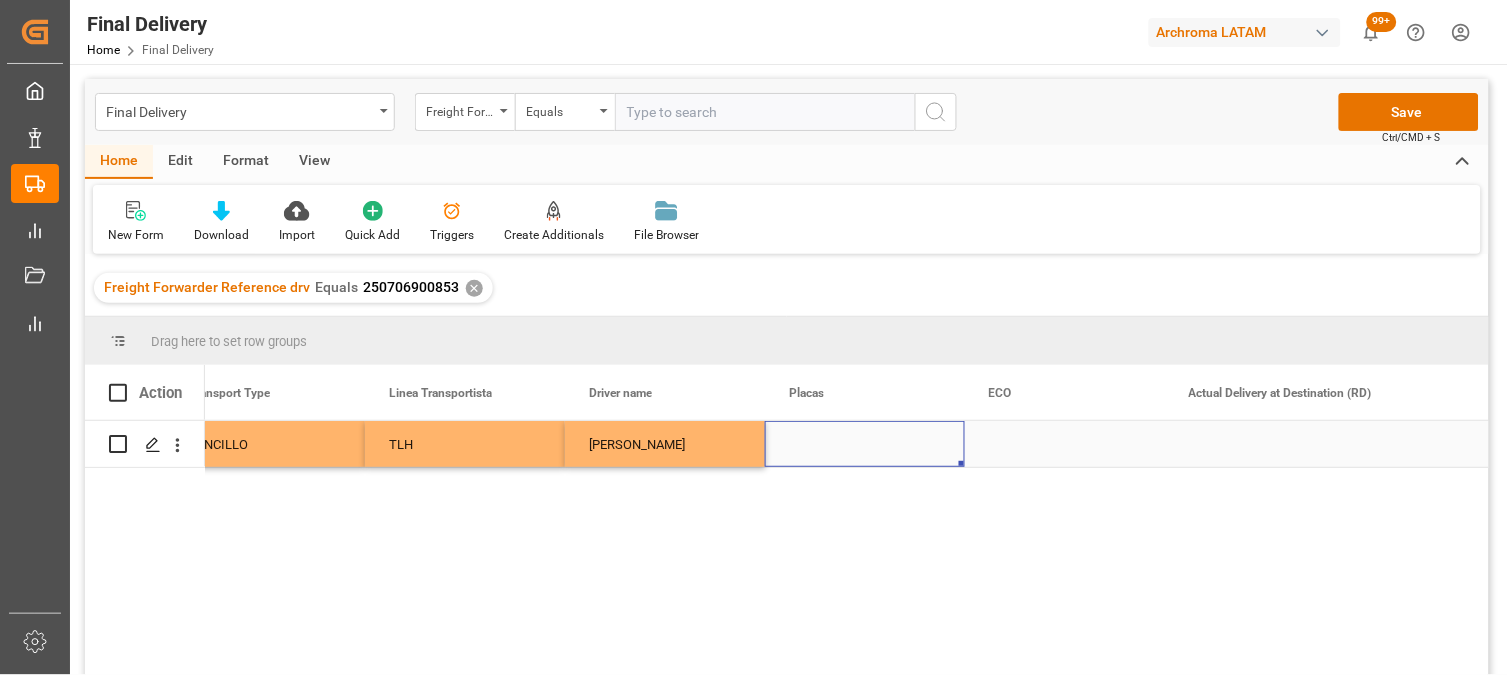 click at bounding box center (865, 444) 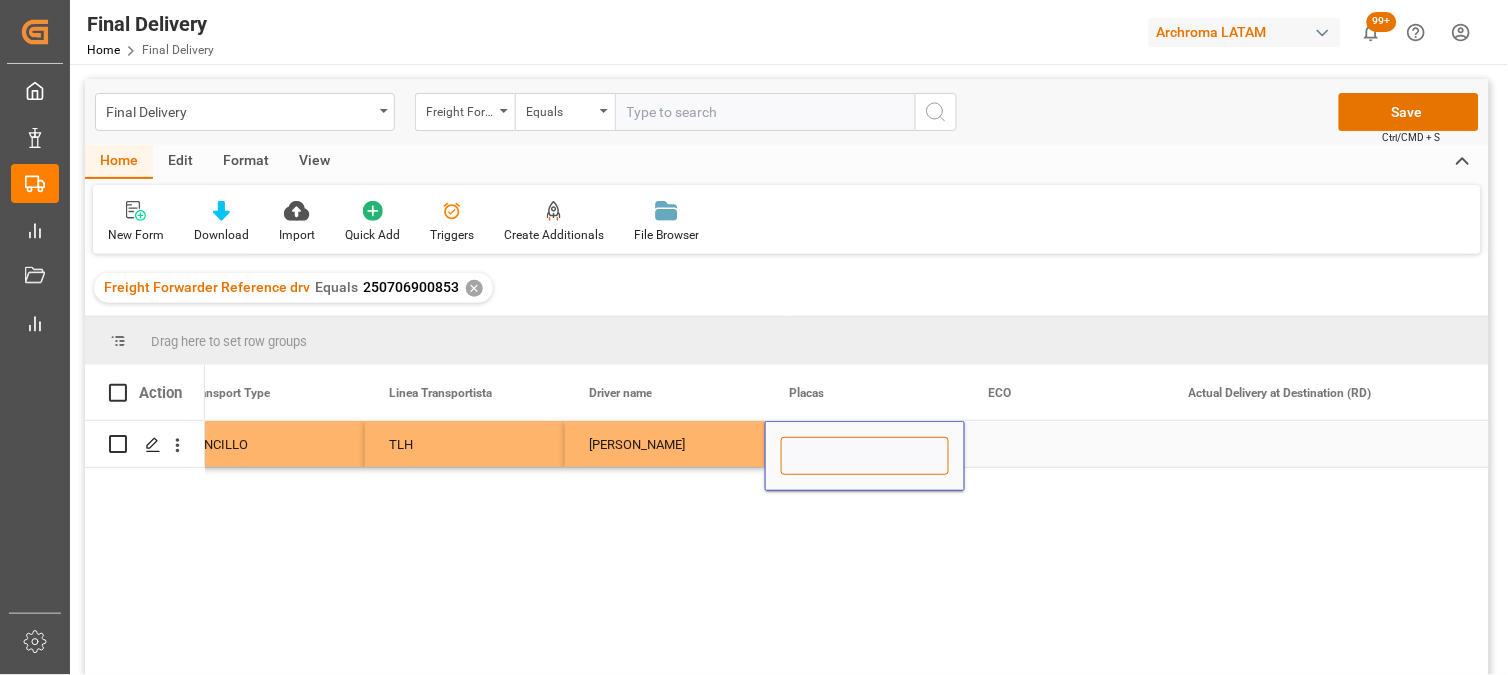 click at bounding box center (865, 456) 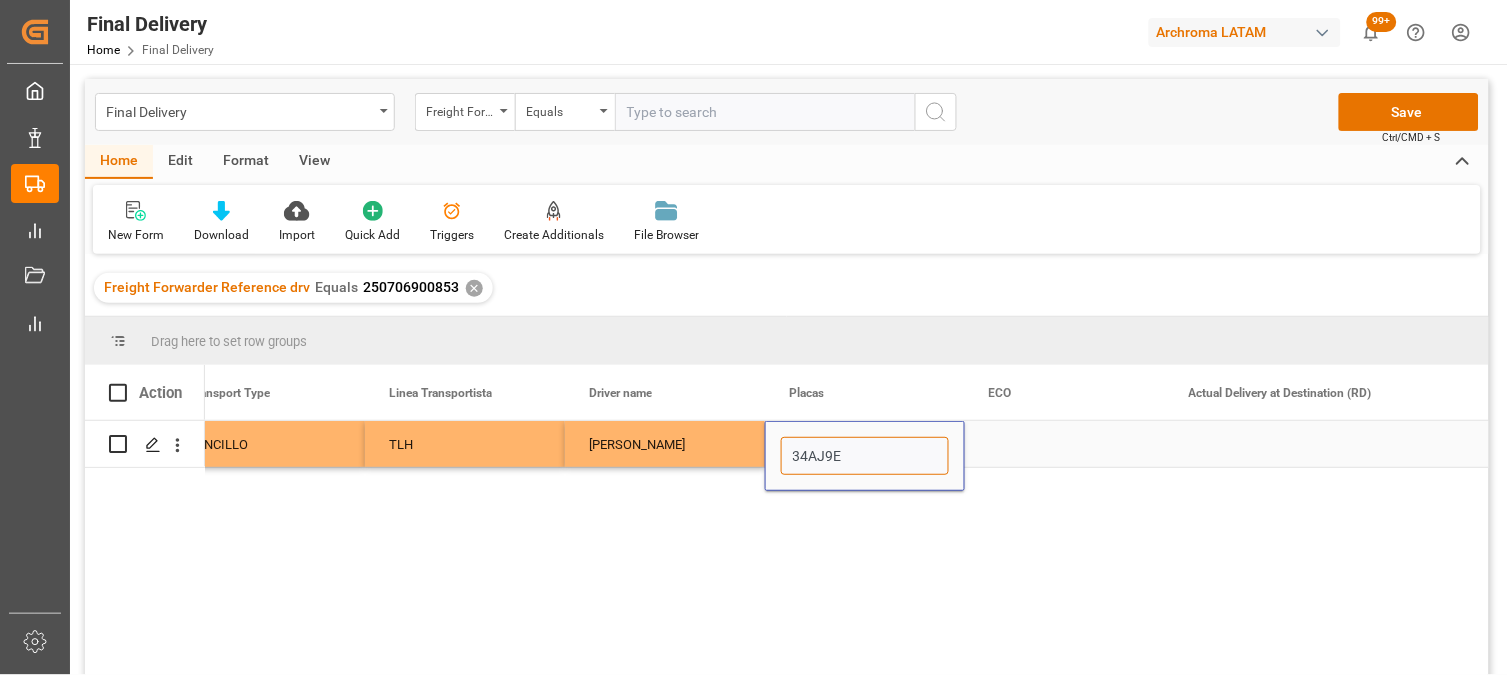 type on "34AJ9E" 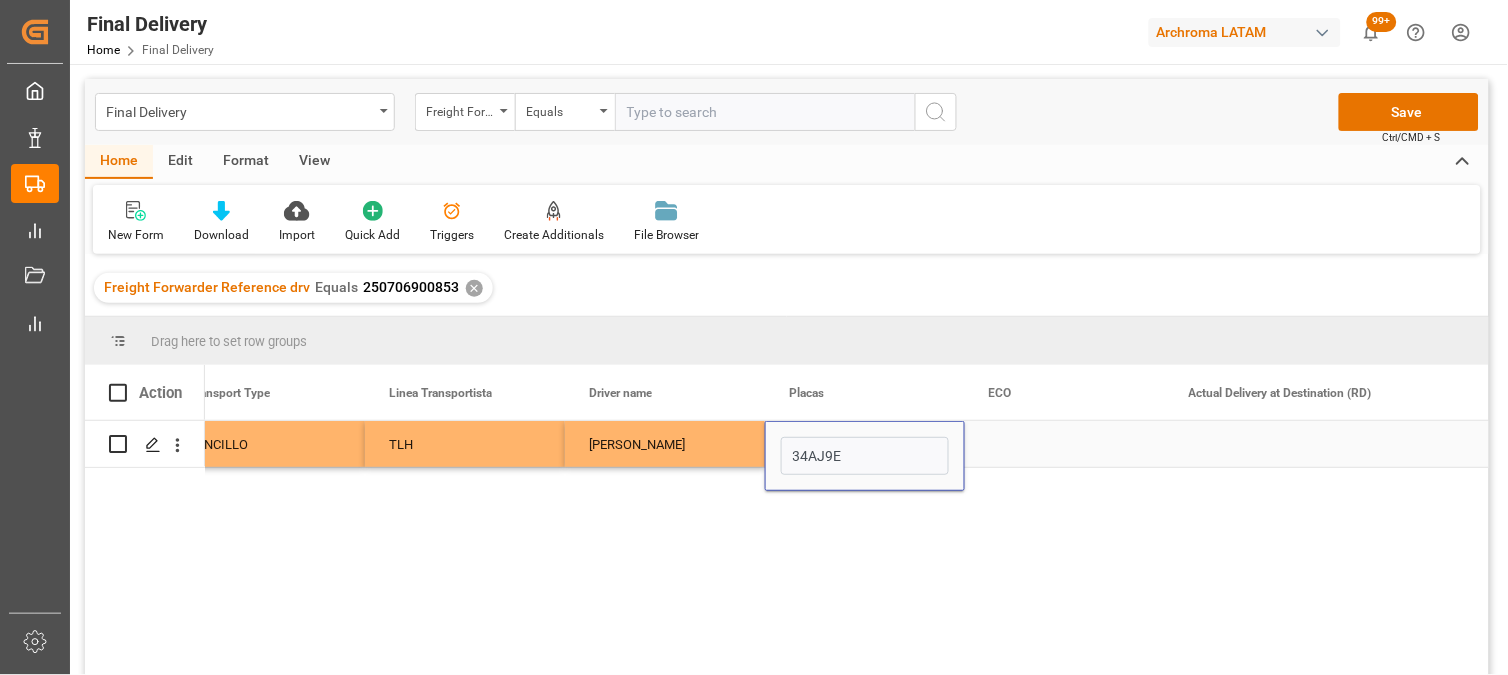 click at bounding box center [1065, 444] 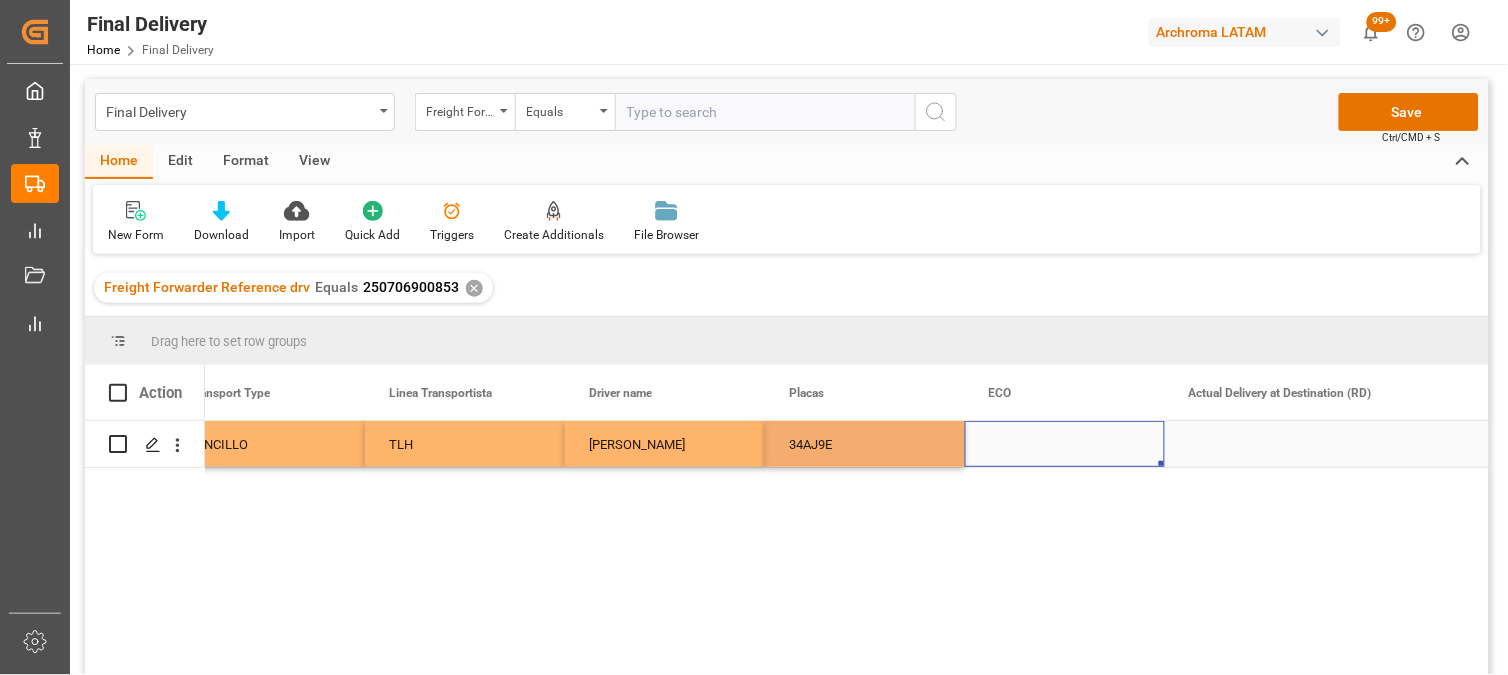 click at bounding box center (1065, 444) 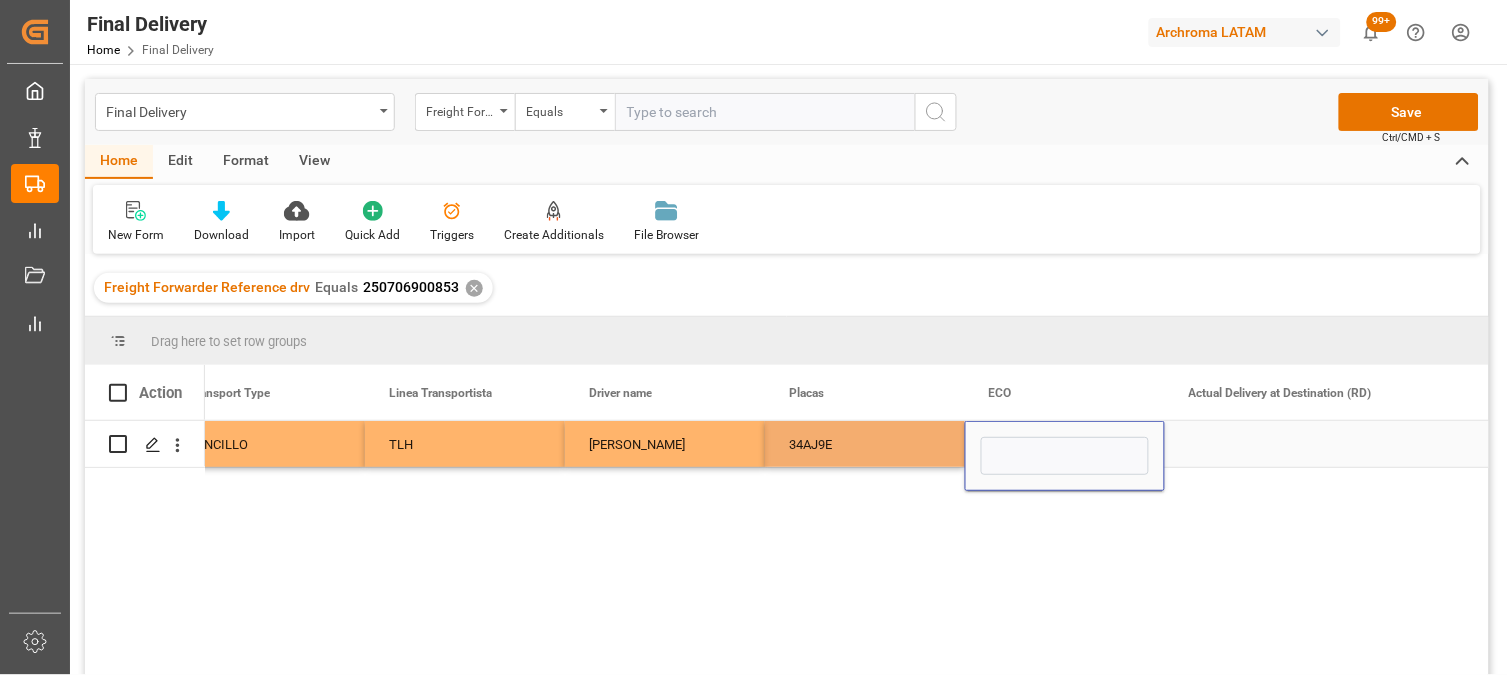 type on "ECO 352" 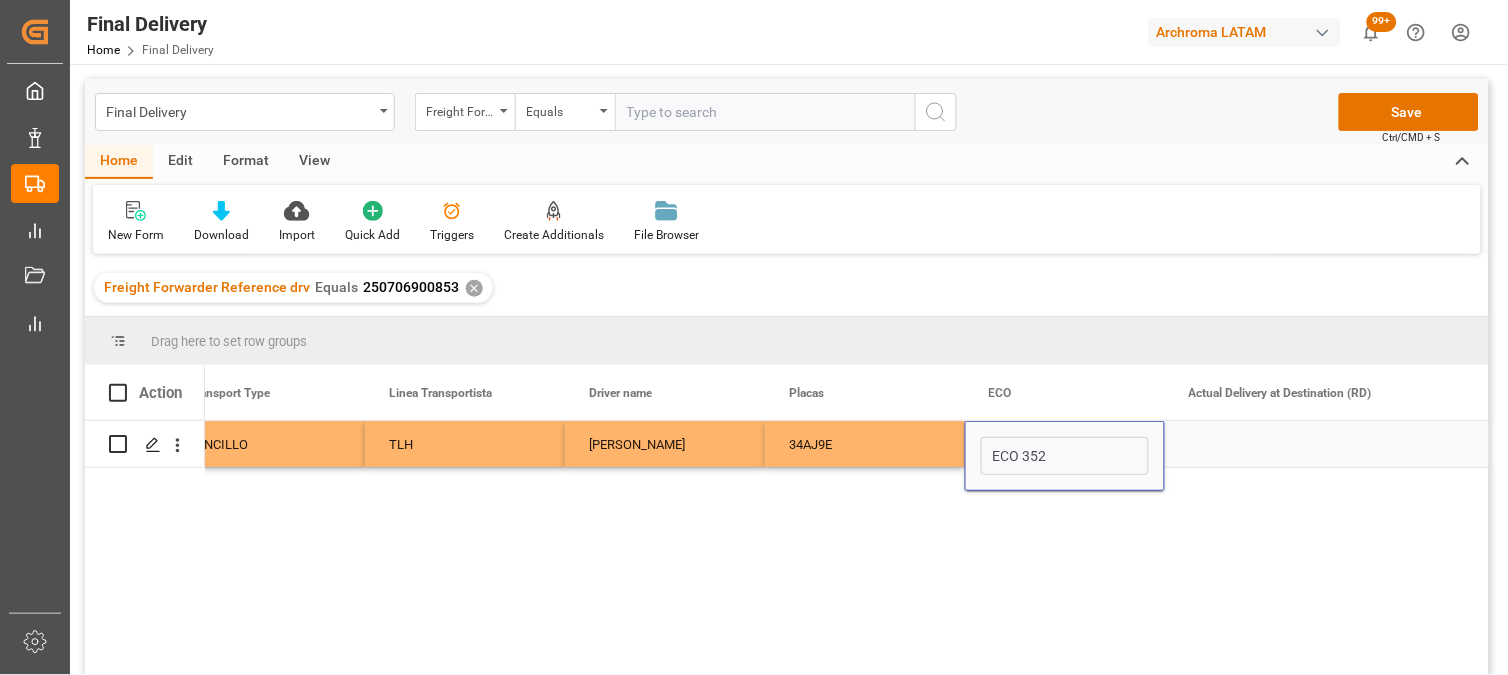 click on "34AJ9E" at bounding box center (865, 444) 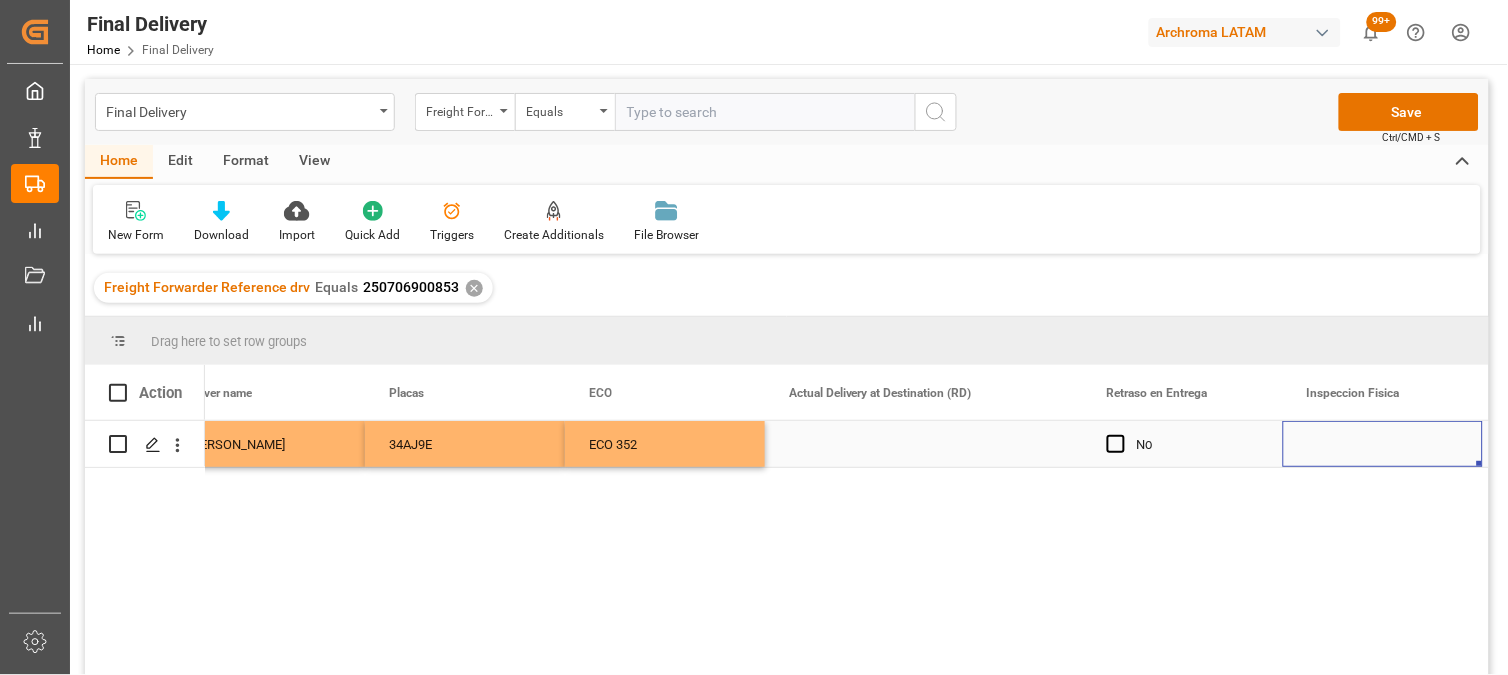 click at bounding box center (924, 444) 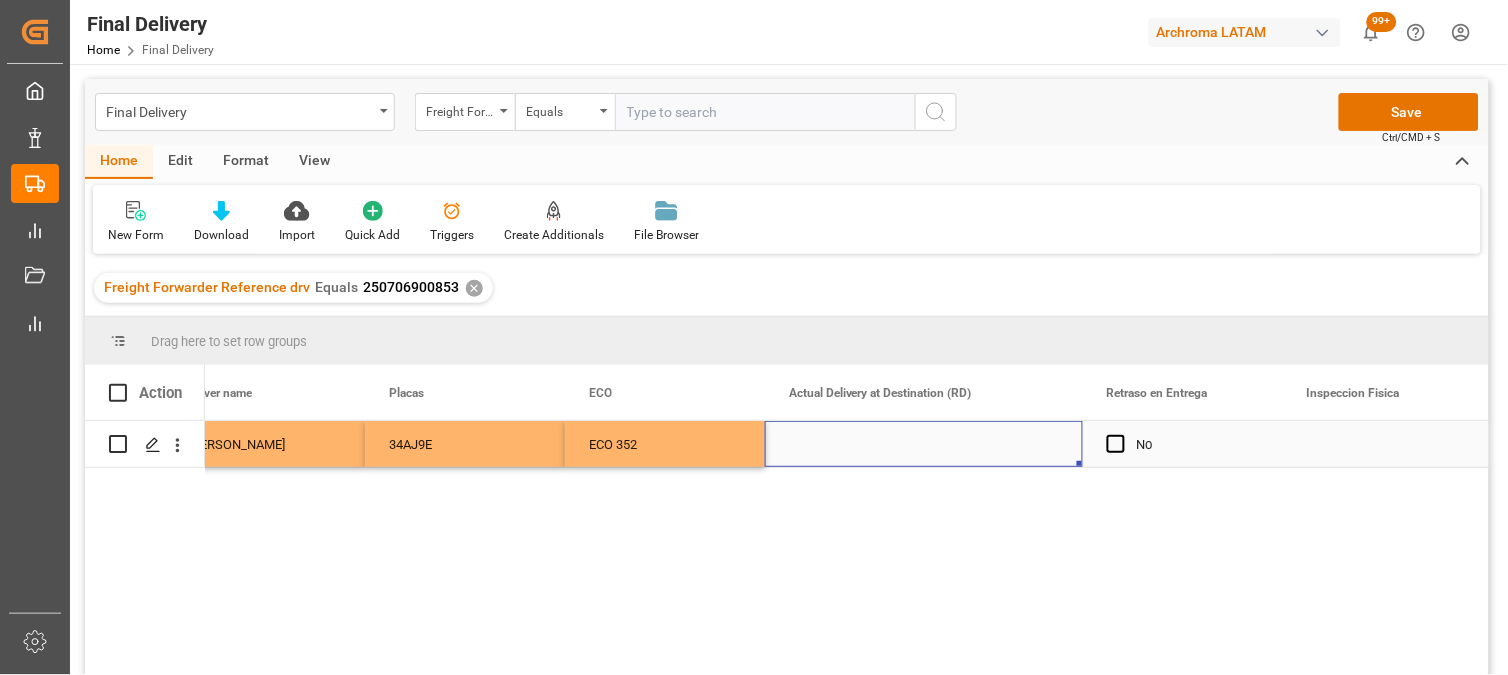 click at bounding box center [924, 444] 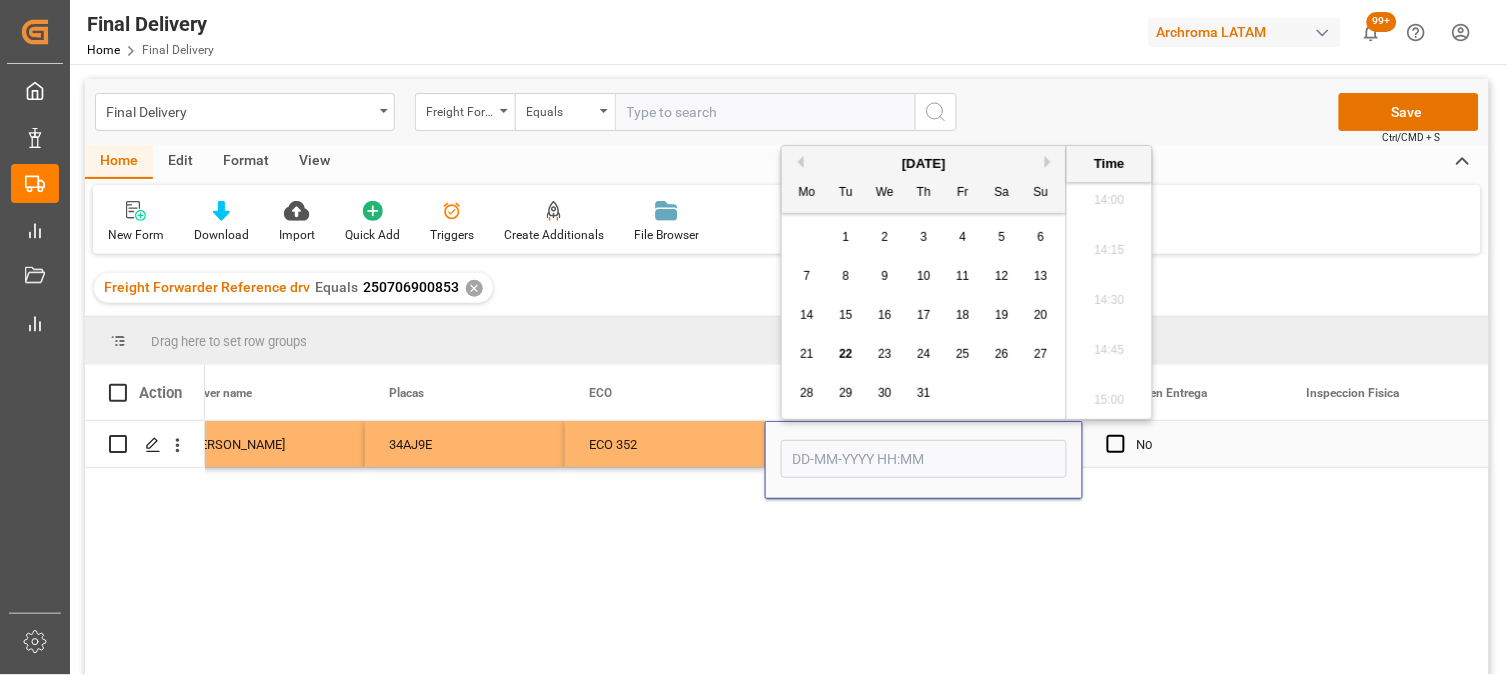 click on "ECO 352" at bounding box center (665, 444) 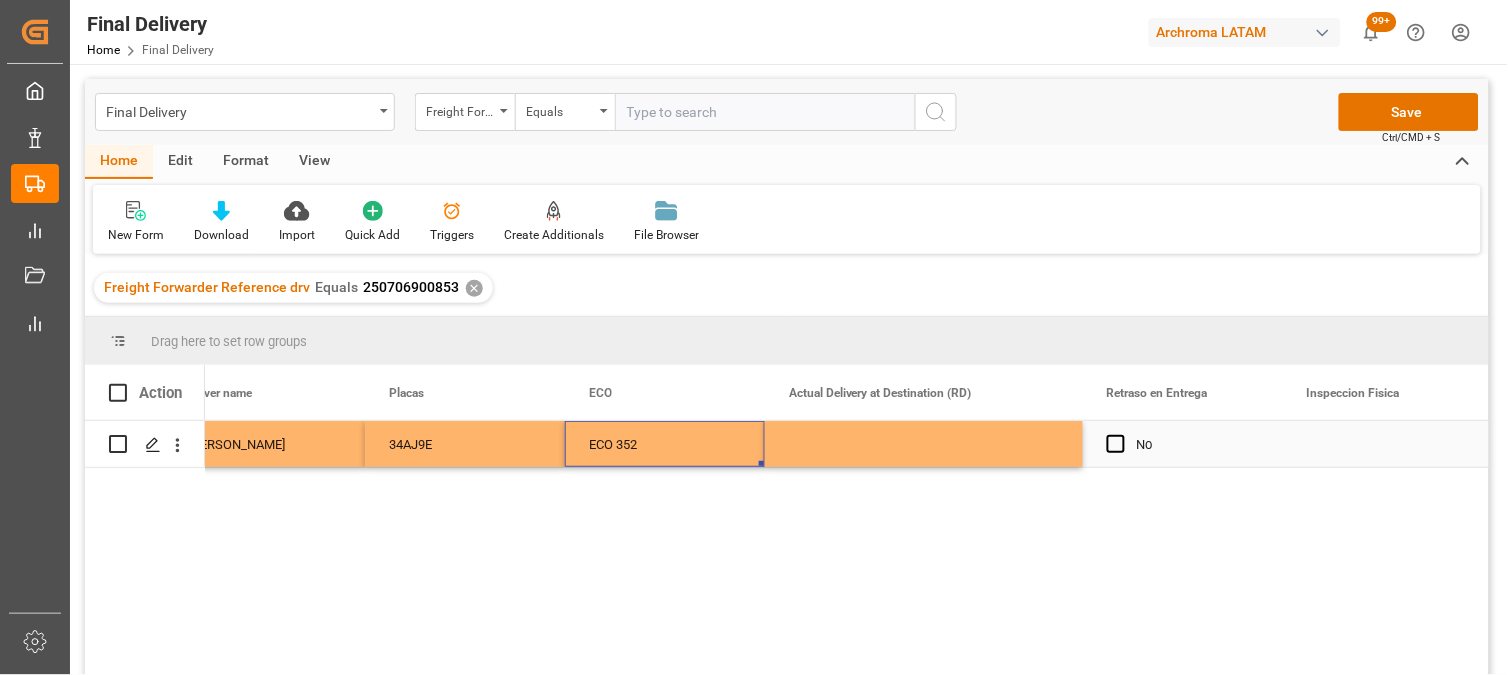 click at bounding box center [924, 444] 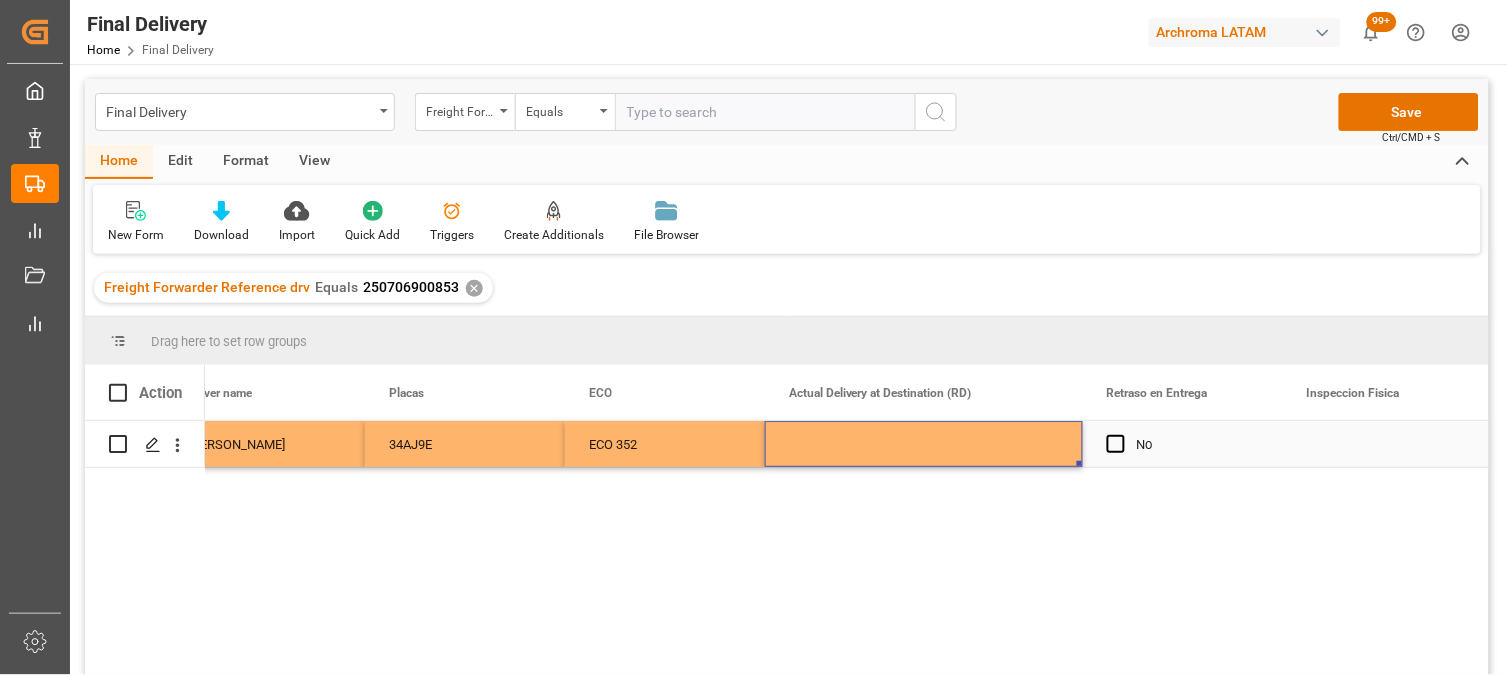 click at bounding box center (924, 444) 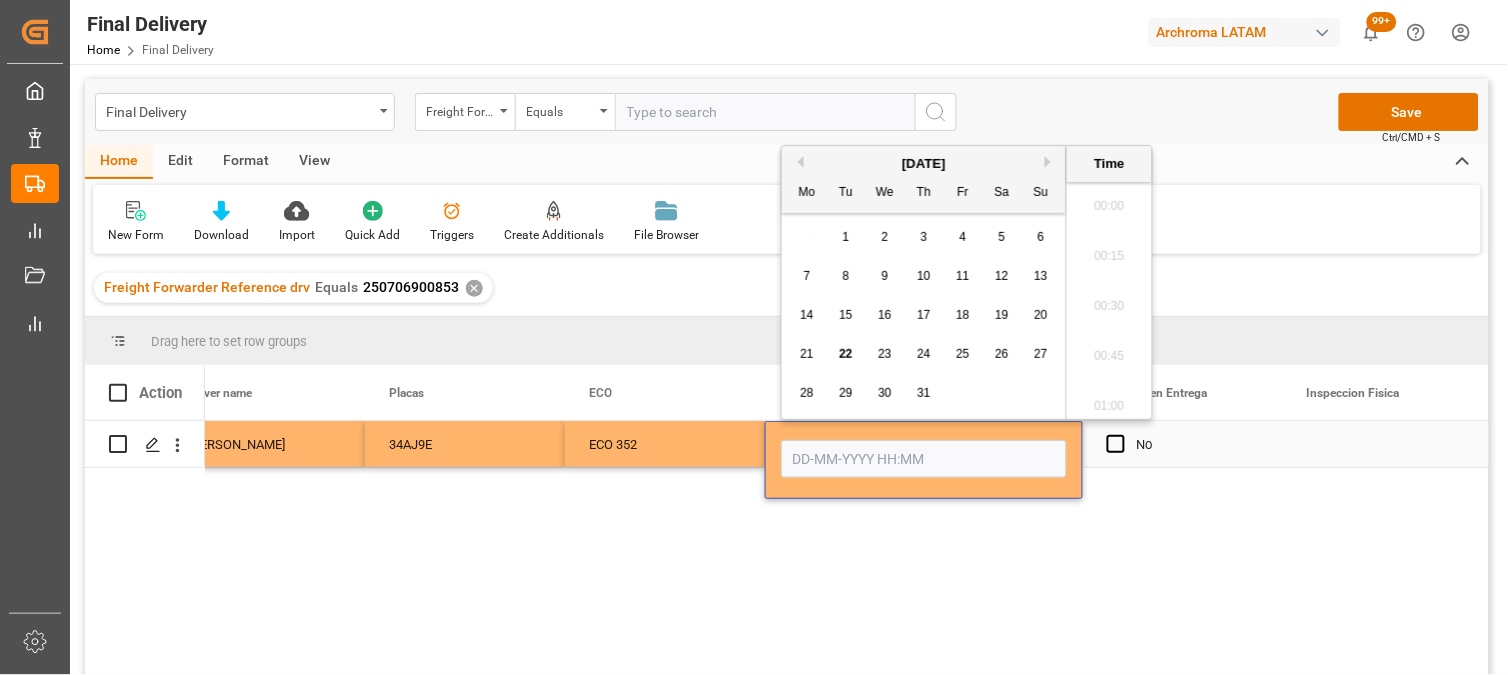 scroll, scrollTop: 2806, scrollLeft: 0, axis: vertical 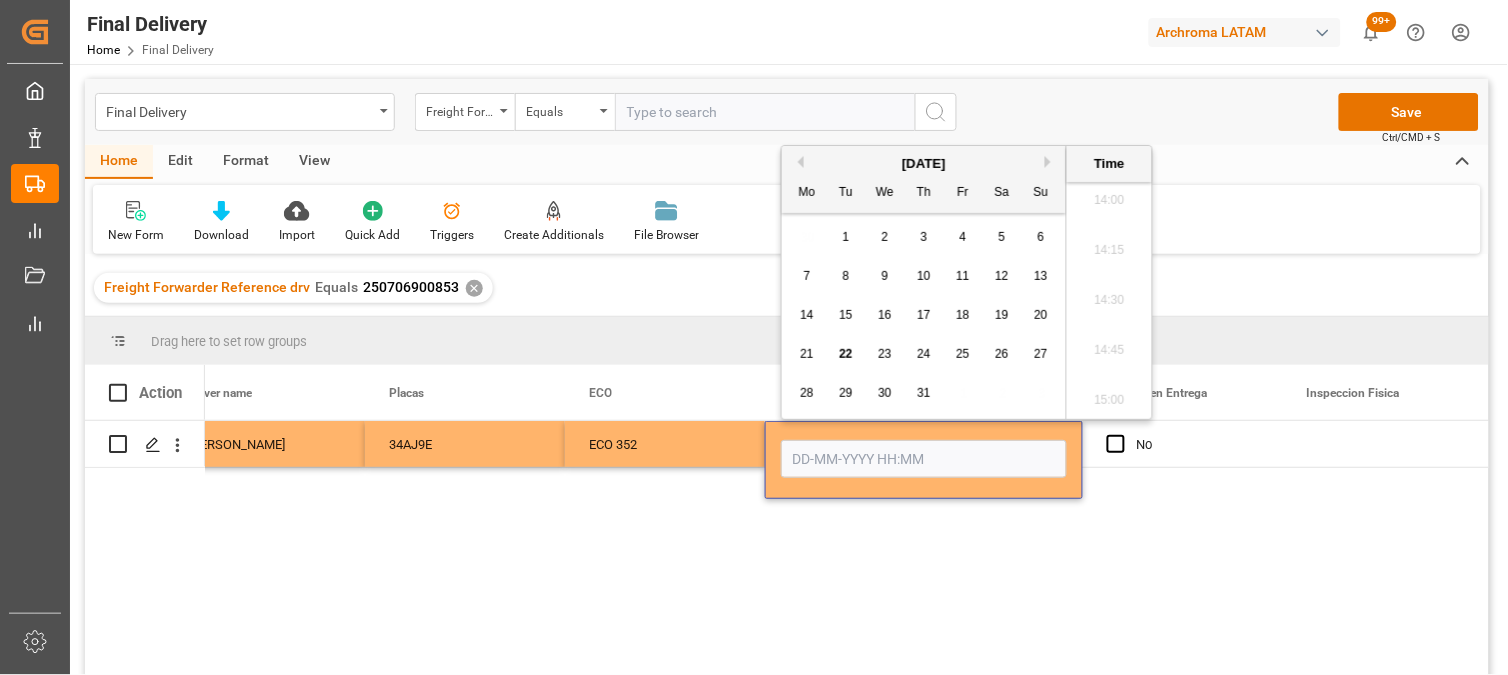 click on "22" at bounding box center [845, 354] 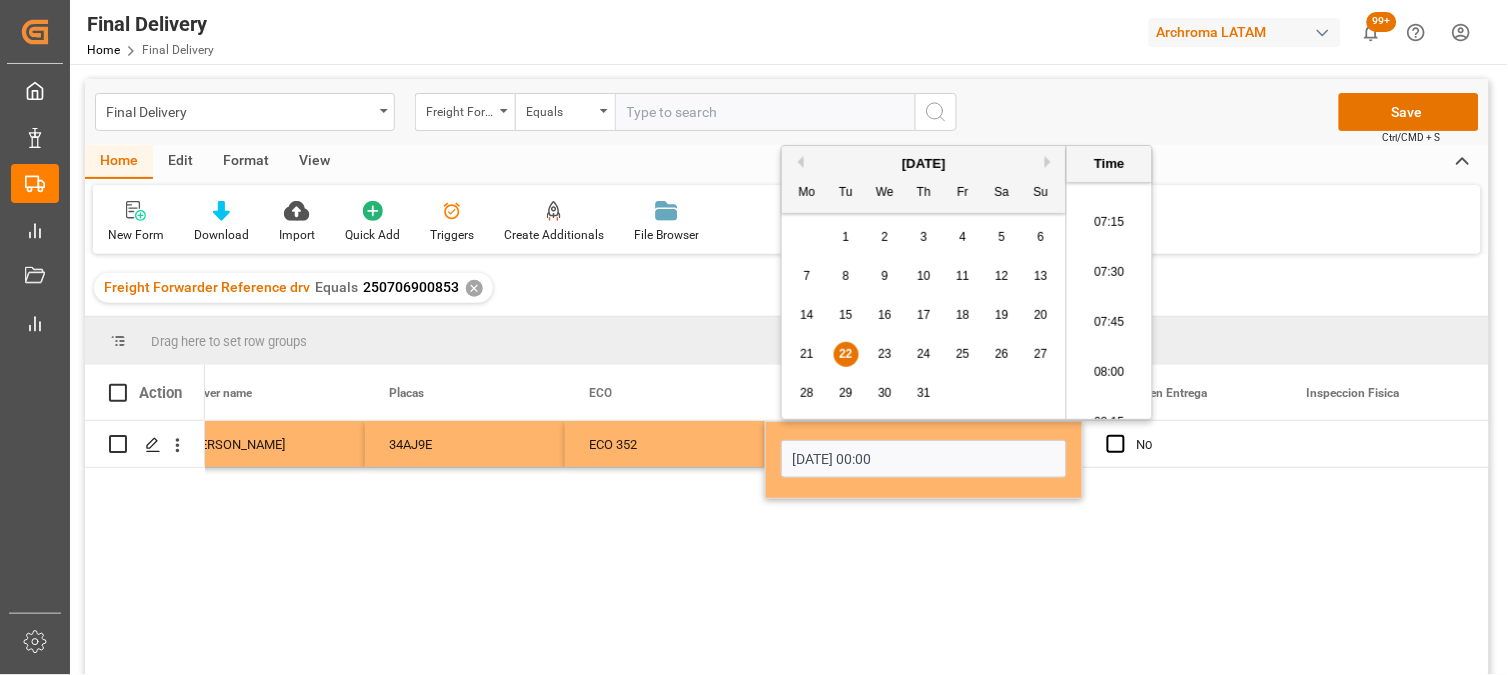 scroll, scrollTop: 1473, scrollLeft: 0, axis: vertical 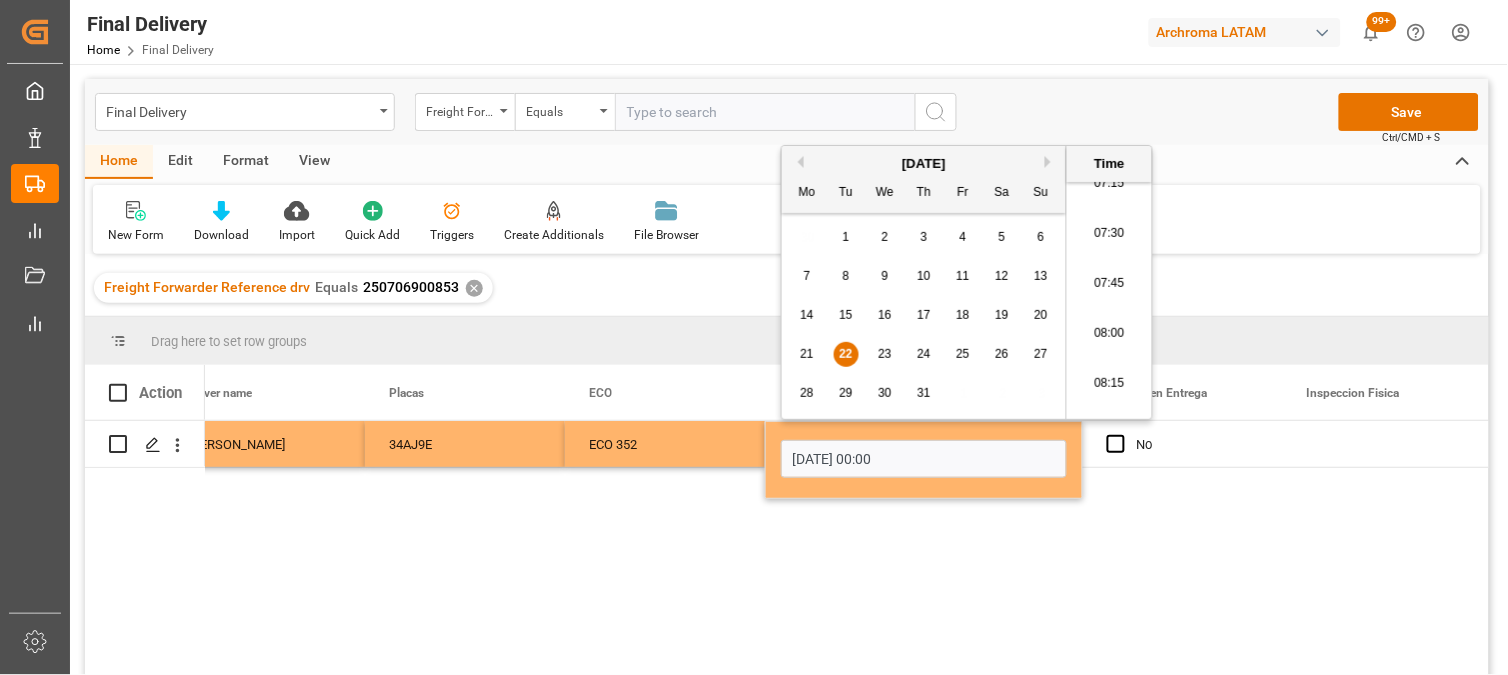 click on "08:00" at bounding box center (1109, 334) 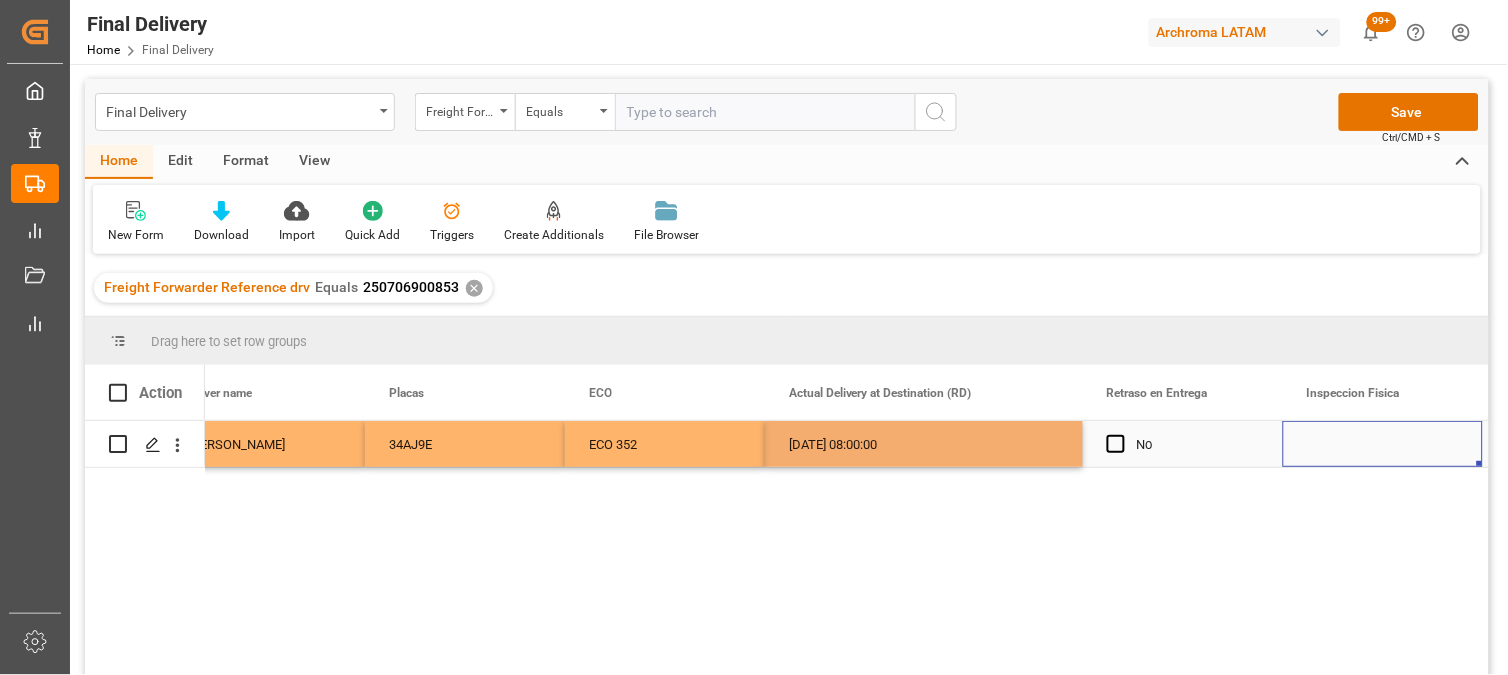 click at bounding box center (1383, 444) 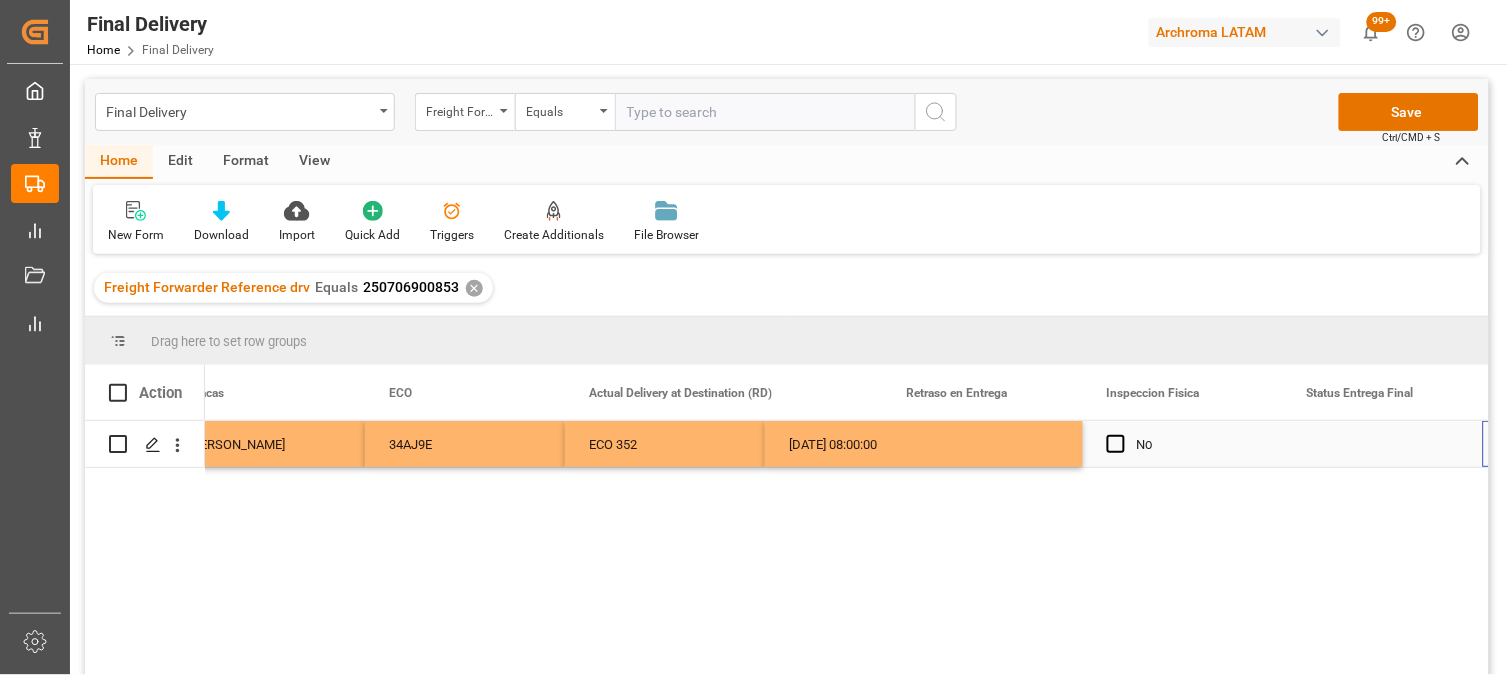 scroll, scrollTop: 0, scrollLeft: 7240, axis: horizontal 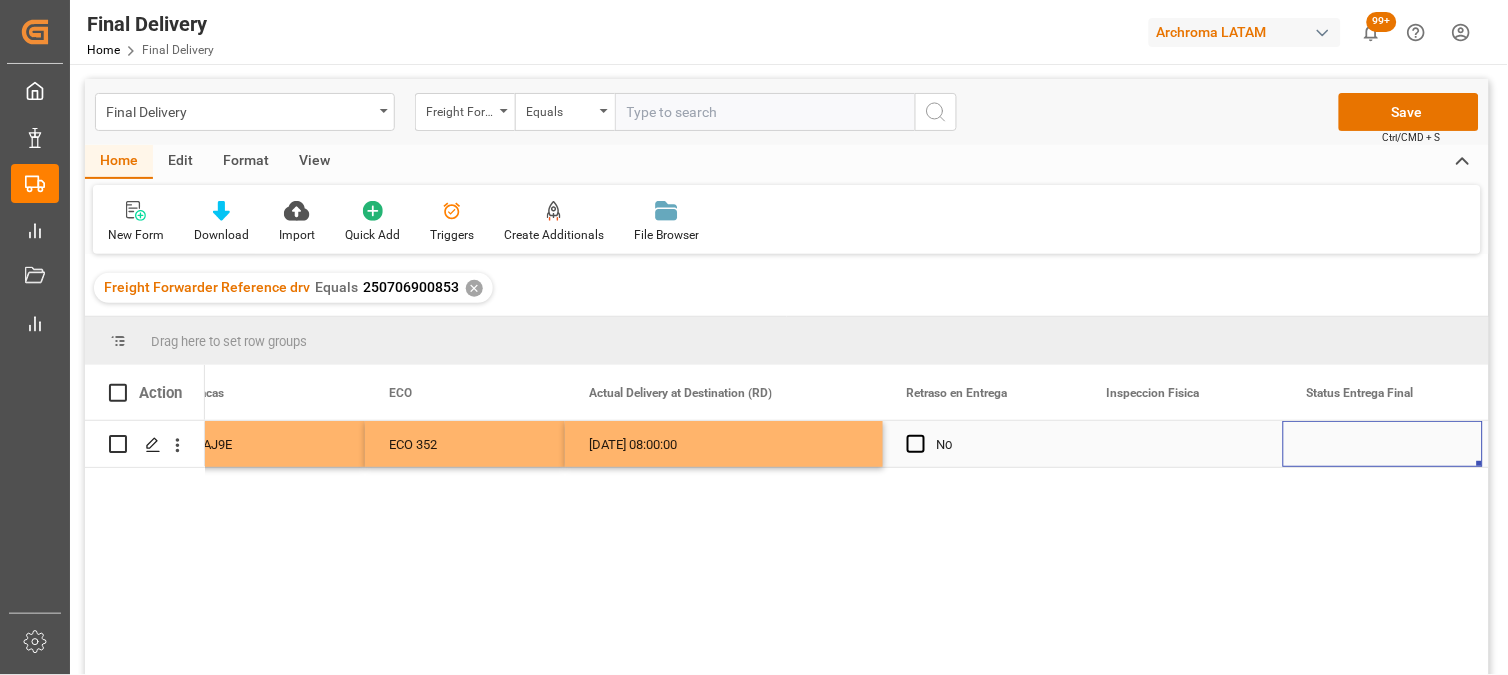 click at bounding box center [1383, 444] 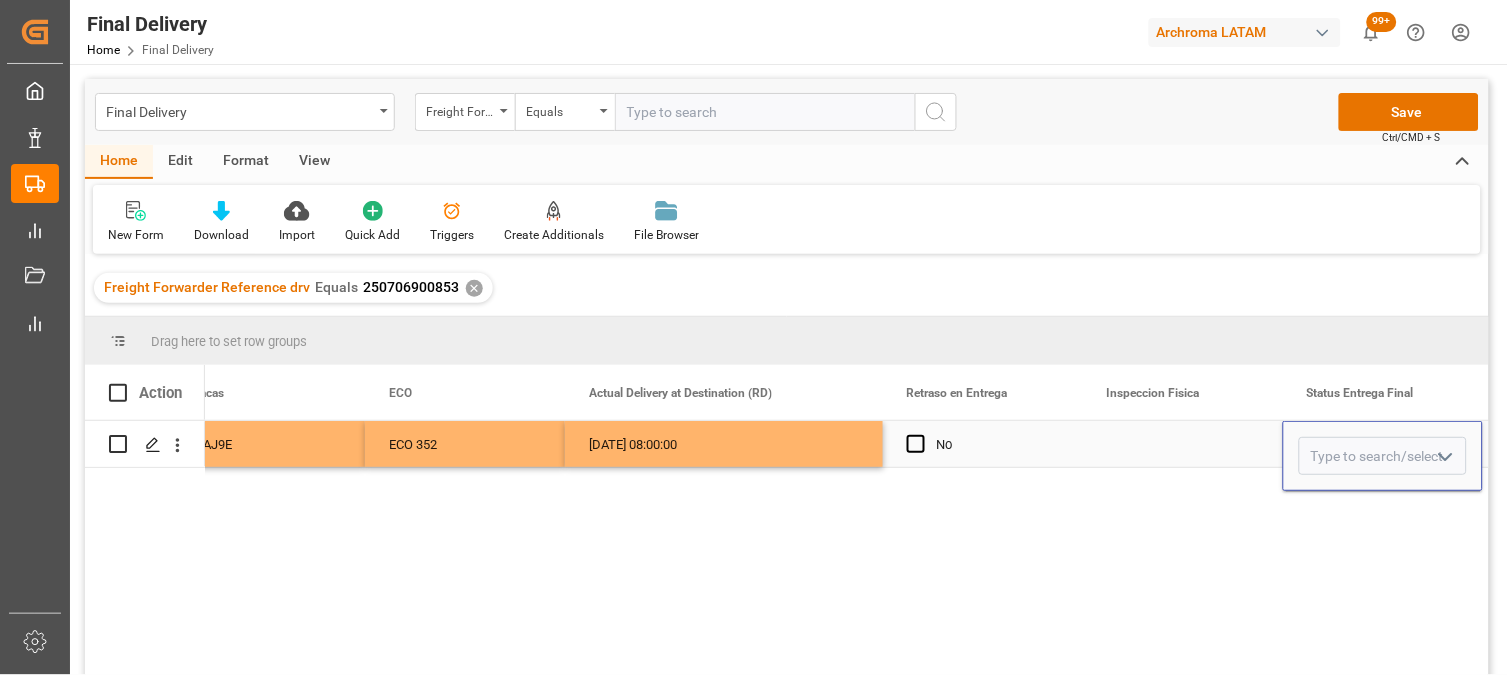 click at bounding box center [1383, 456] 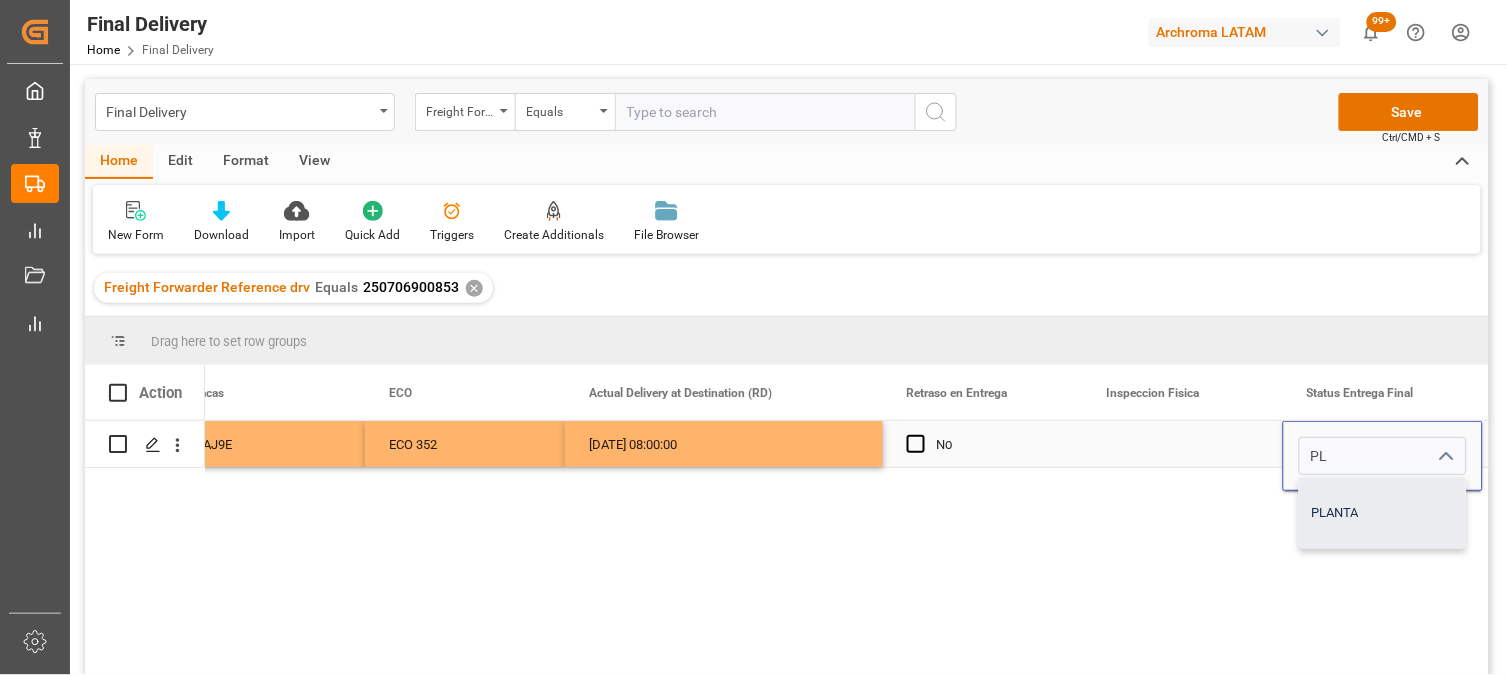 click on "PLANTA" at bounding box center (1383, 513) 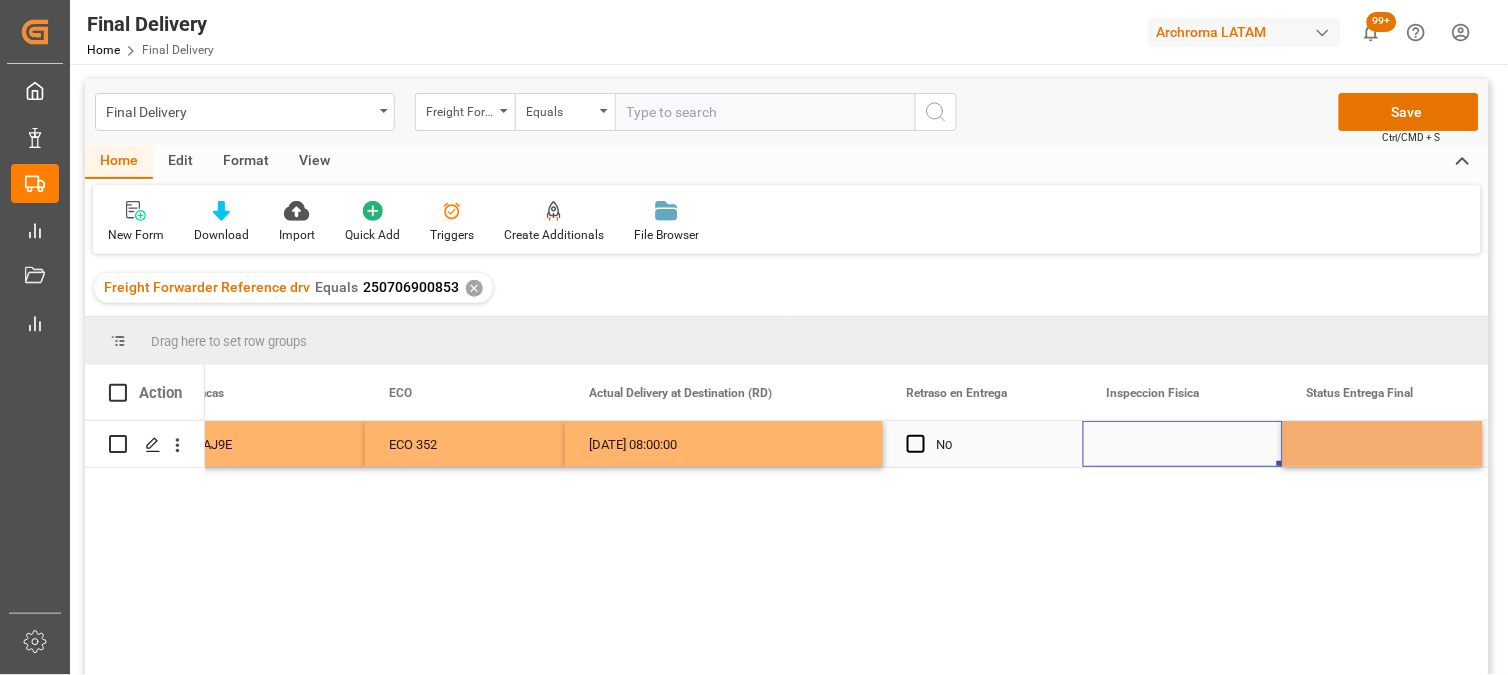 click at bounding box center (1183, 444) 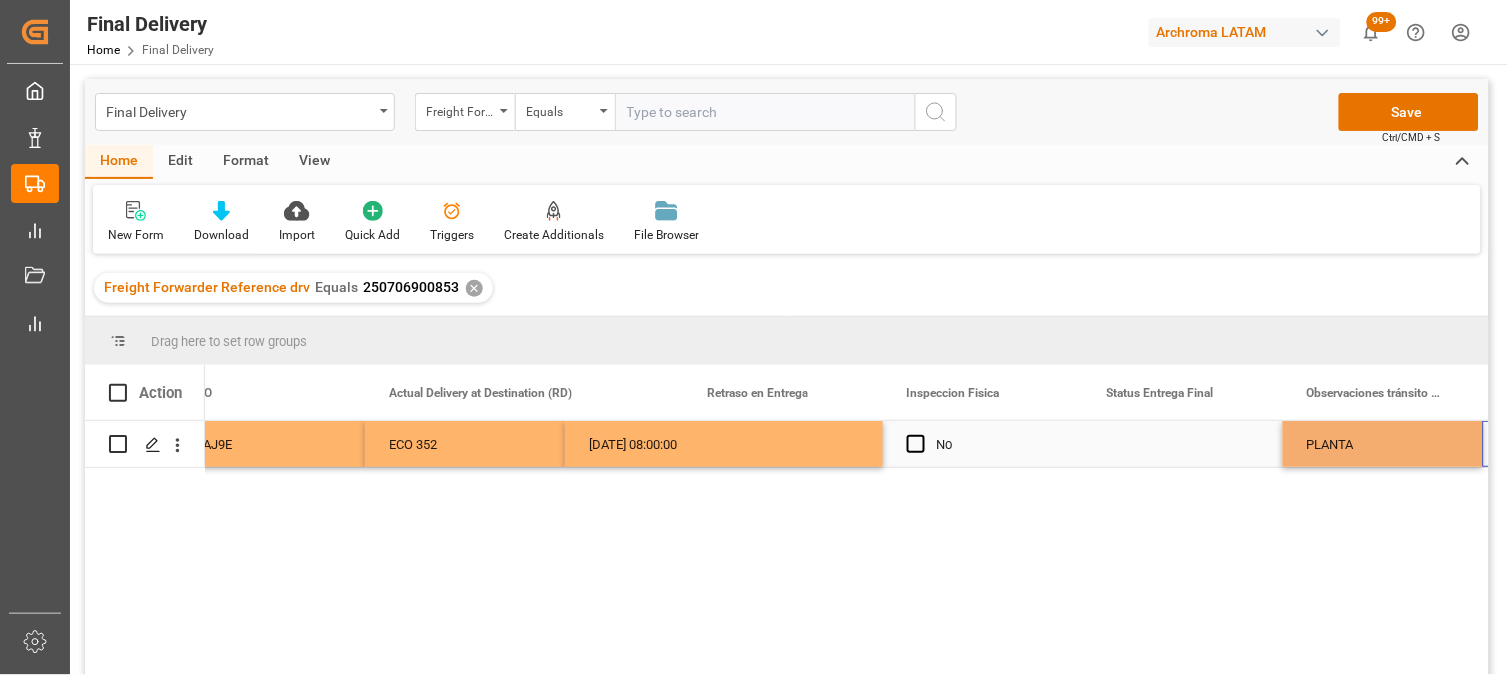 scroll, scrollTop: 0, scrollLeft: 7440, axis: horizontal 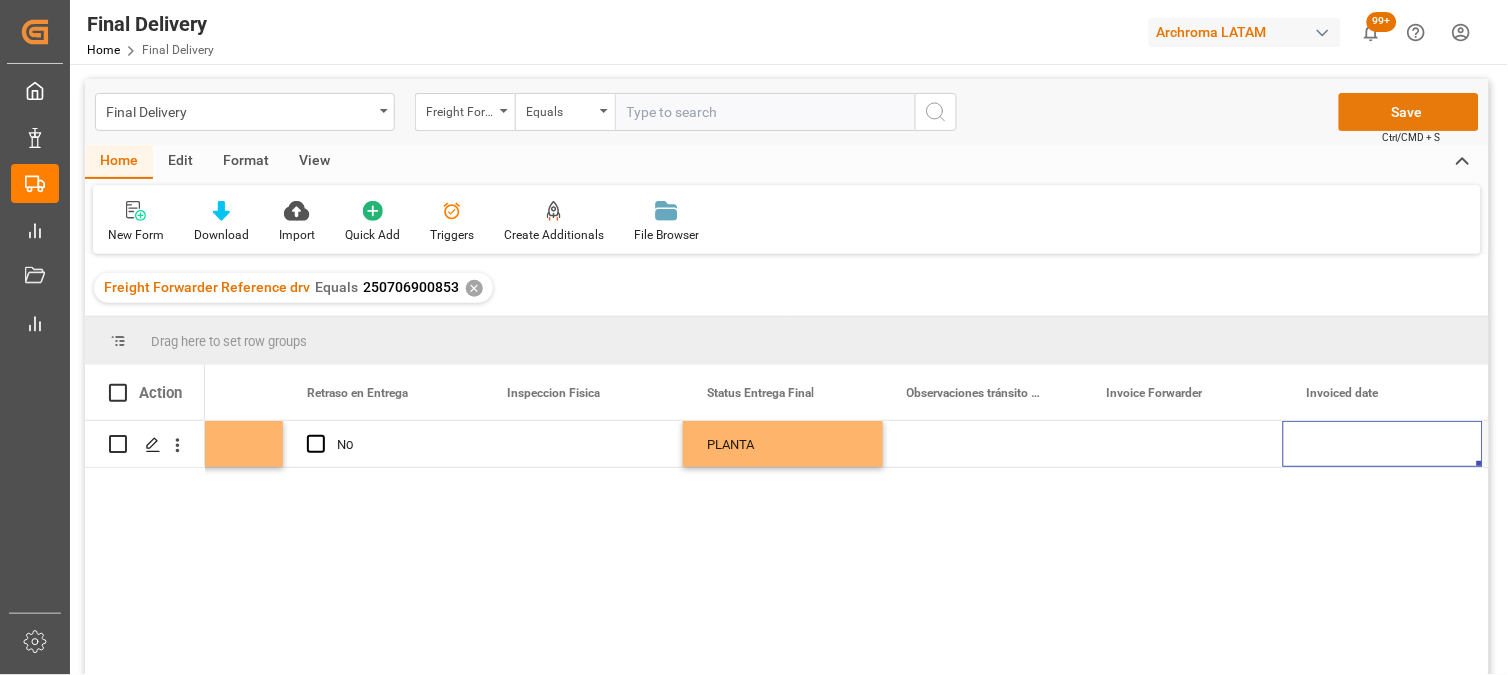 click on "Save" at bounding box center [1409, 112] 